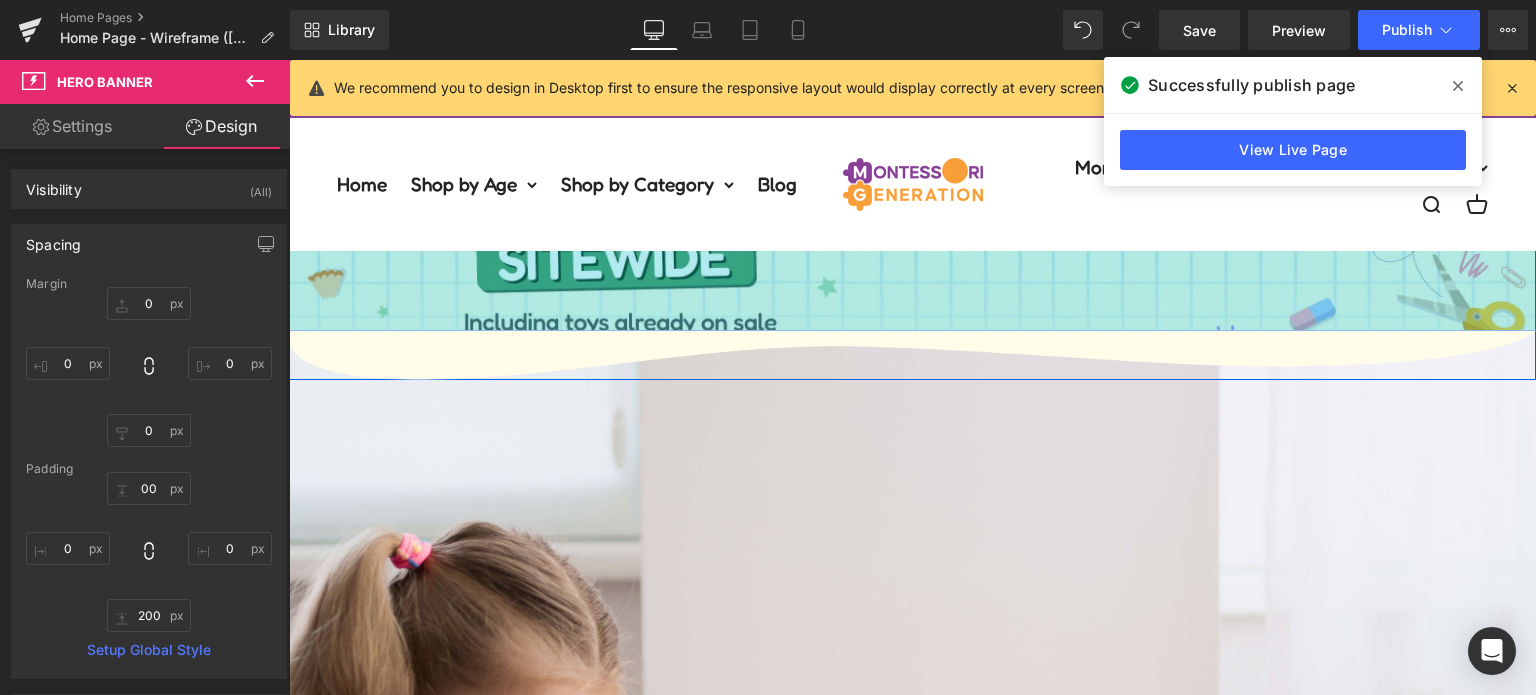 scroll, scrollTop: 0, scrollLeft: 0, axis: both 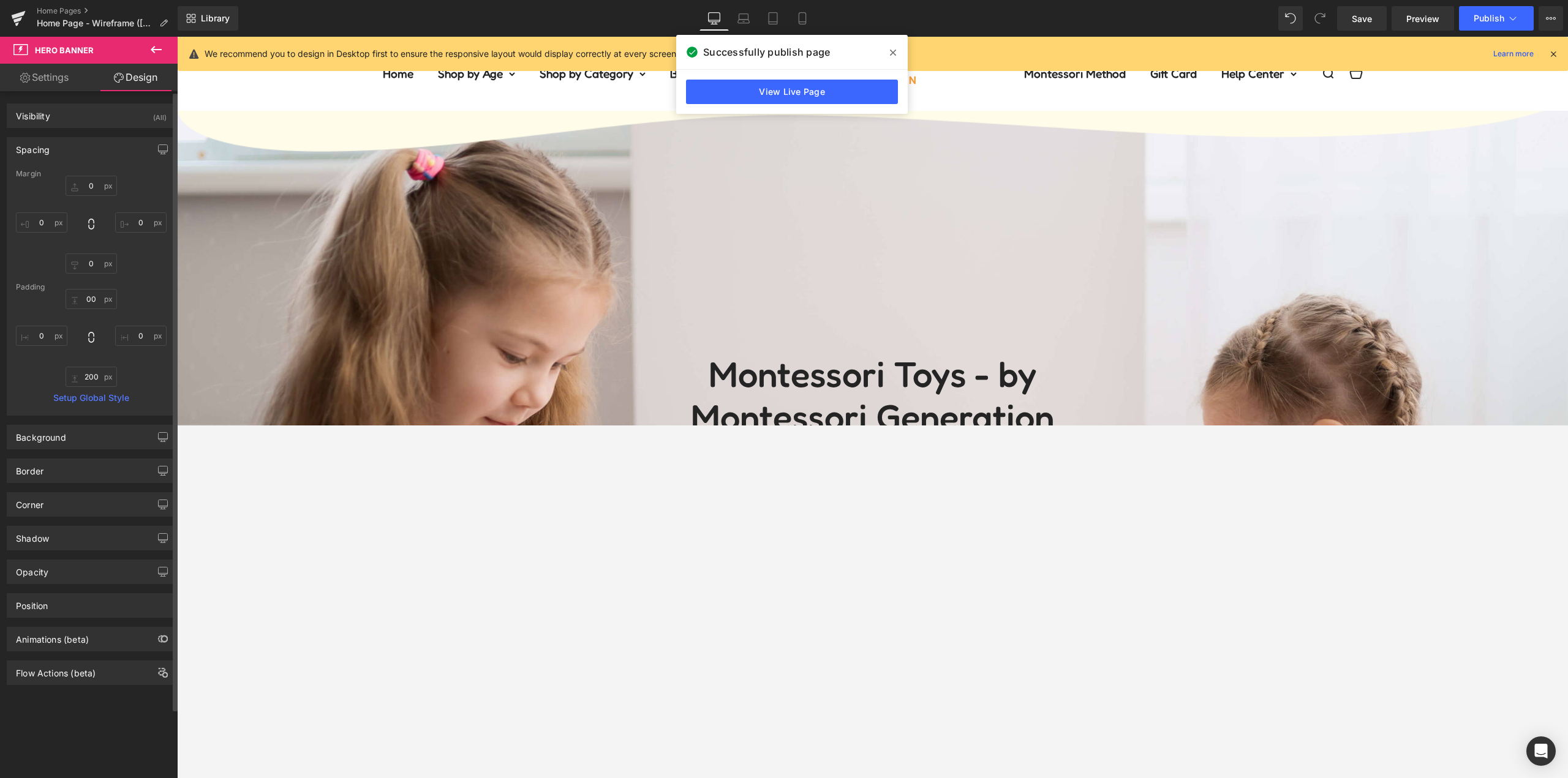 click on "Padding" at bounding box center [91, 287] 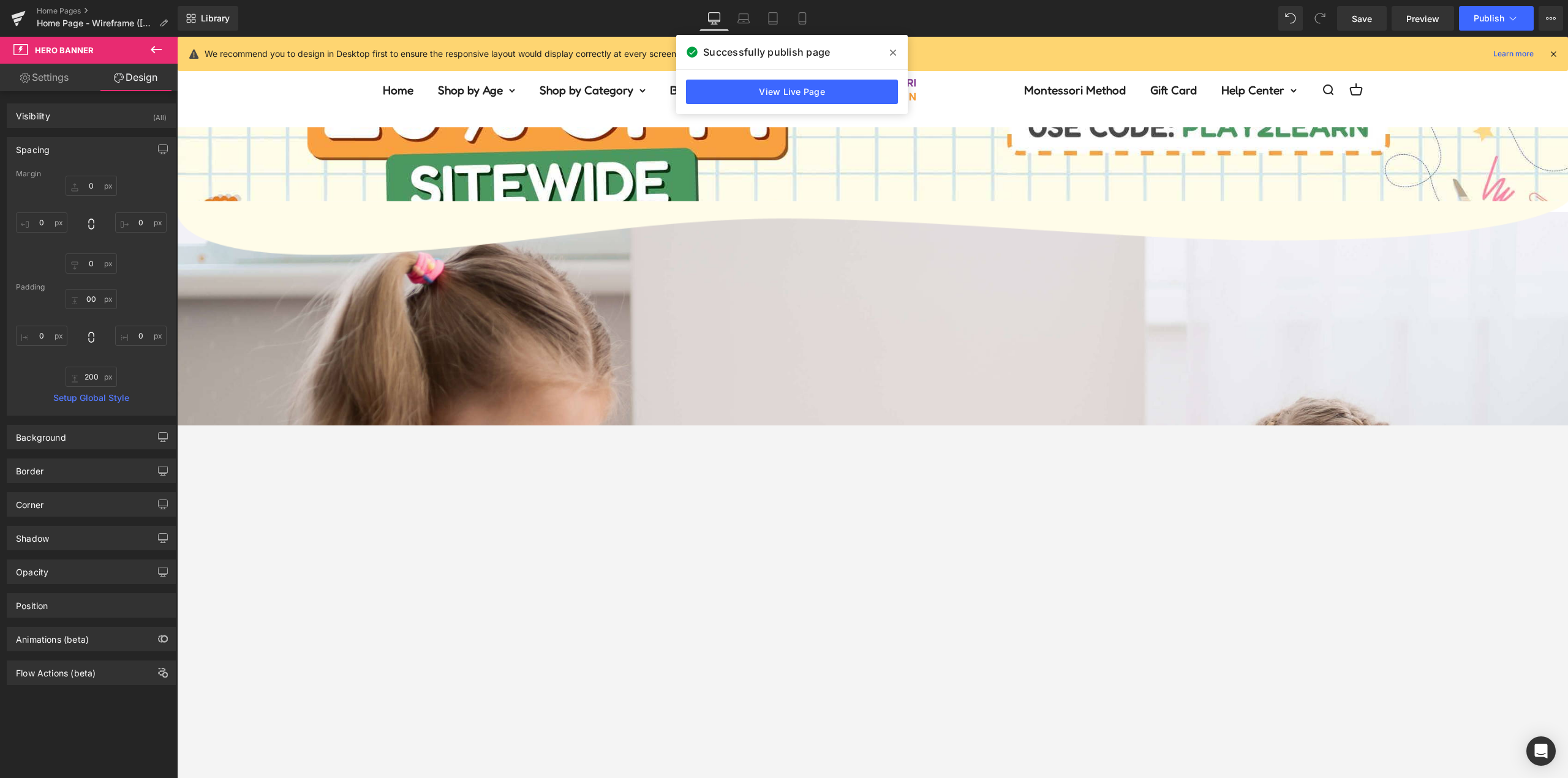 scroll, scrollTop: 0, scrollLeft: 0, axis: both 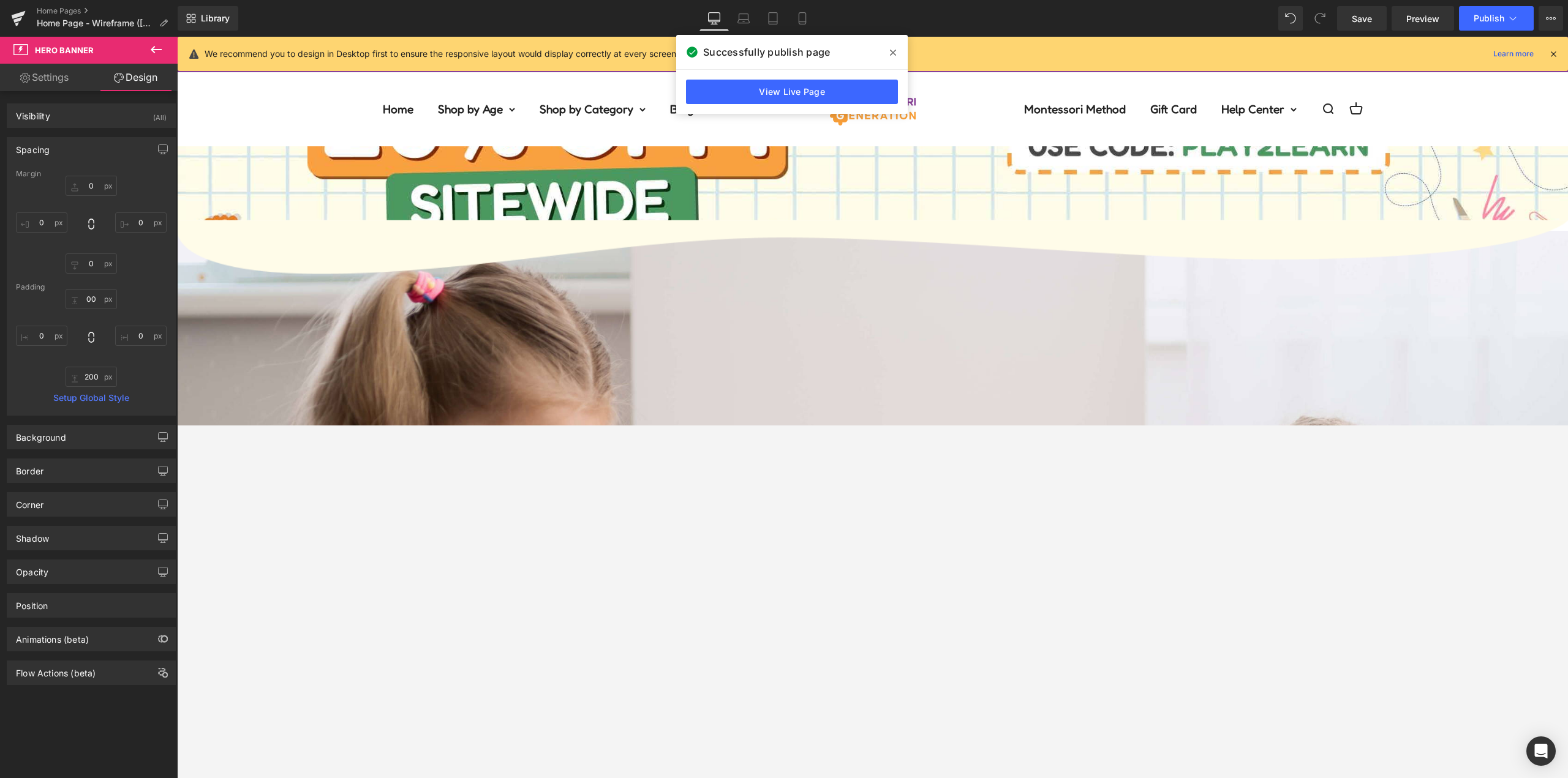 drag, startPoint x: 1050, startPoint y: 181, endPoint x: 978, endPoint y: 221, distance: 82.36504 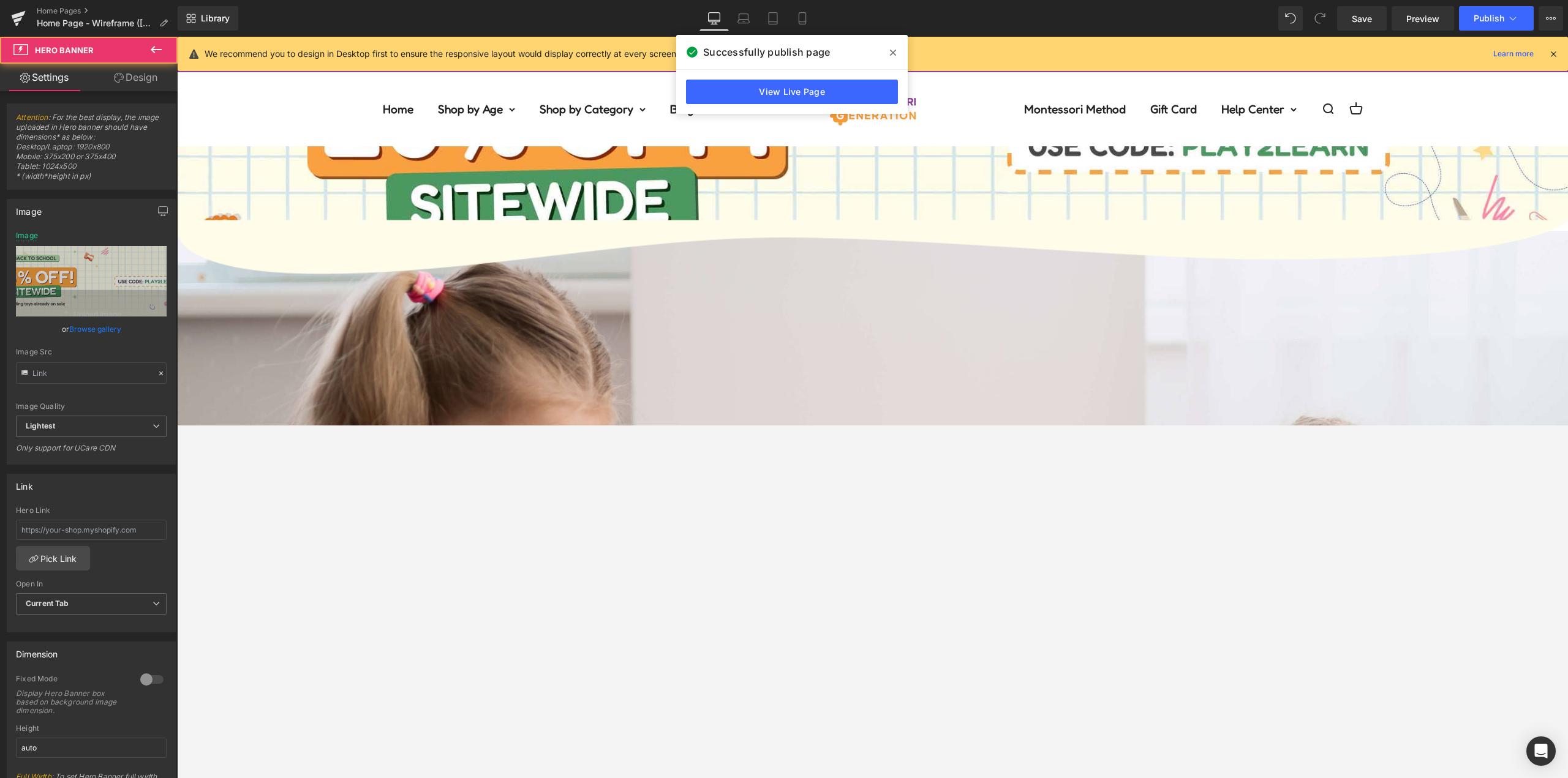 type on "https://ucarecdn.com/4ab76335-f5bb-4fcd-955b-c312a3310b66/-/format/auto/-/preview/3000x3000/-/quality/lightest/Desktop-Banner-Smaller.jpg" 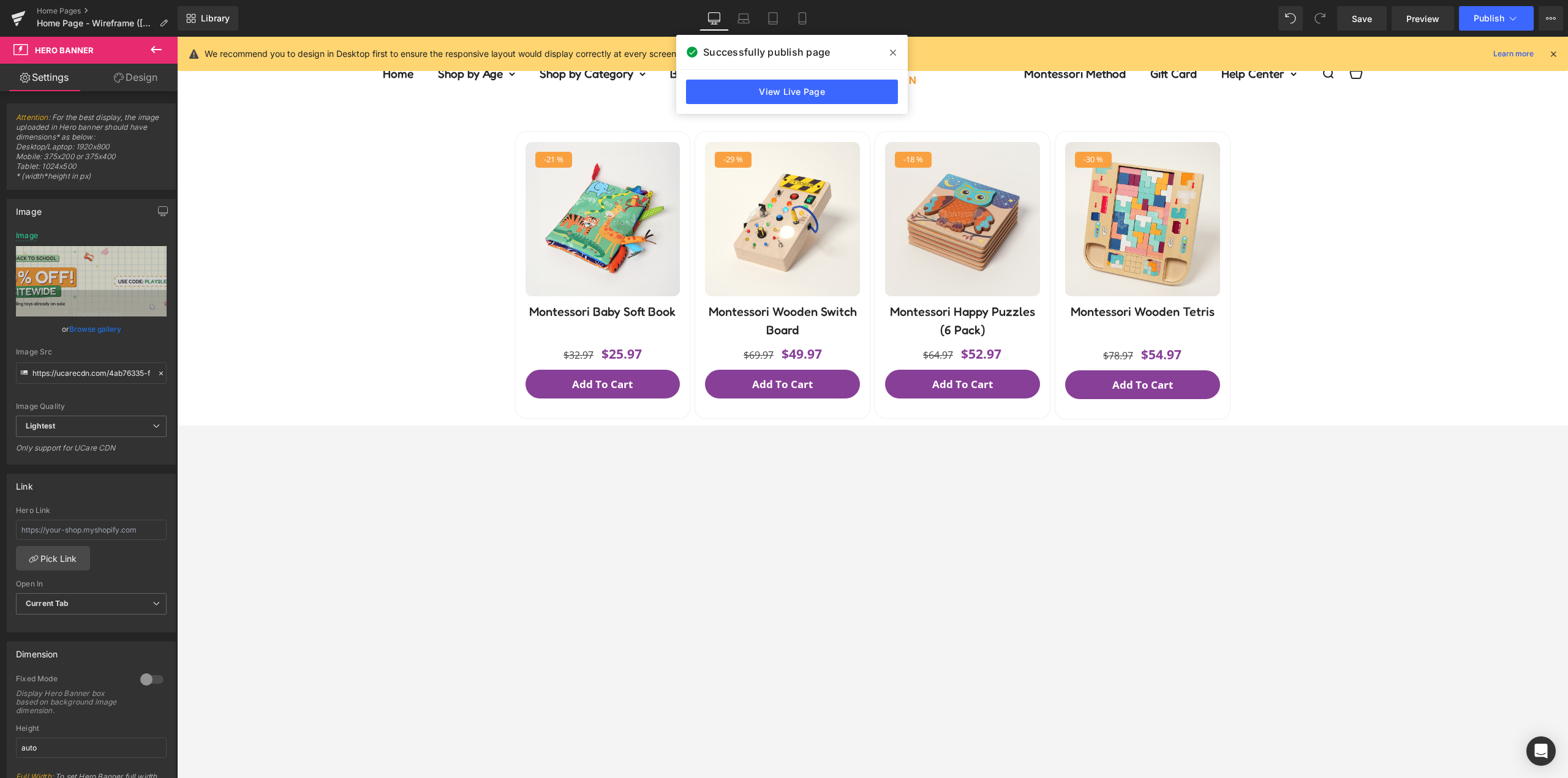 scroll, scrollTop: 612, scrollLeft: 0, axis: vertical 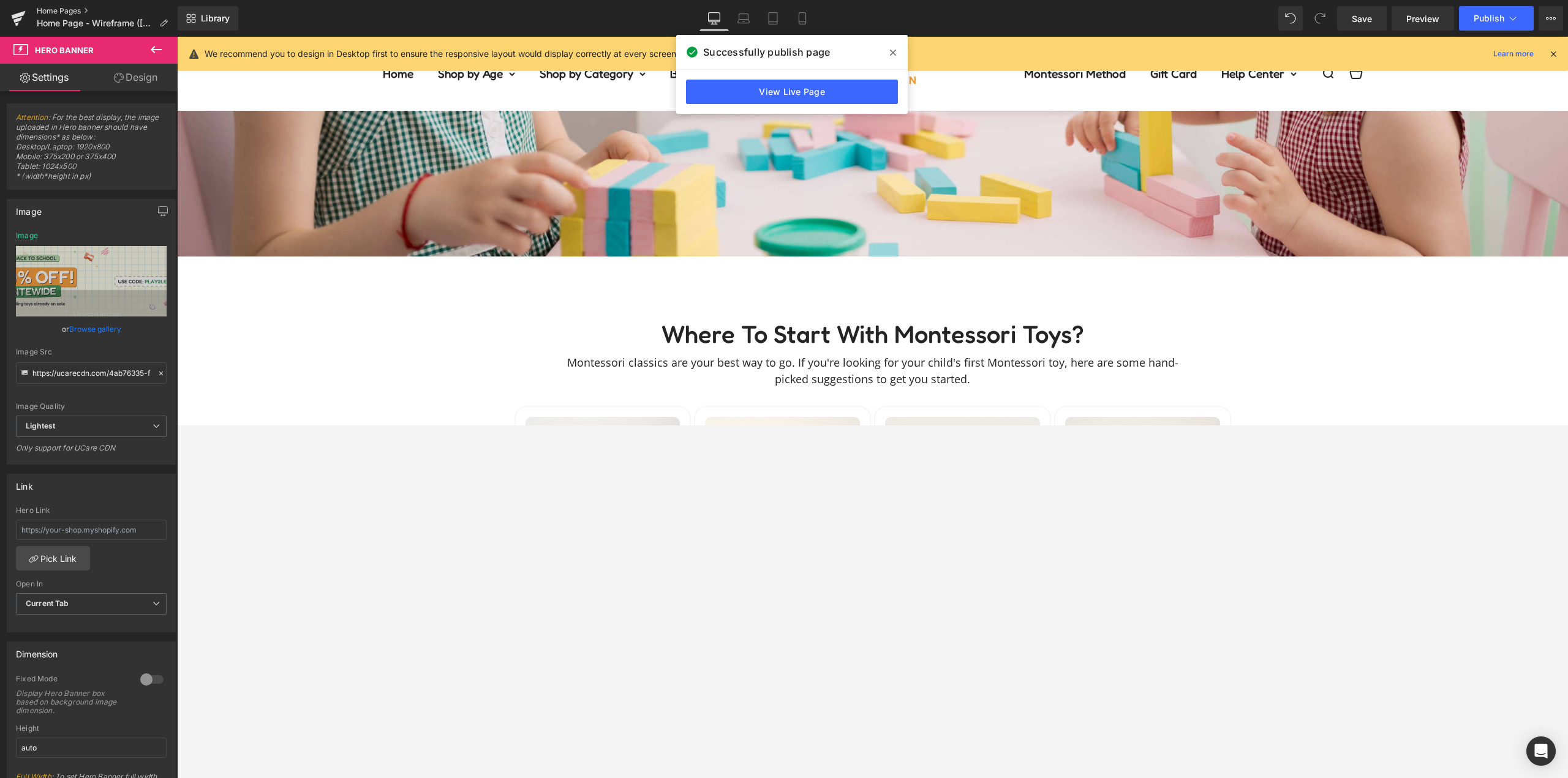 click on "Home Pages" at bounding box center [107, 11] 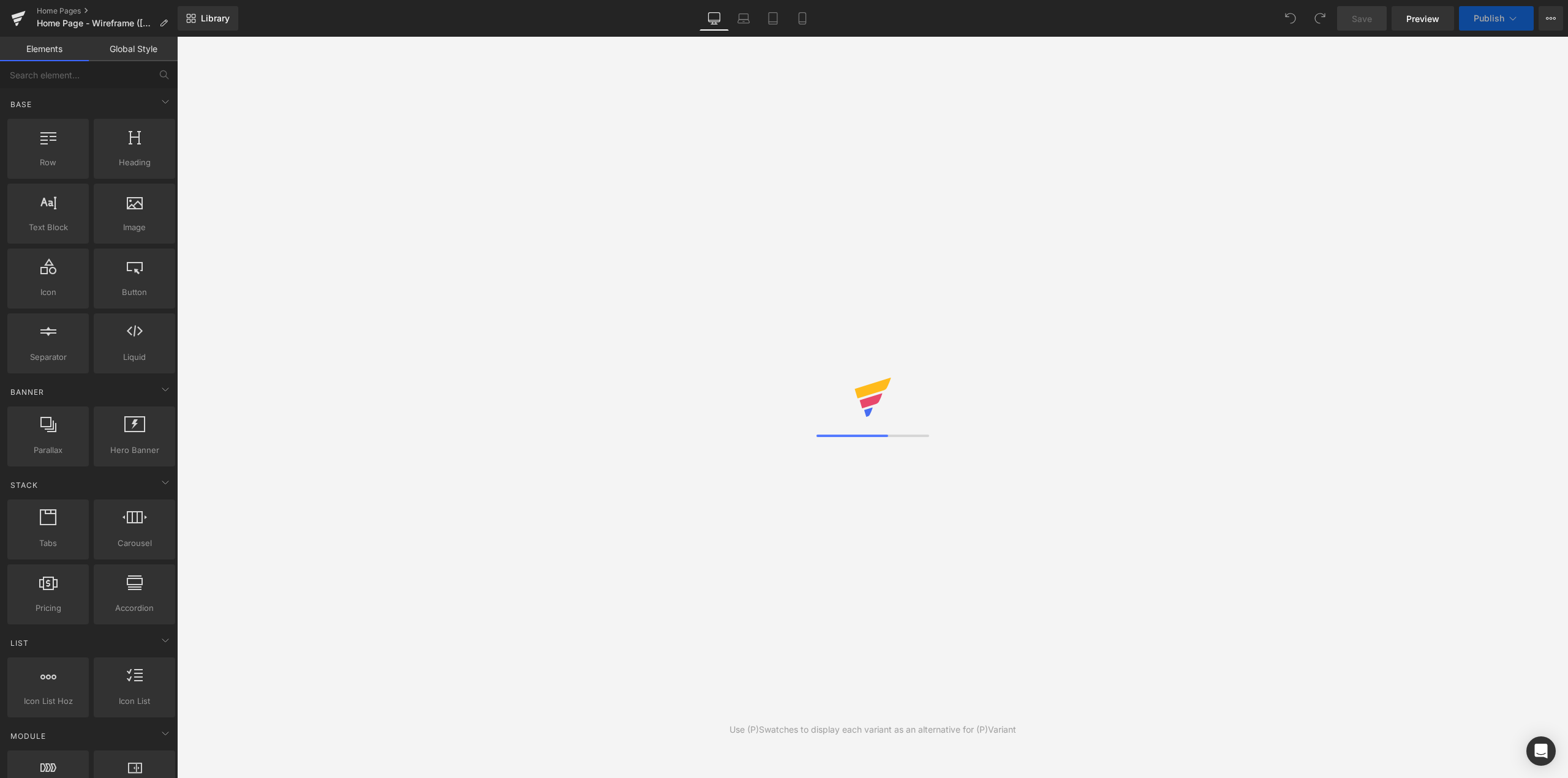 scroll, scrollTop: 0, scrollLeft: 0, axis: both 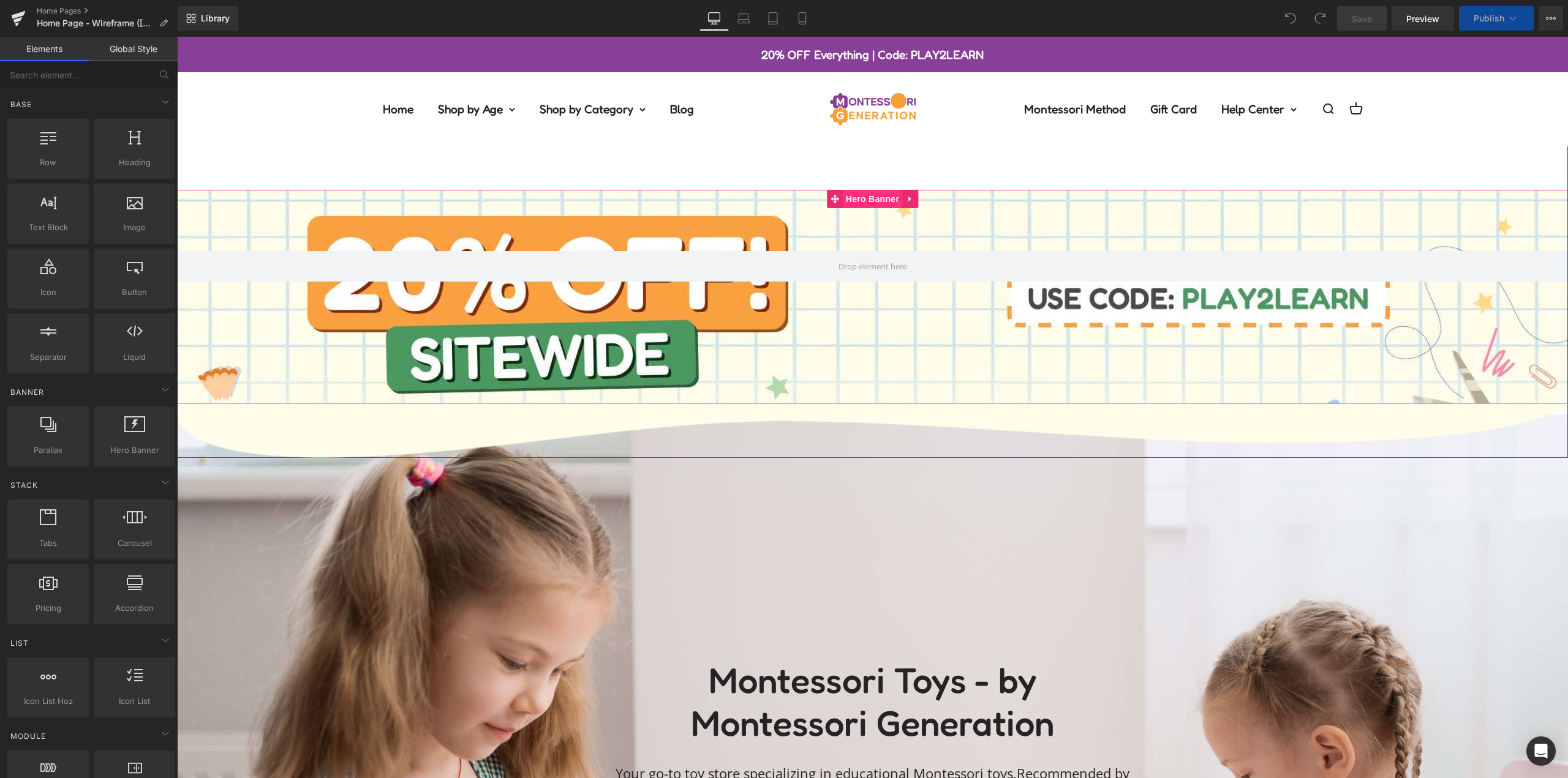 click on "Hero Banner" at bounding box center [872, 199] 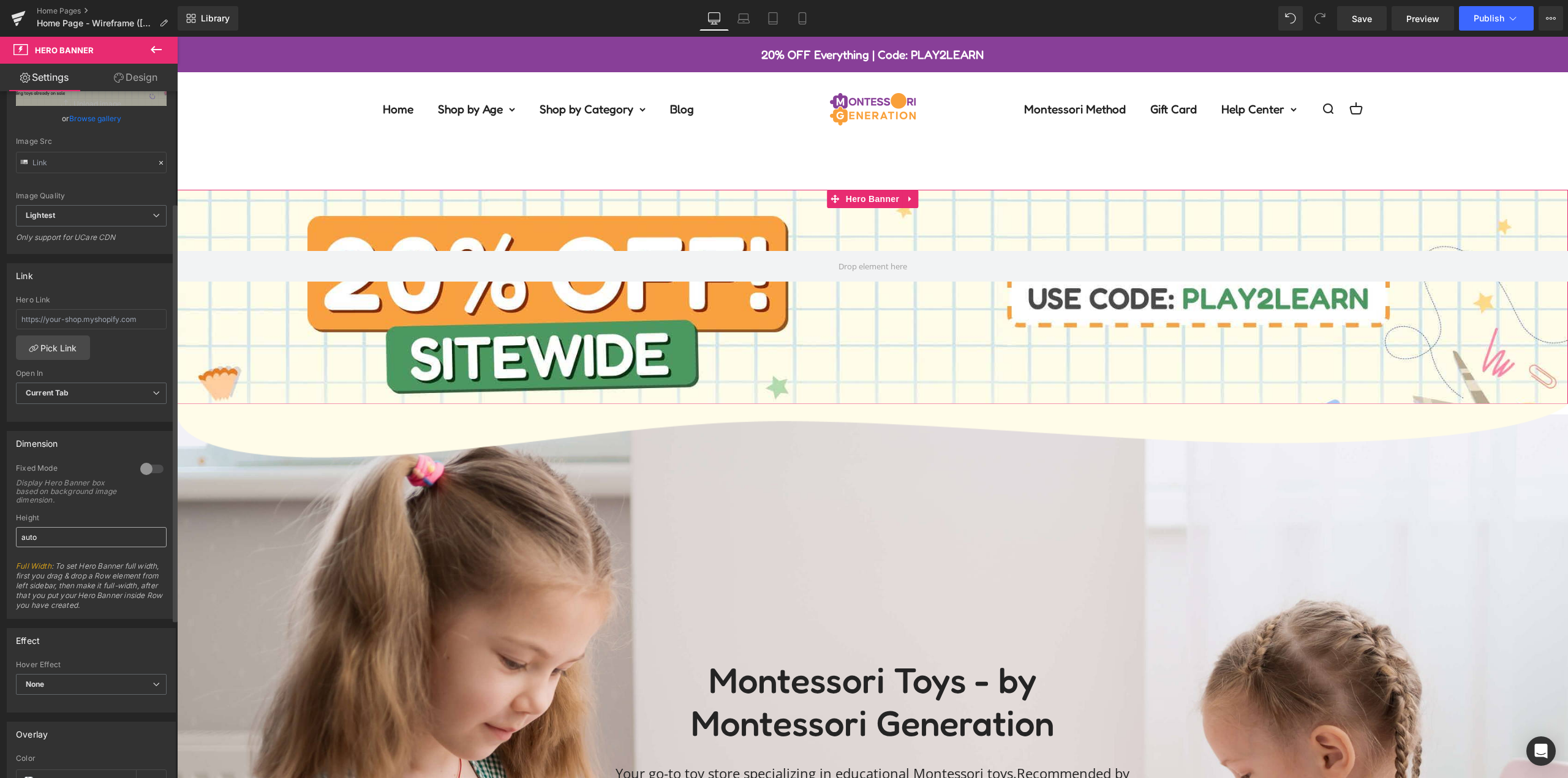 scroll, scrollTop: 245, scrollLeft: 0, axis: vertical 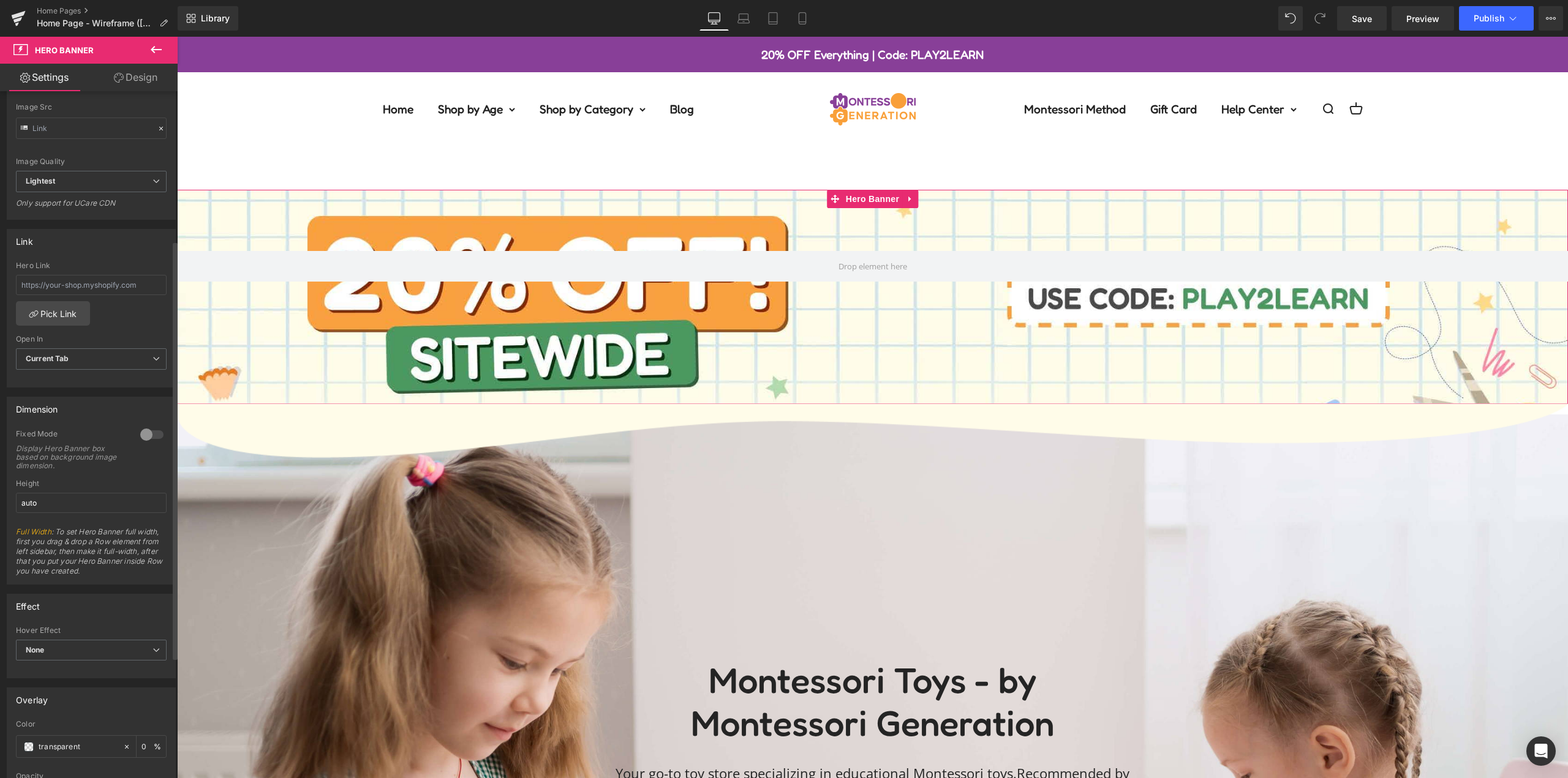 click at bounding box center [152, 435] 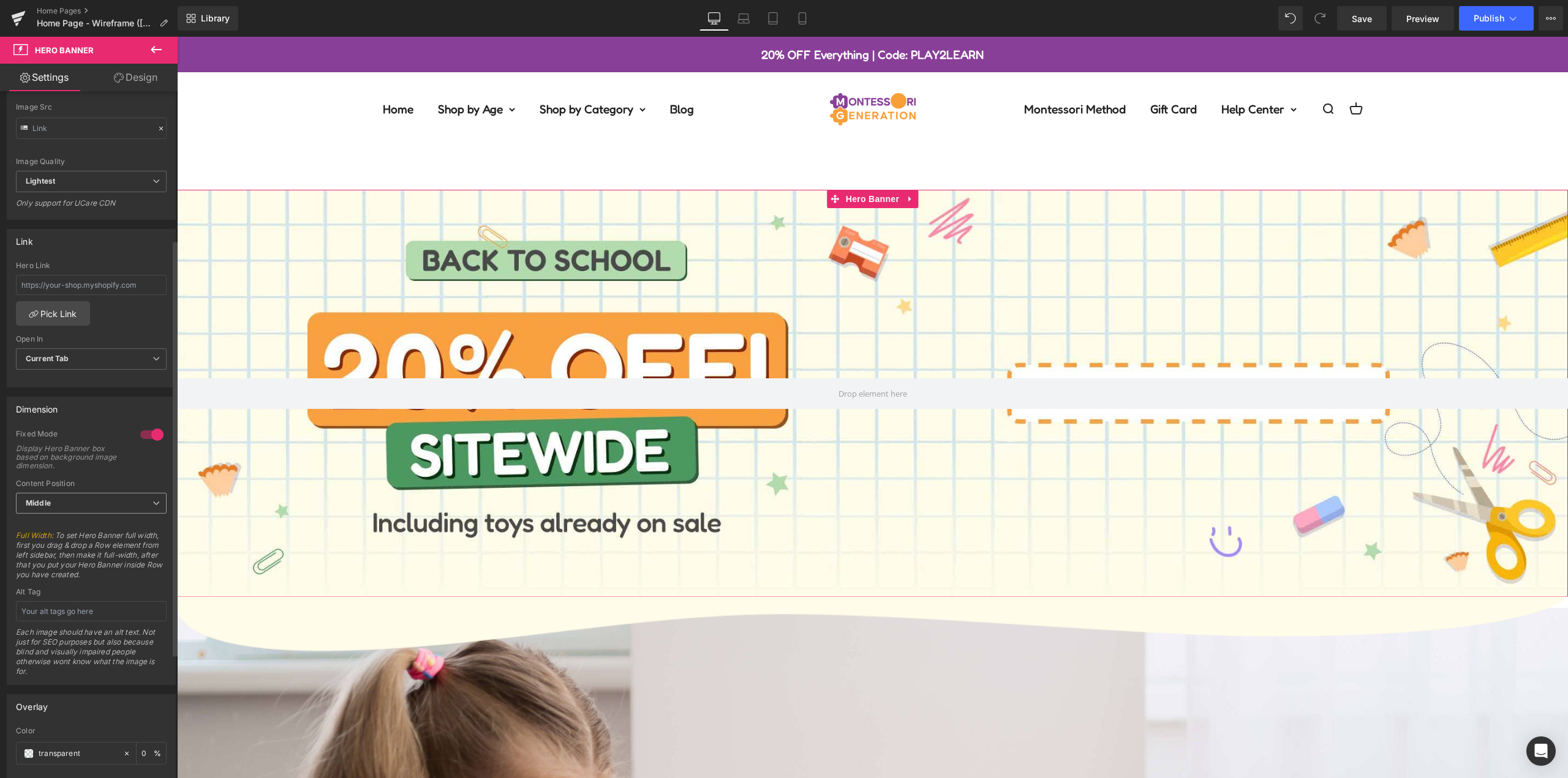 click on "Middle" at bounding box center [91, 503] 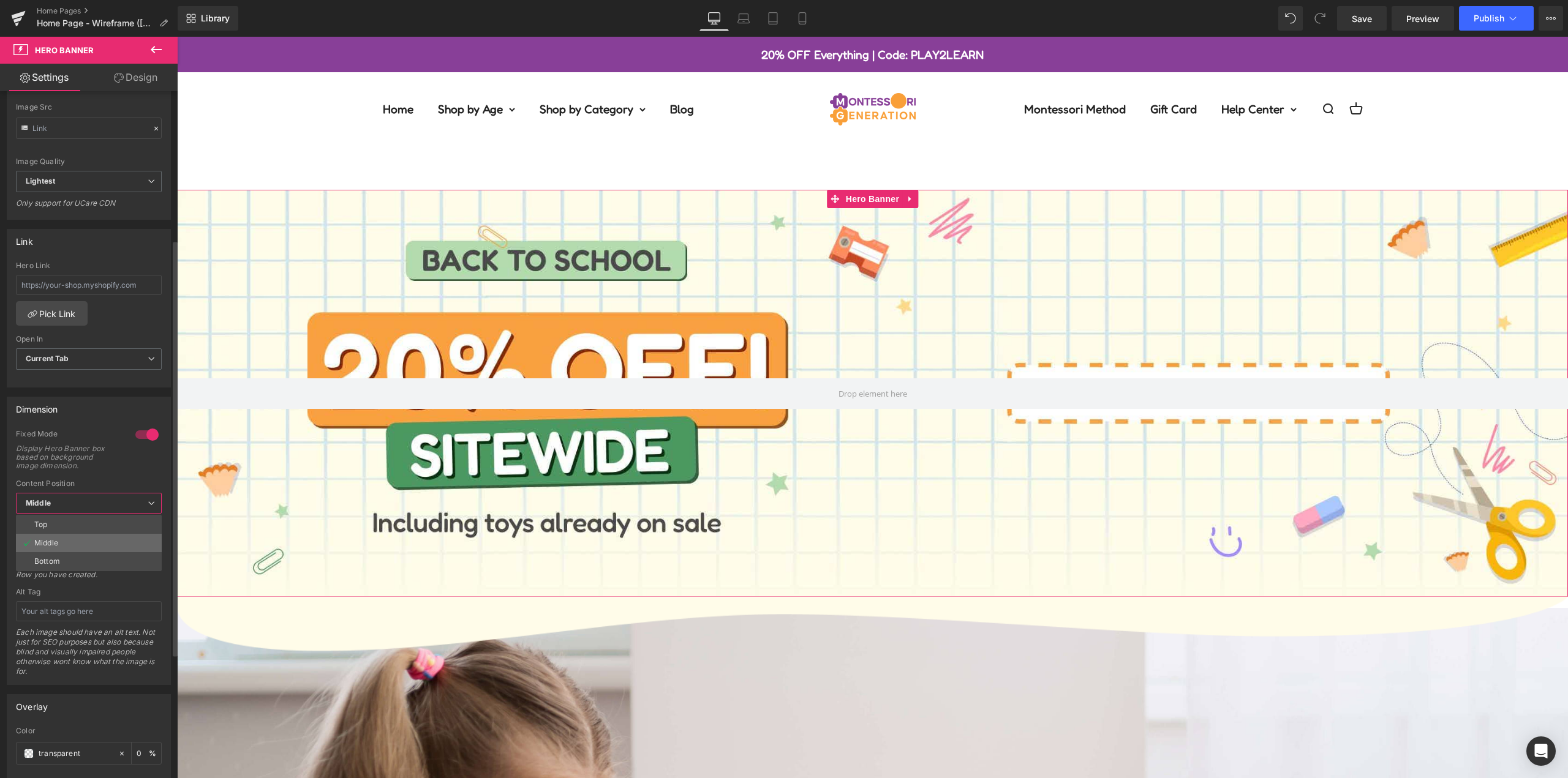 click on "Middle" at bounding box center [89, 543] 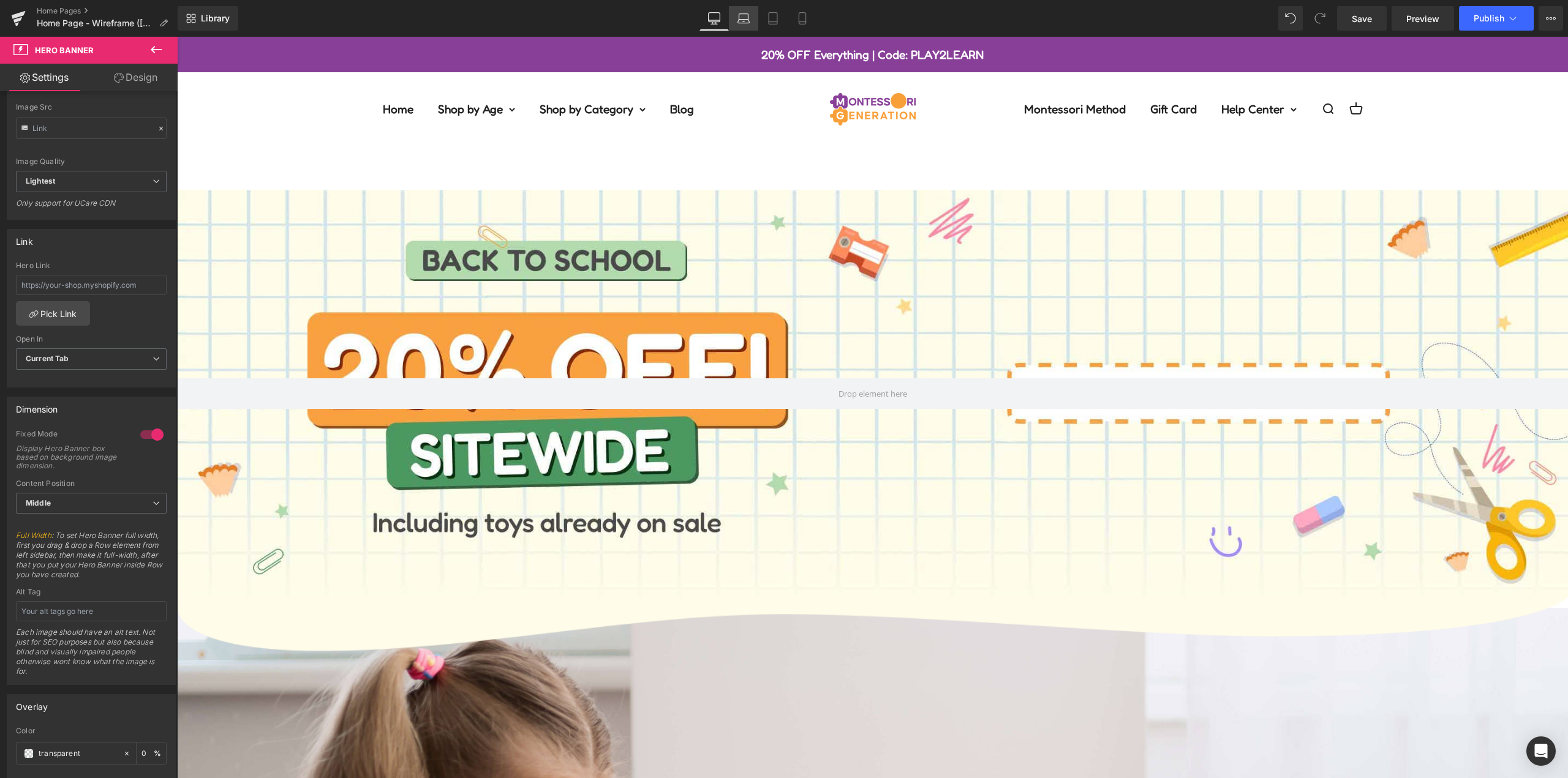 click 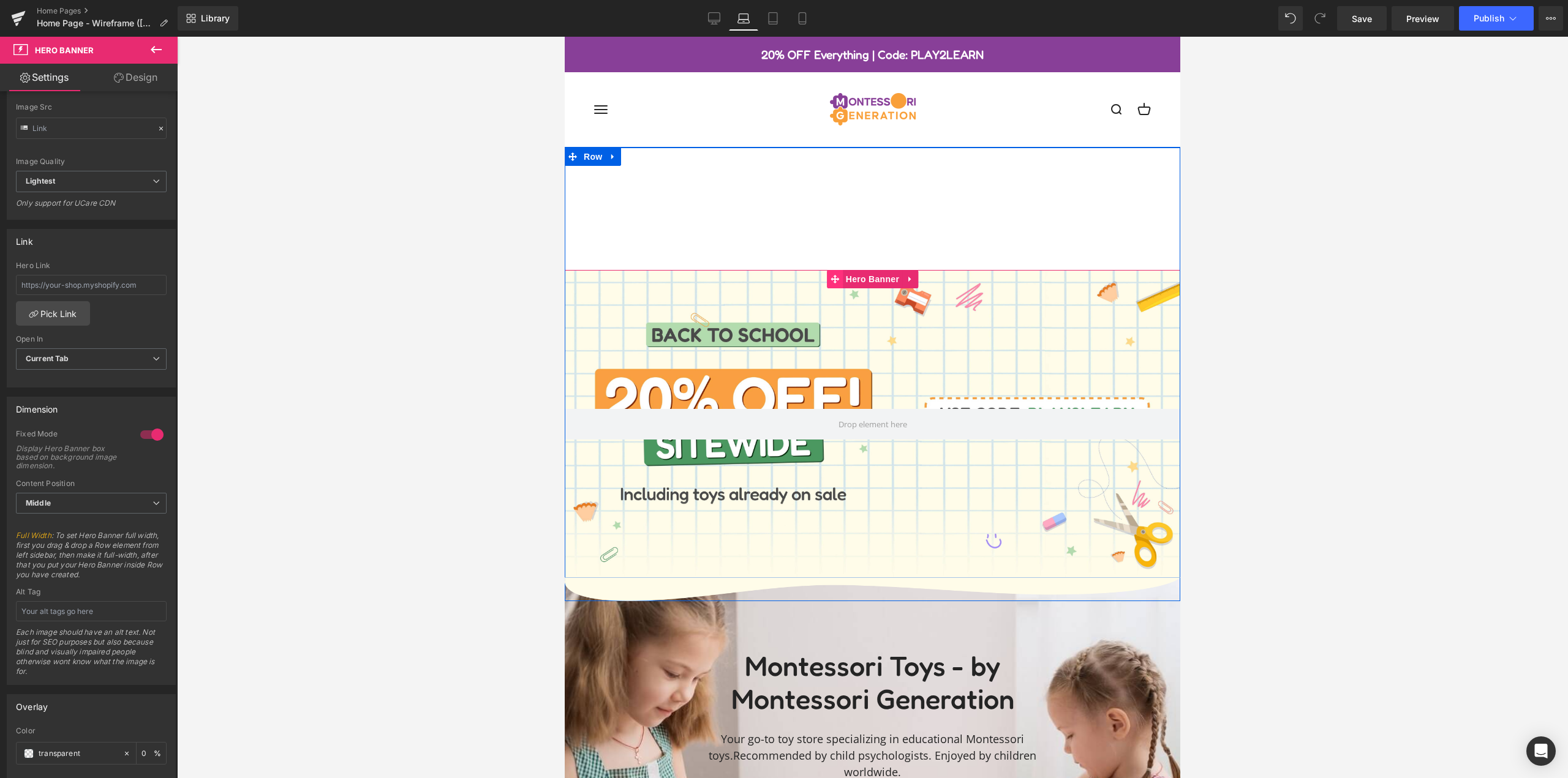 click on "Hero Banner" at bounding box center [872, 279] 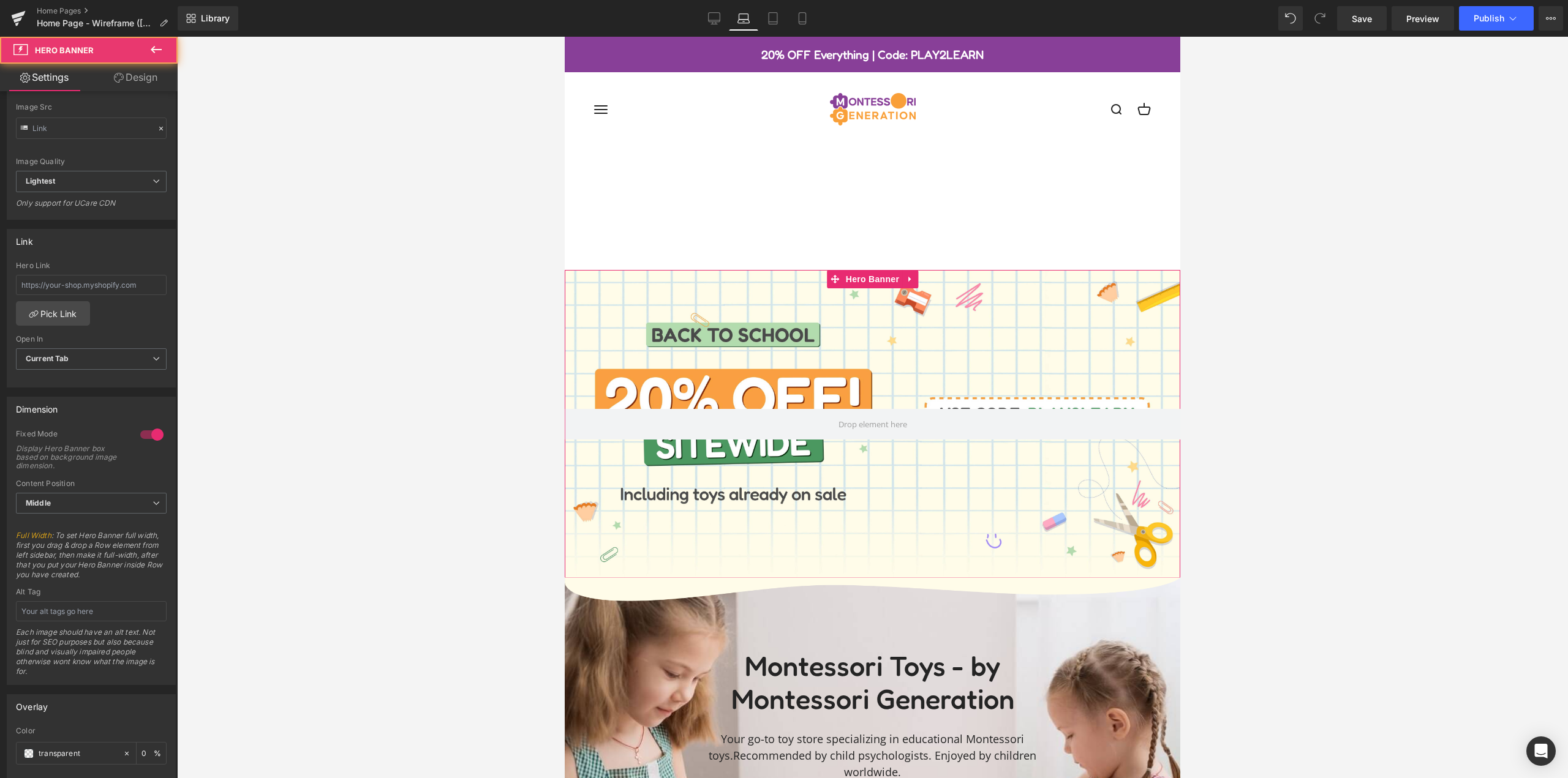 click on "Design" at bounding box center (135, 77) 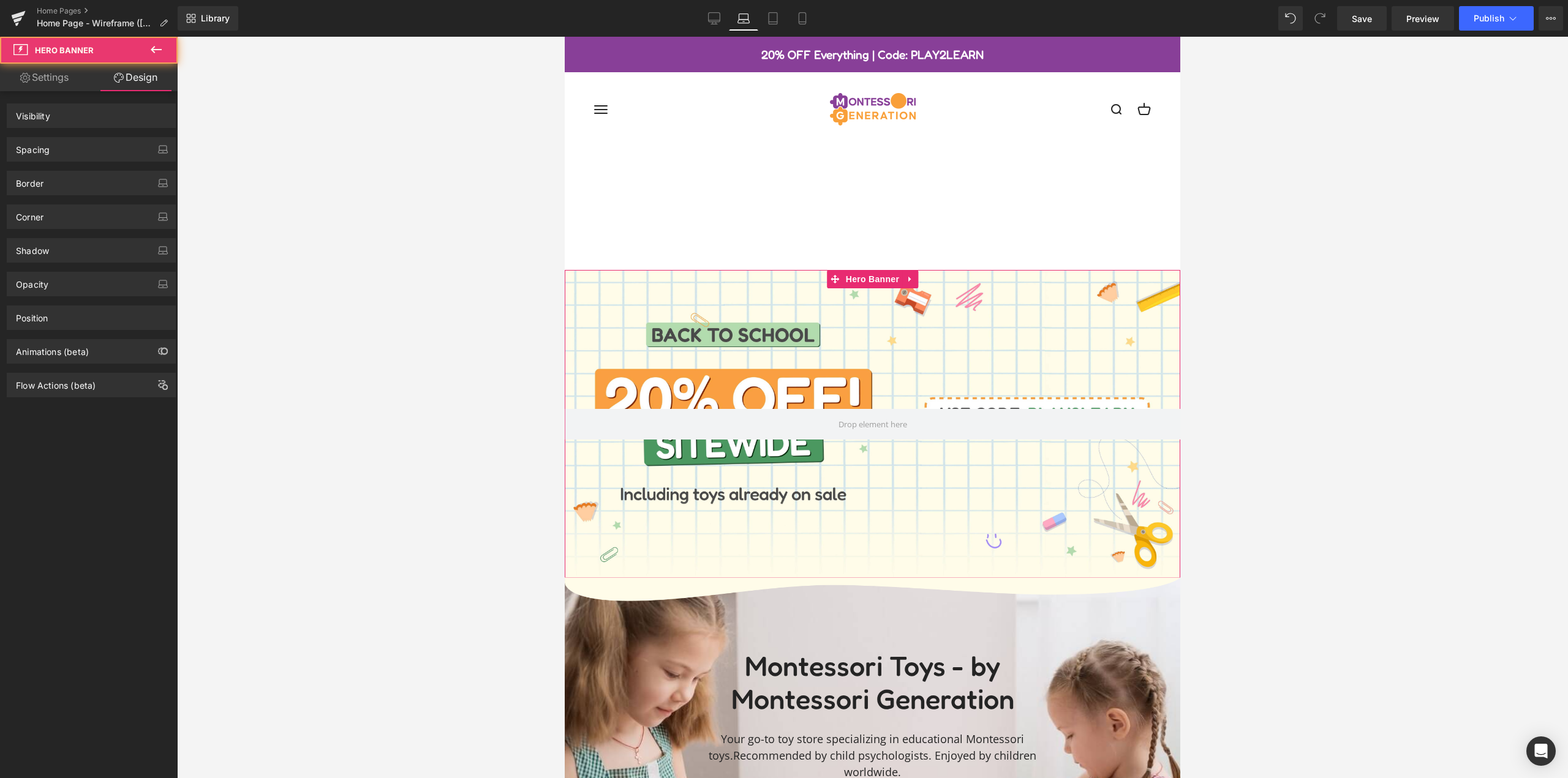 click on "Spacing" at bounding box center (91, 149) 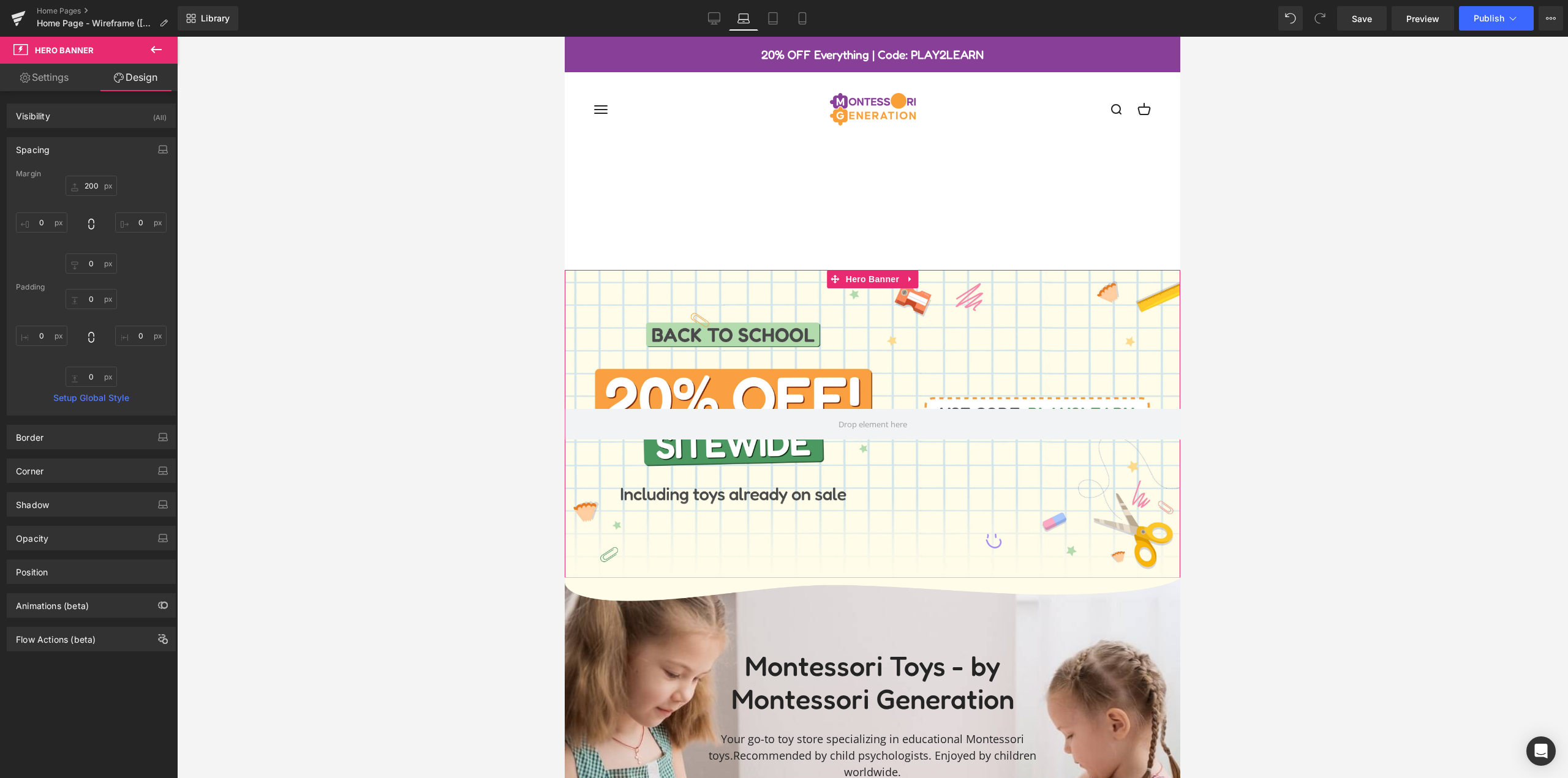 click on "Margin" at bounding box center (91, 174) 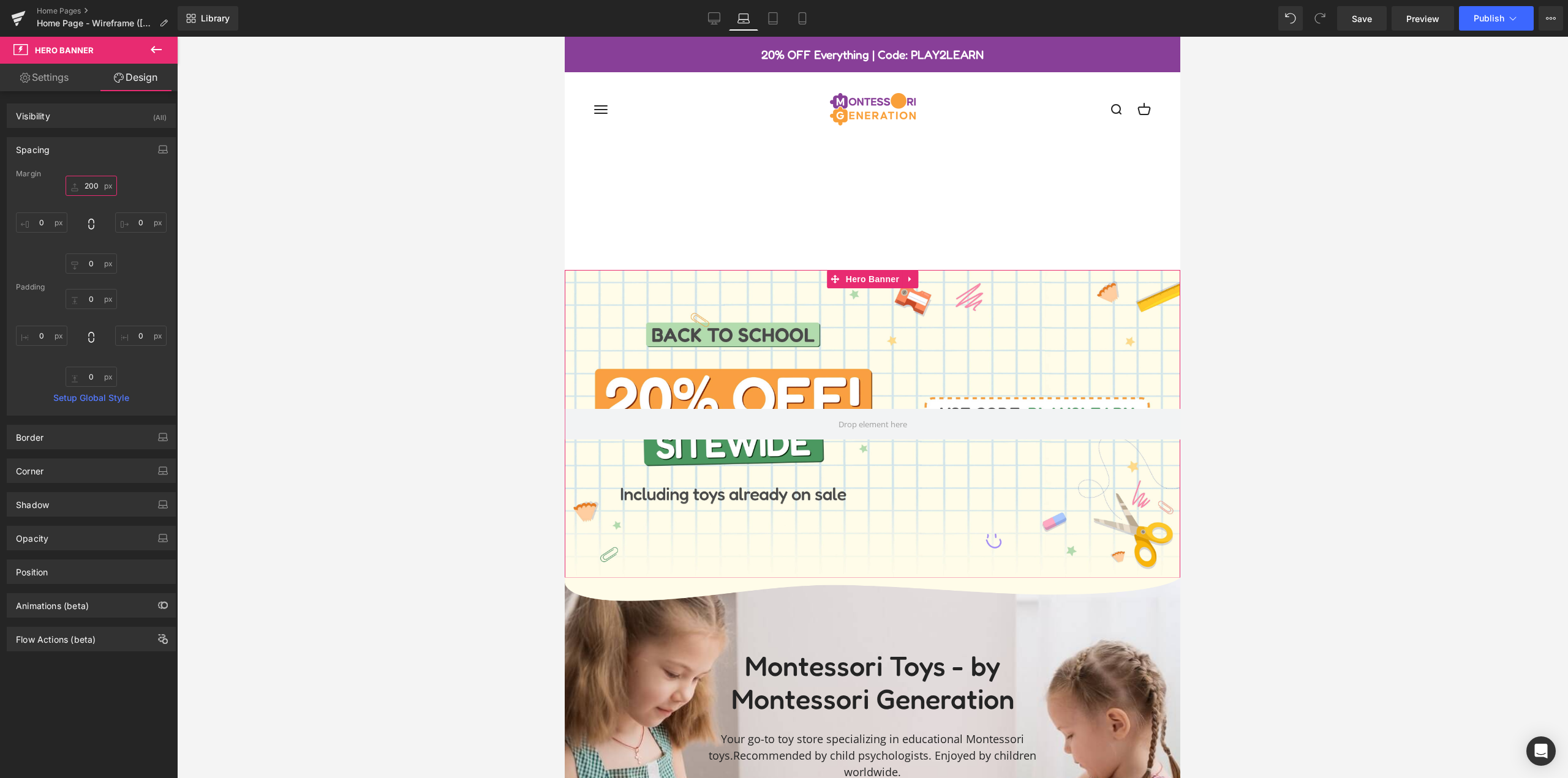click on "200" at bounding box center [91, 185] 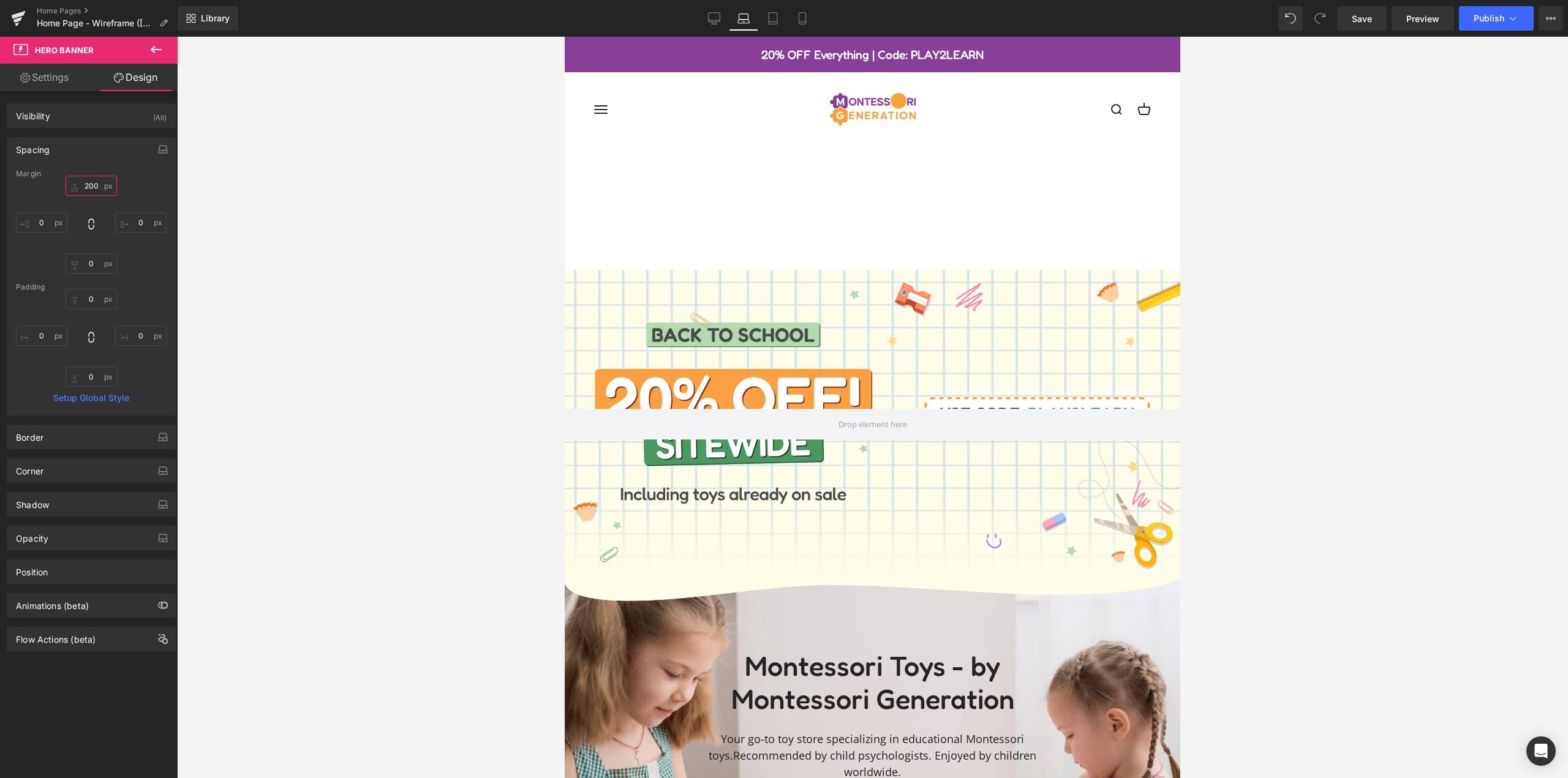 type on "0" 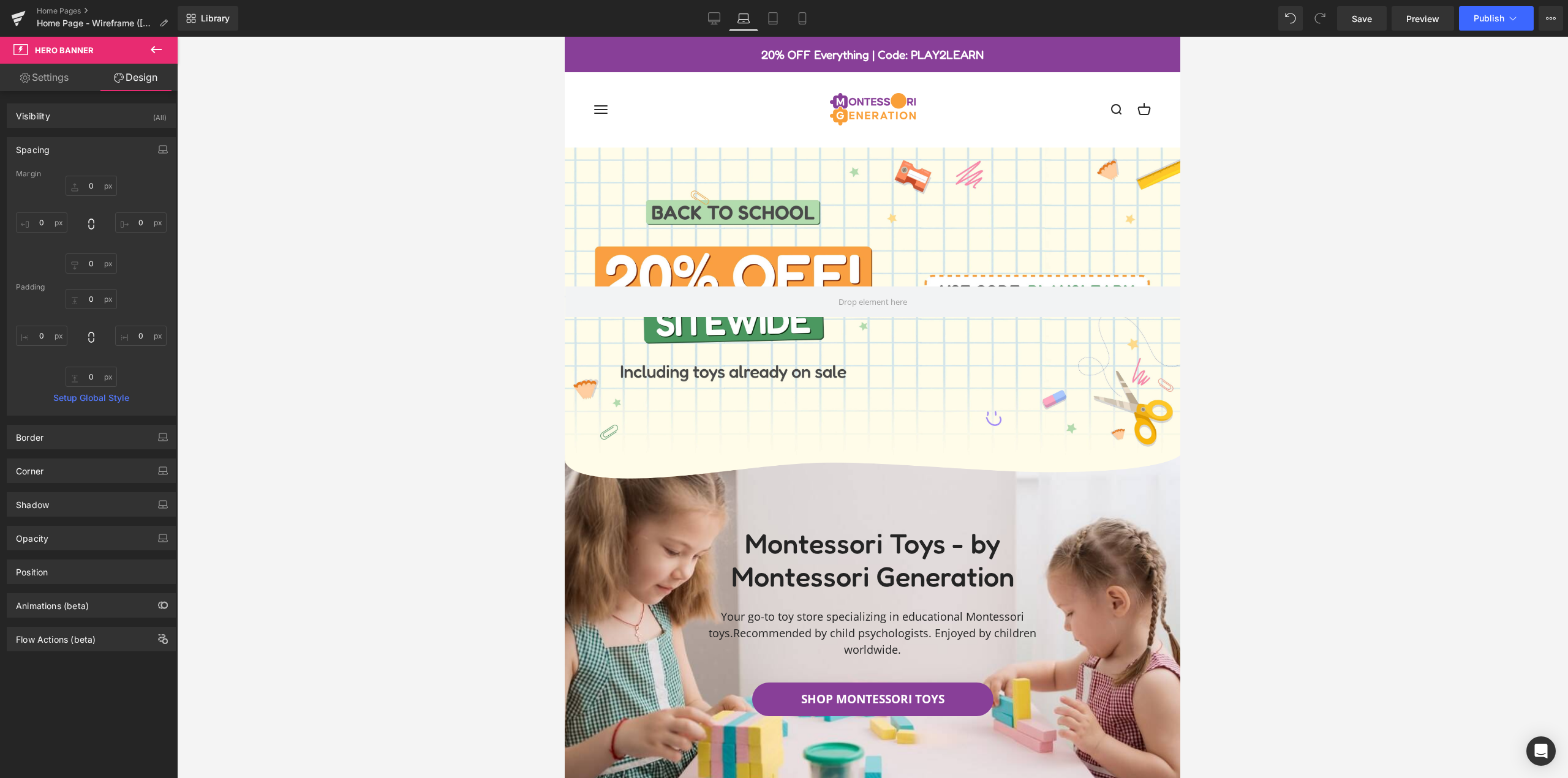 click on "Hero Banner" at bounding box center [873, 157] 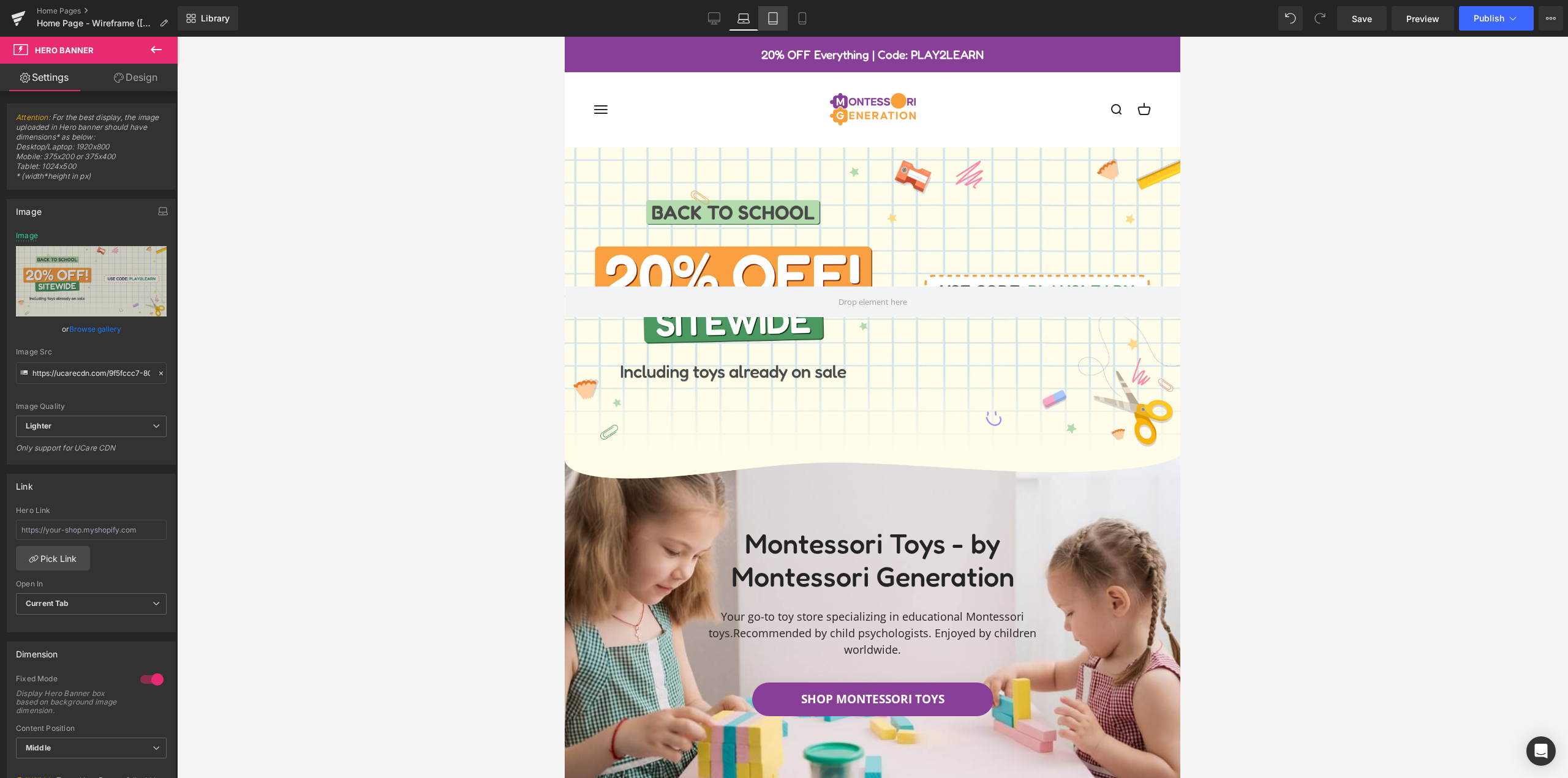 click 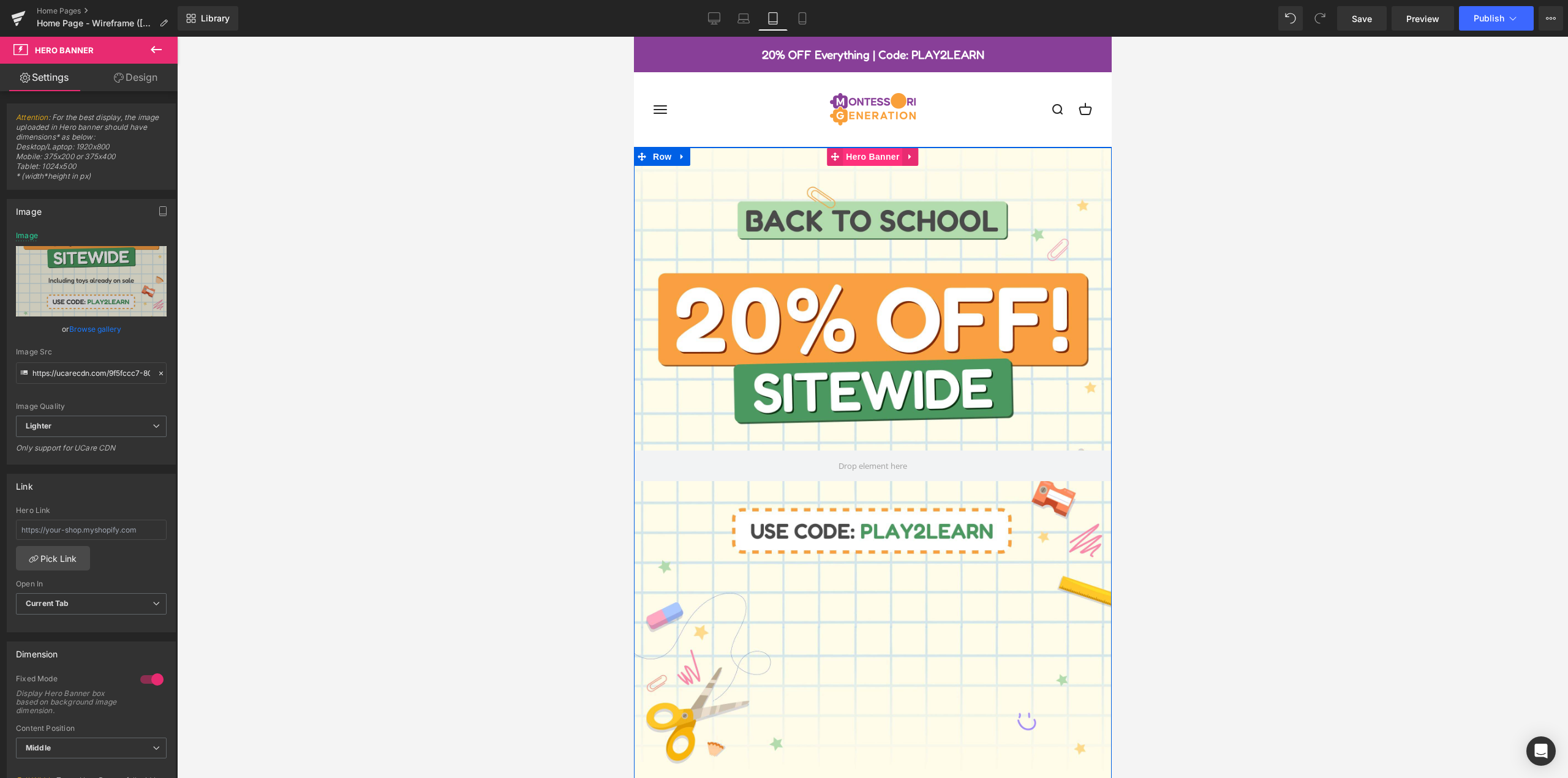 click on "Hero Banner" at bounding box center [872, 157] 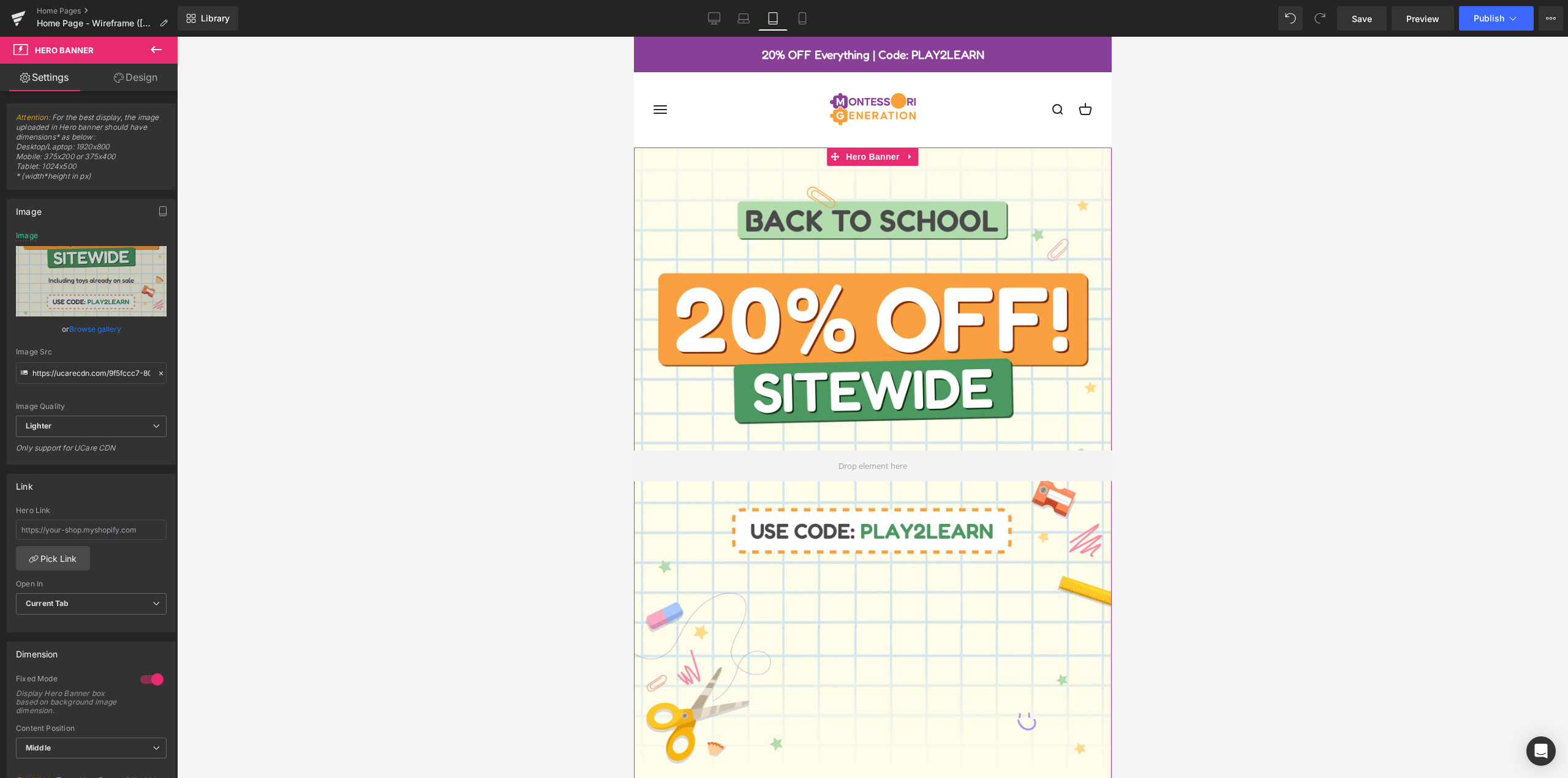 click on "Design" at bounding box center (135, 77) 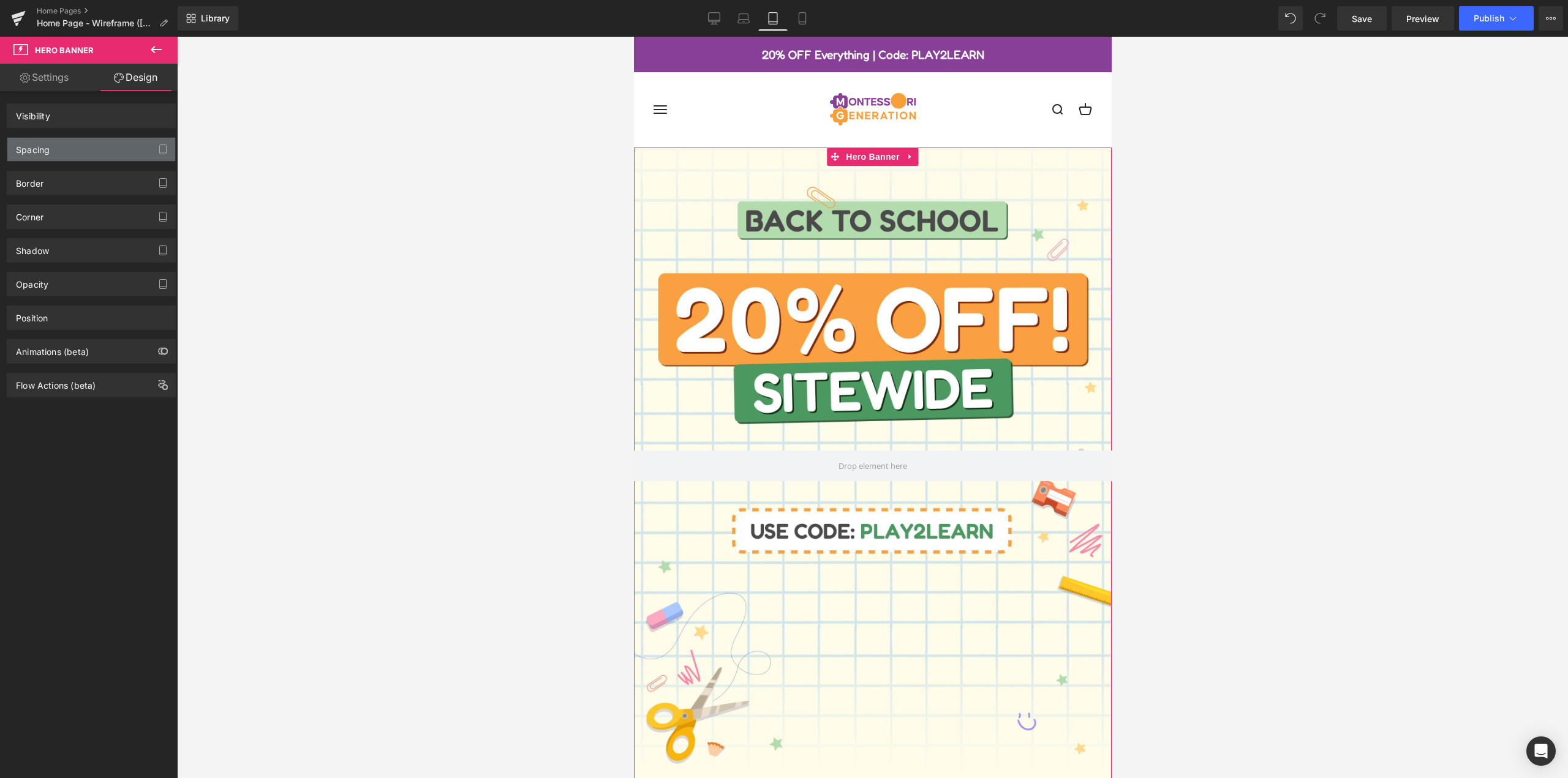 click on "Spacing" at bounding box center [91, 149] 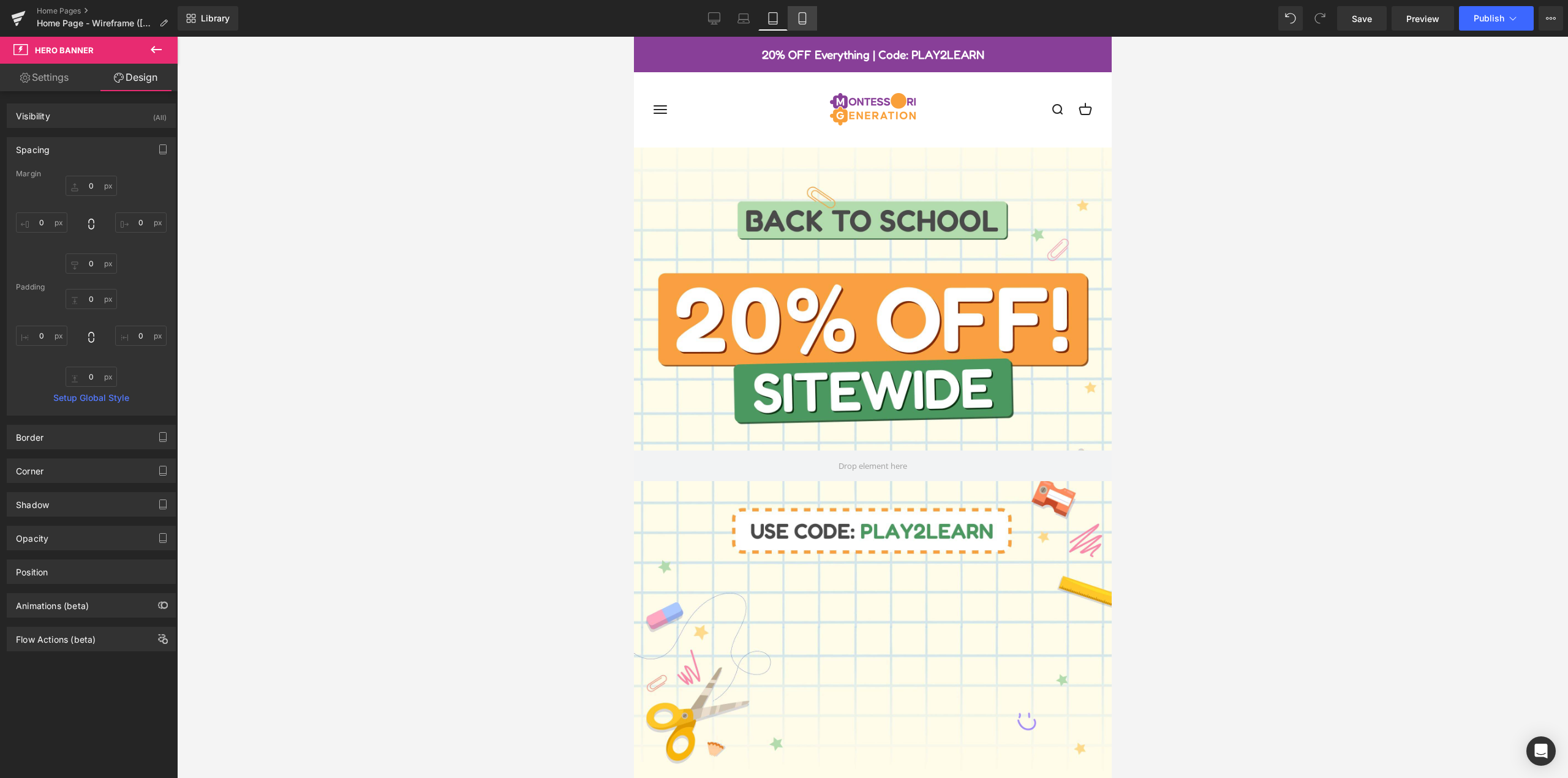 click 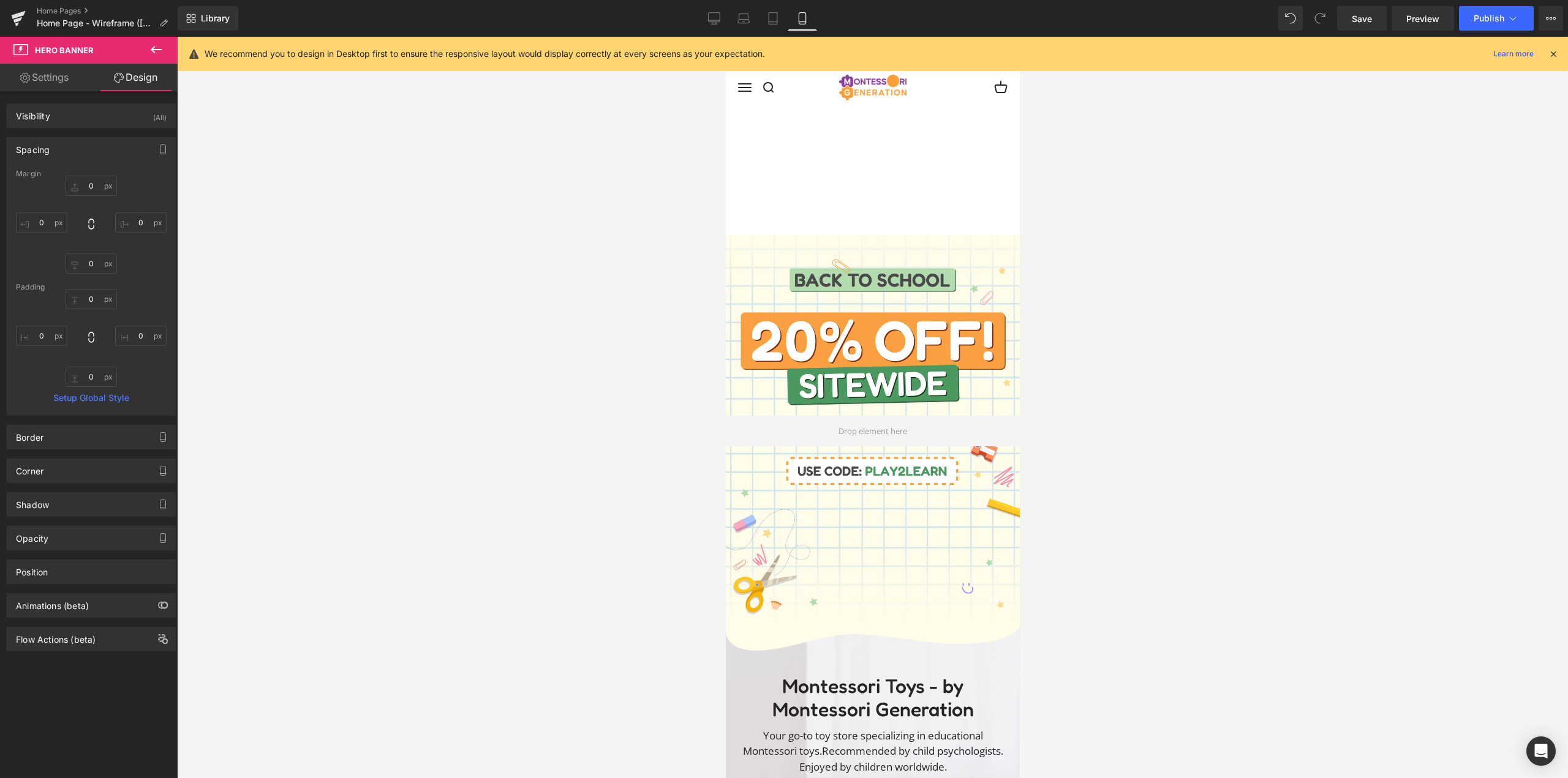 scroll, scrollTop: 88, scrollLeft: 0, axis: vertical 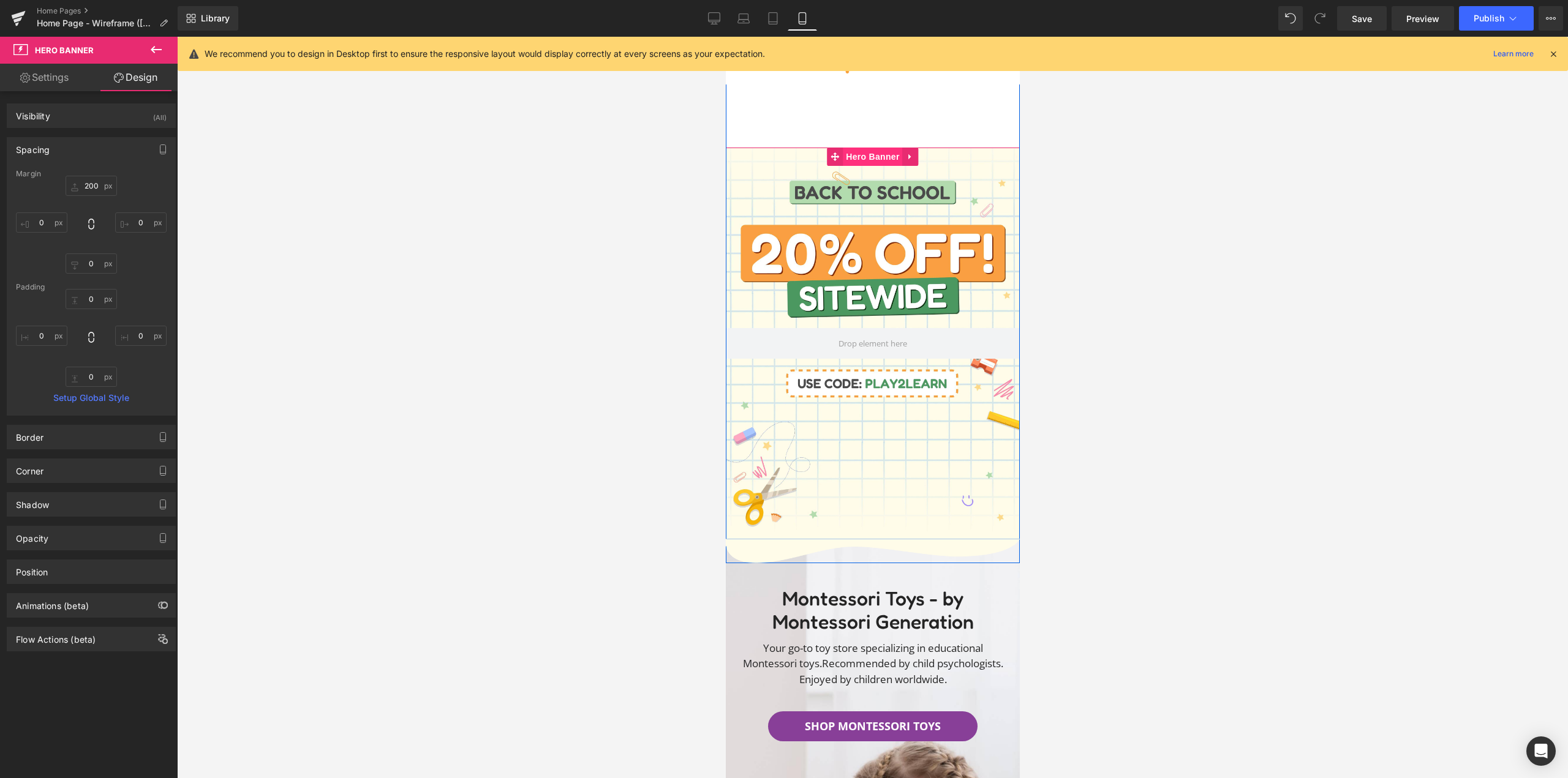 click on "Hero Banner" at bounding box center [872, 157] 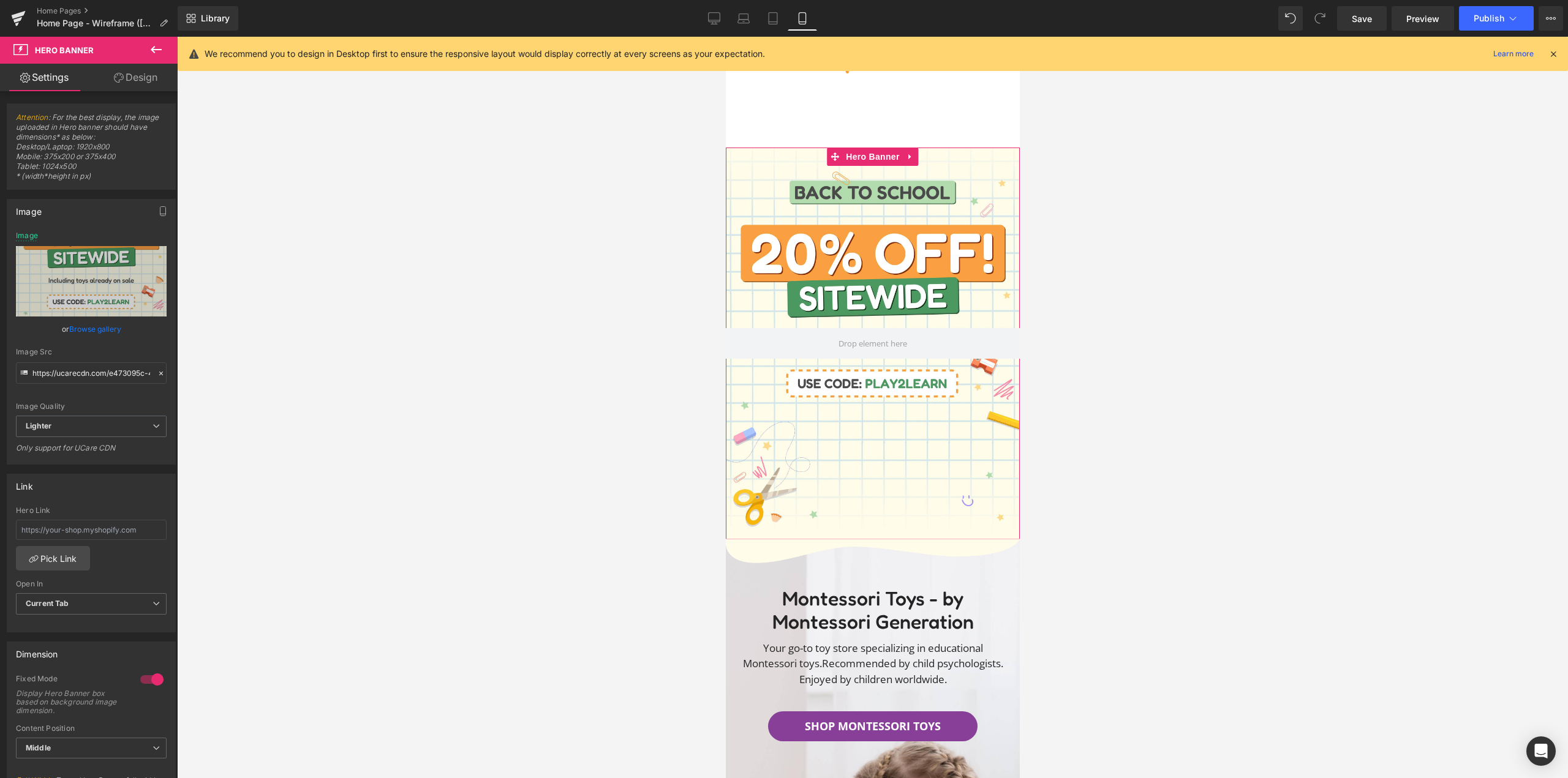 click on "Design" at bounding box center [135, 77] 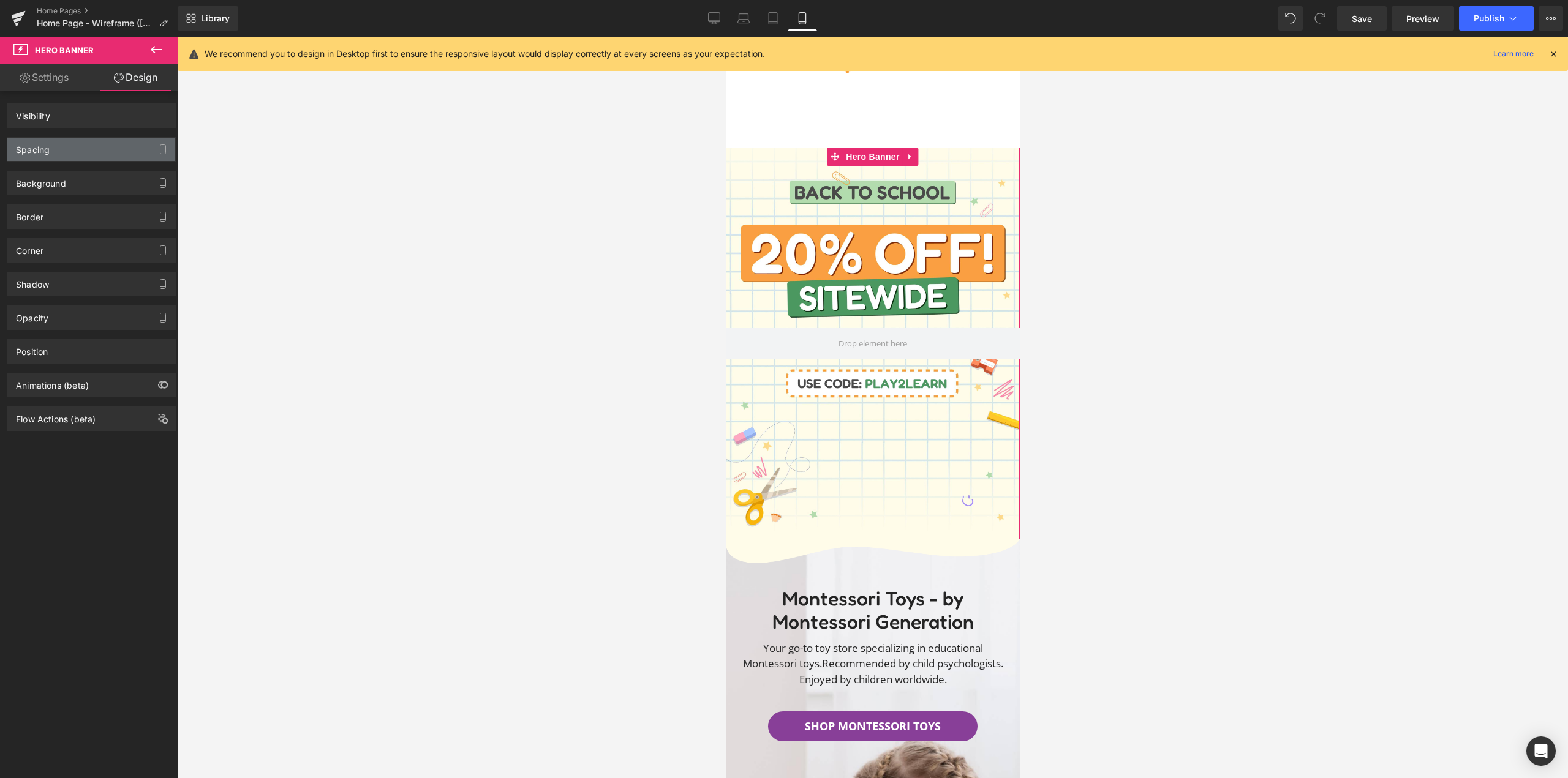 click on "Spacing" at bounding box center [91, 149] 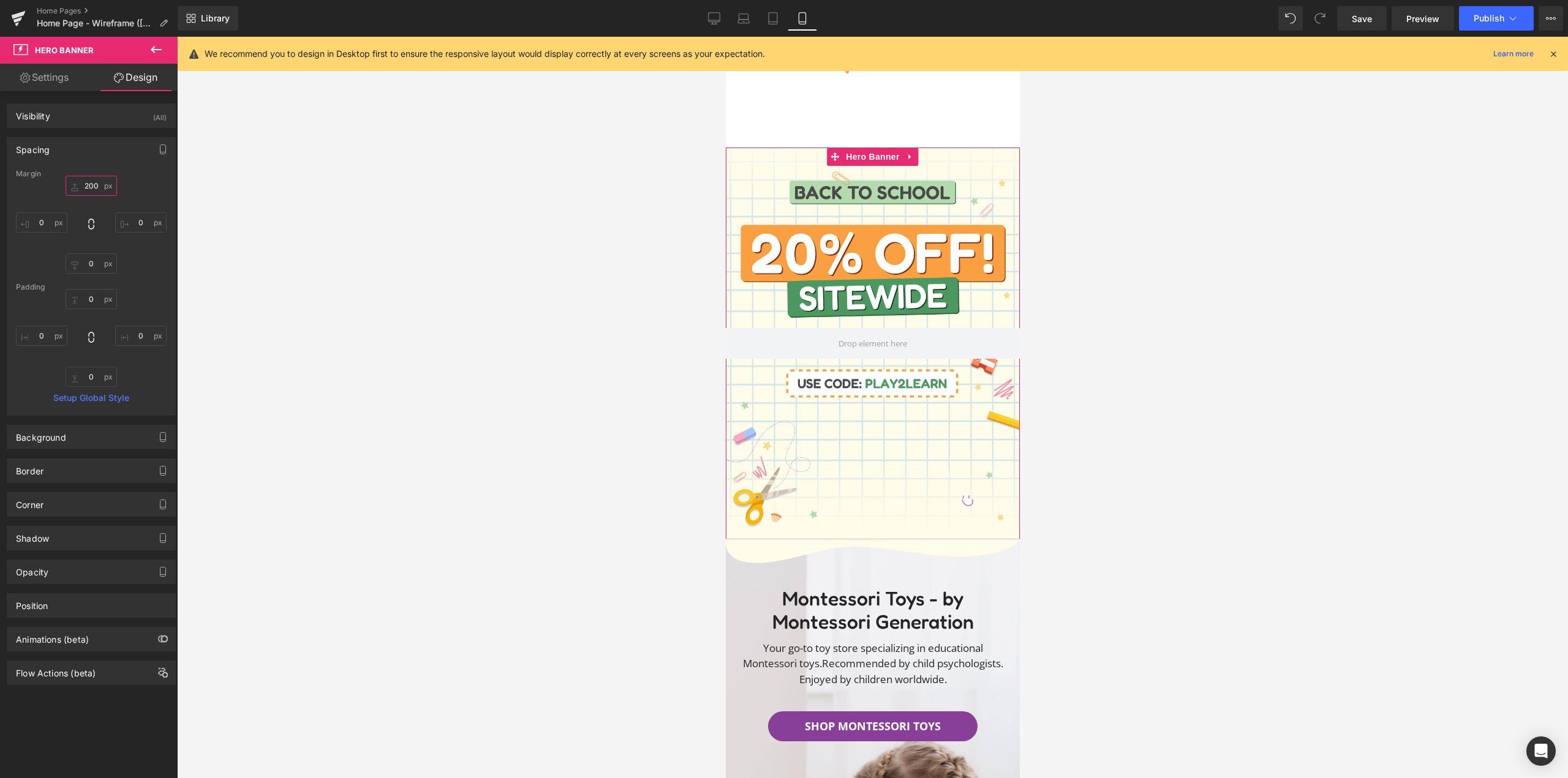 click at bounding box center [91, 185] 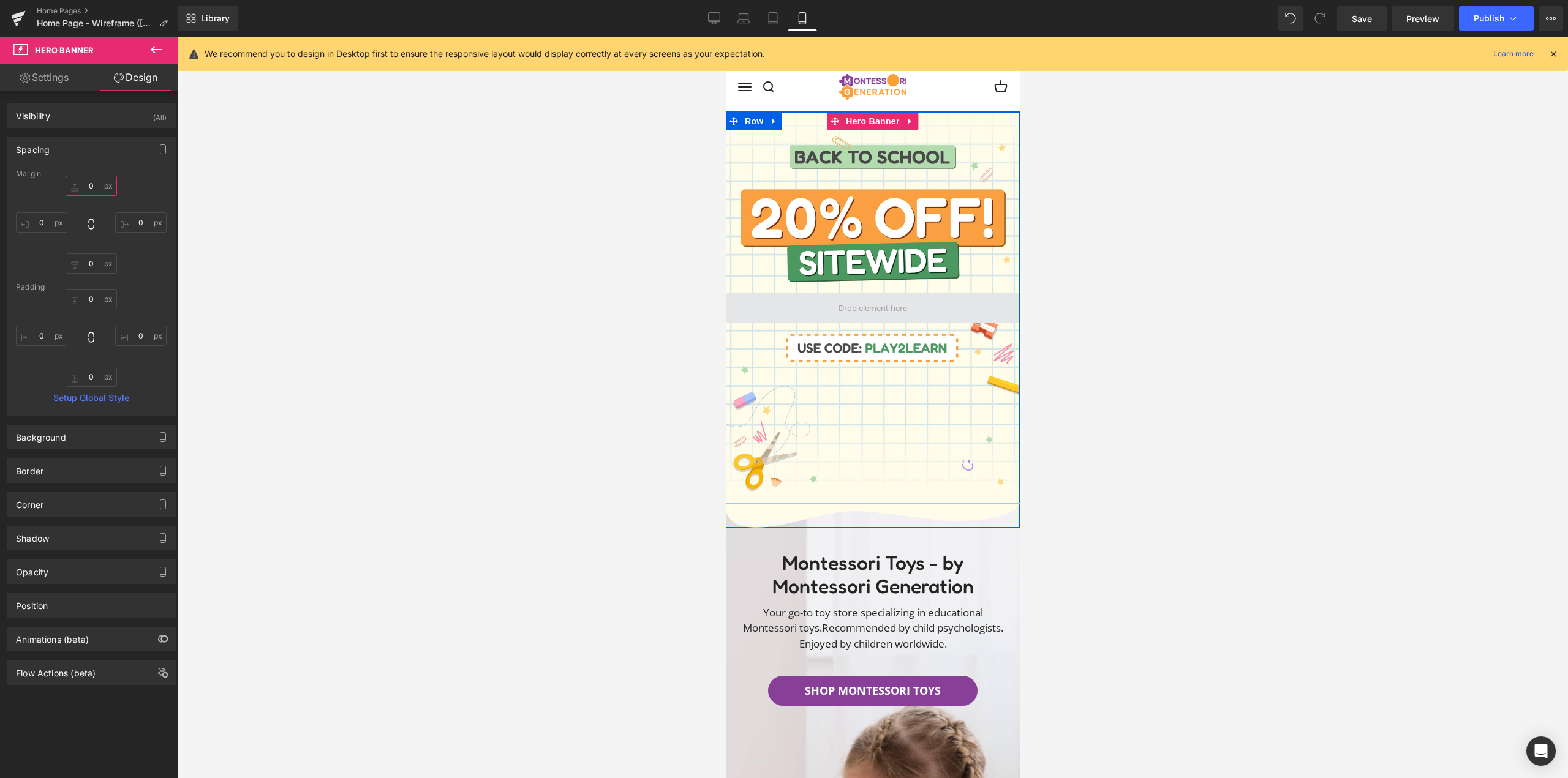 scroll, scrollTop: 0, scrollLeft: 0, axis: both 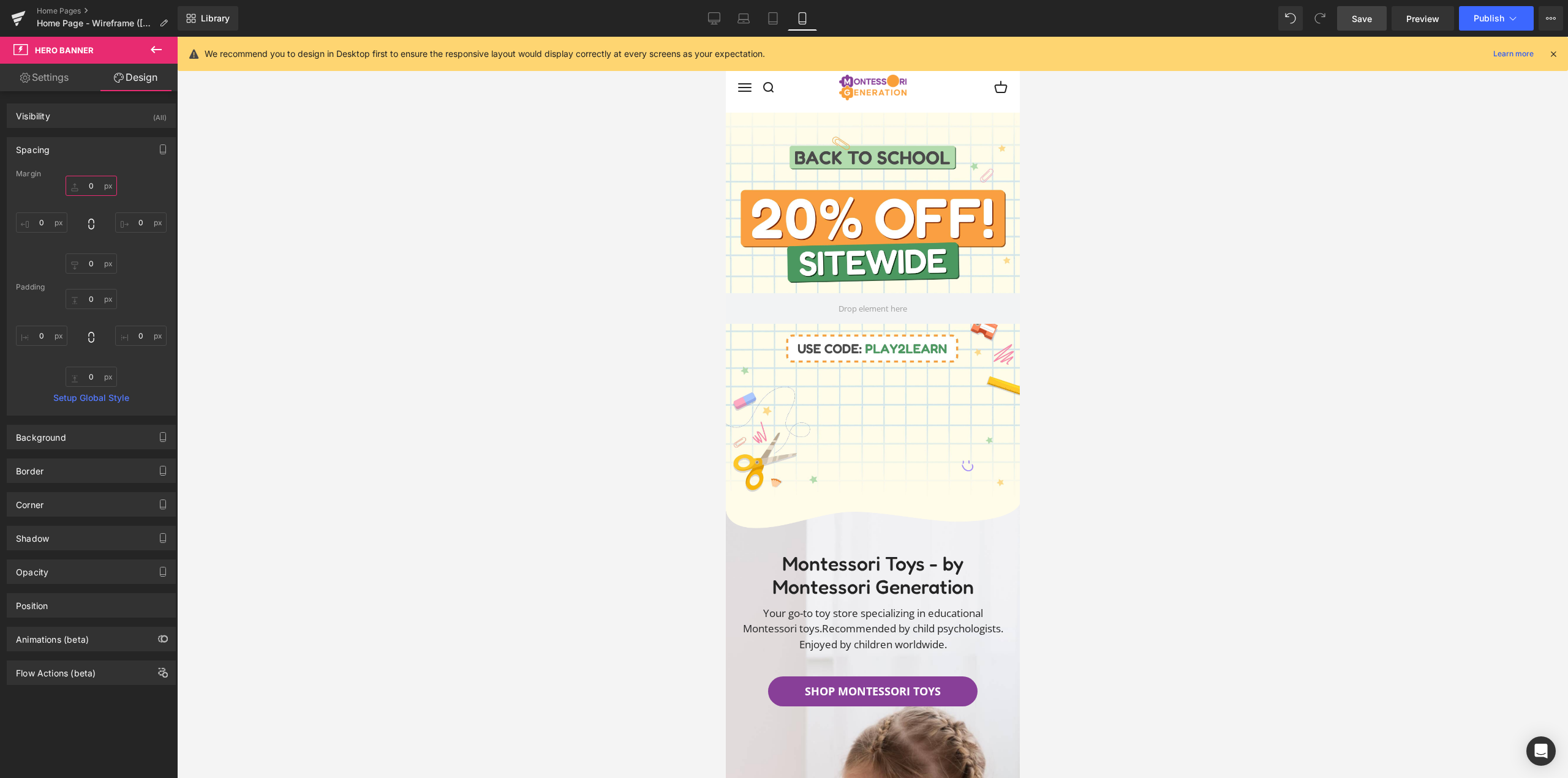 type on "0" 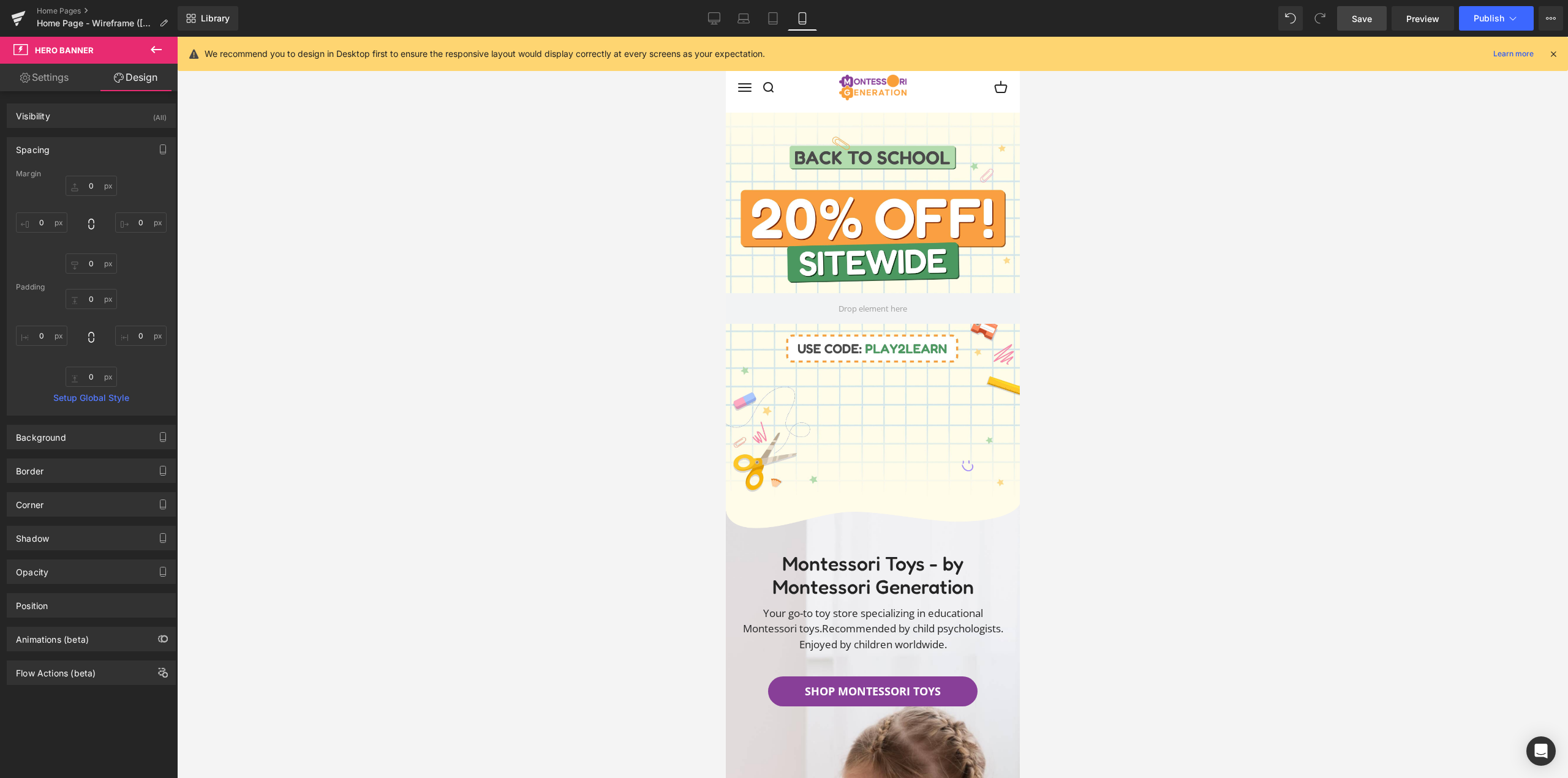 click on "Save" at bounding box center [1362, 18] 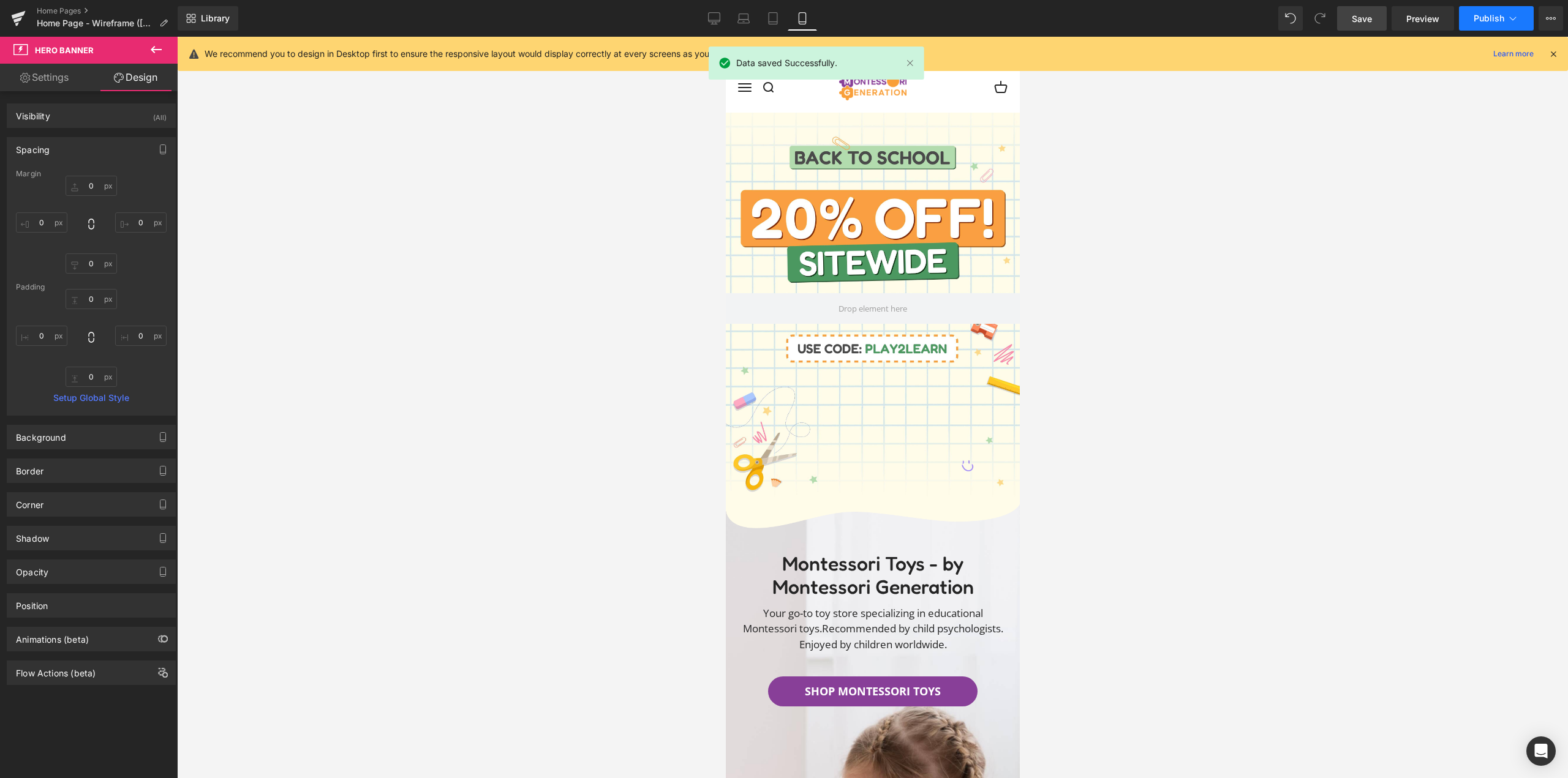 click on "Publish" at bounding box center [1496, 18] 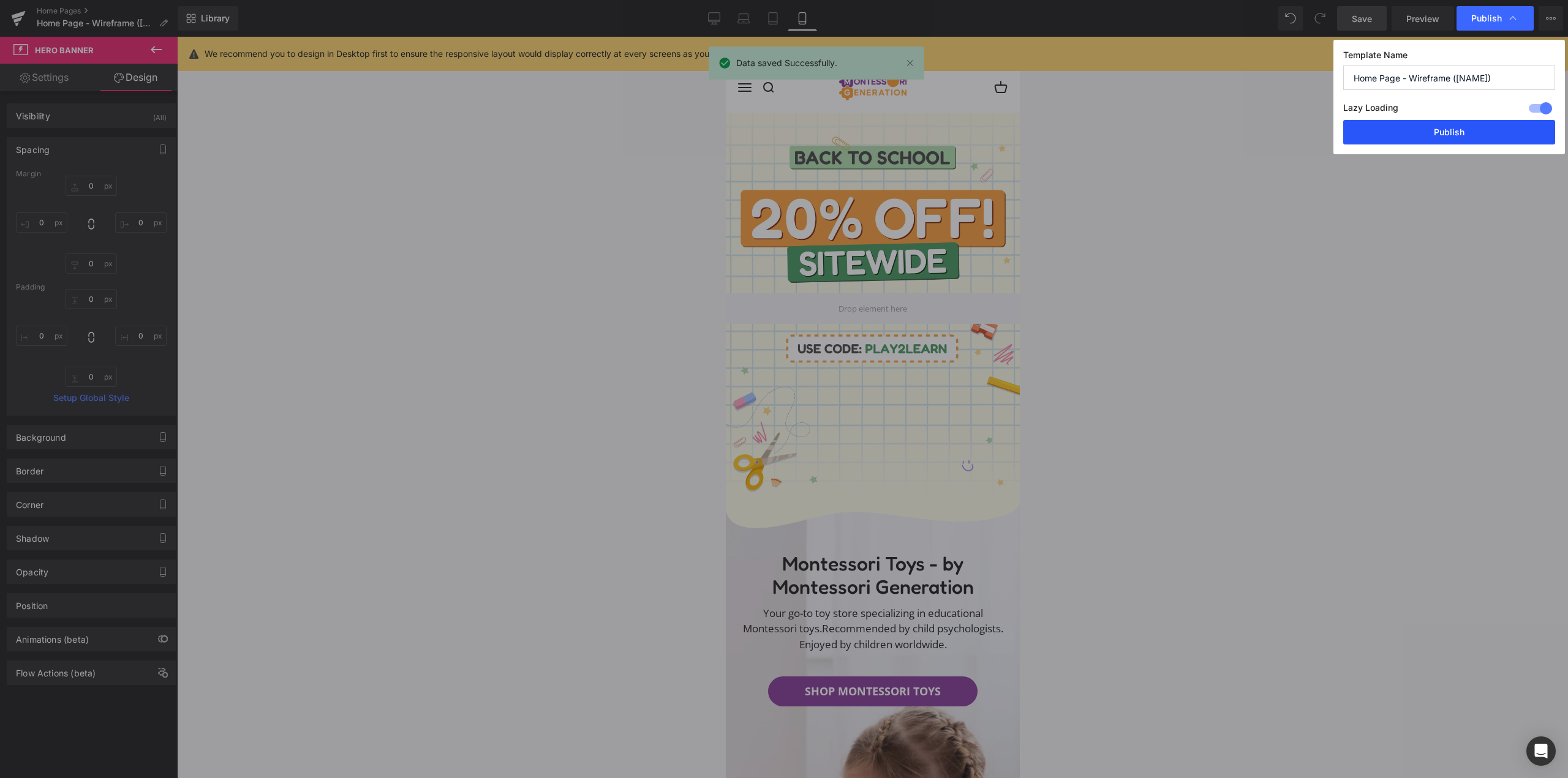 click on "Publish" at bounding box center (1449, 132) 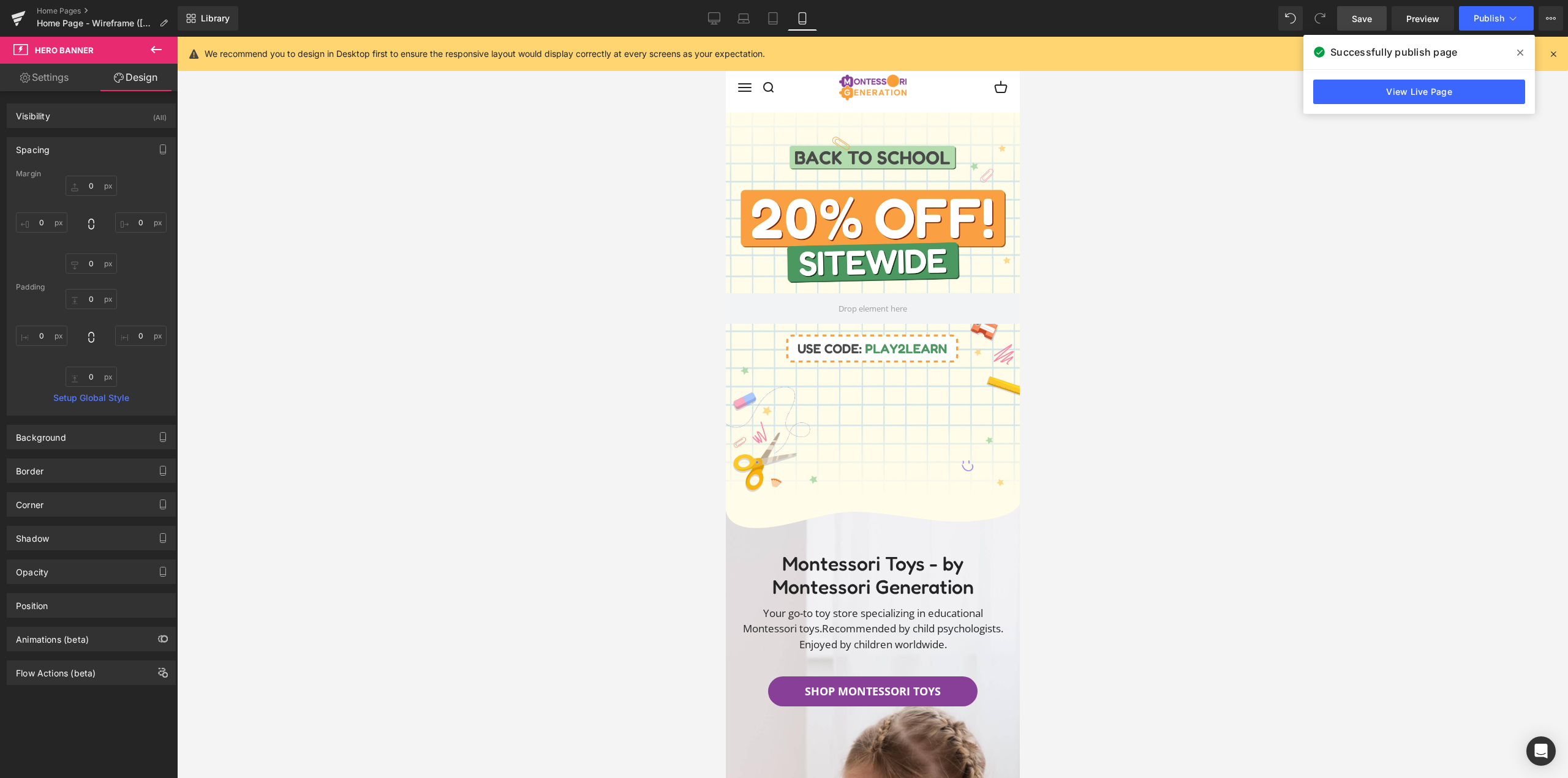 click on "Library Mobile Desktop Laptop Tablet Mobile Save Preview Publish Scheduled View Live Page View with current Template Save Template to Library Schedule Publish Publish Settings Shortcuts We recommend you to design in Desktop first to ensure the responsive layout would display correctly at every screens as your expectation. Learn more  Your page can’t be published   You've reached the maximum number of published pages on your plan  (0/0).  You need to upgrade your plan or unpublish all your pages to get 1 publish slot.   Unpublish pages   Upgrade plan" at bounding box center (873, 18) 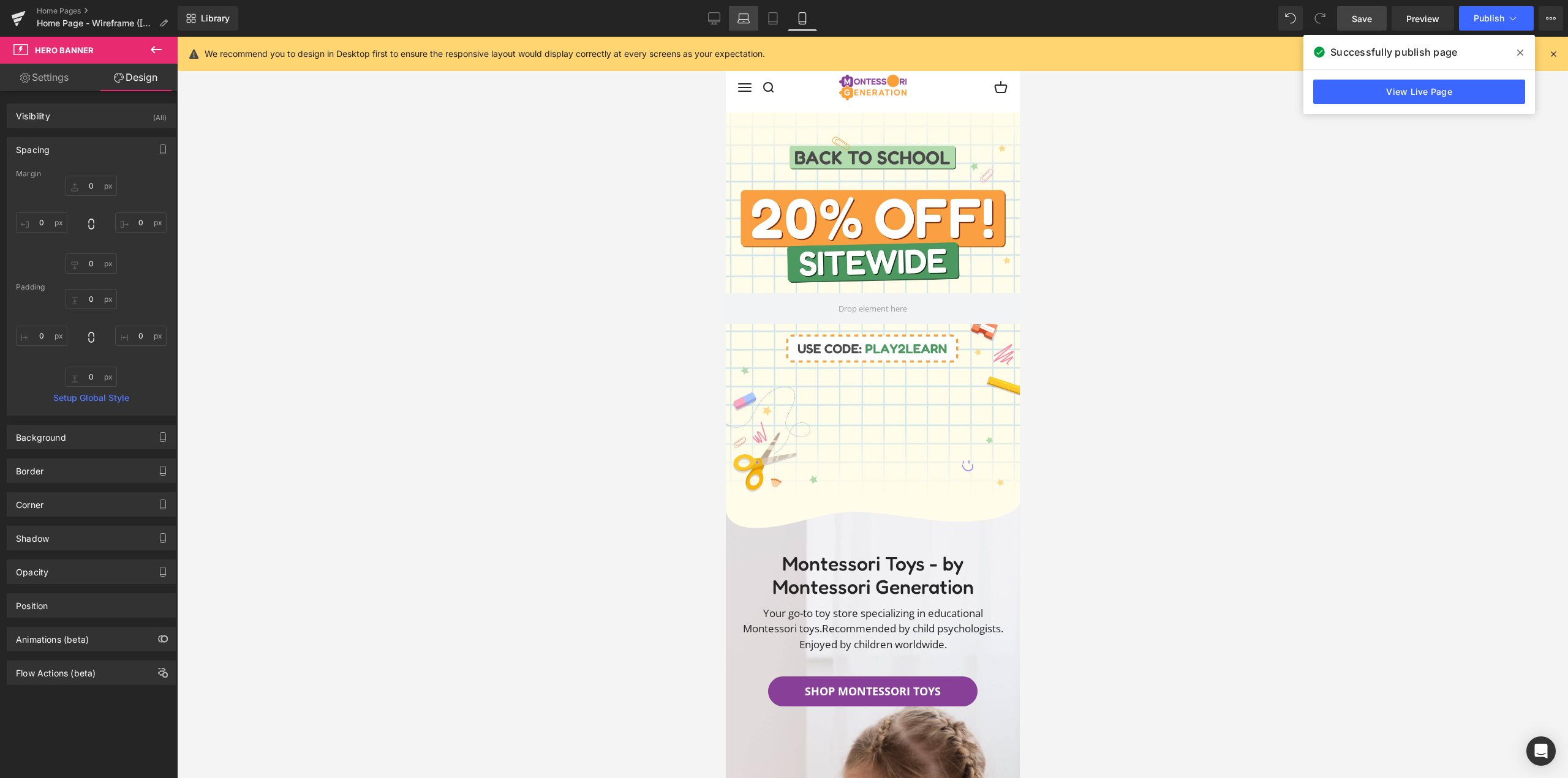 drag, startPoint x: 709, startPoint y: 16, endPoint x: 748, endPoint y: 9, distance: 39.62323 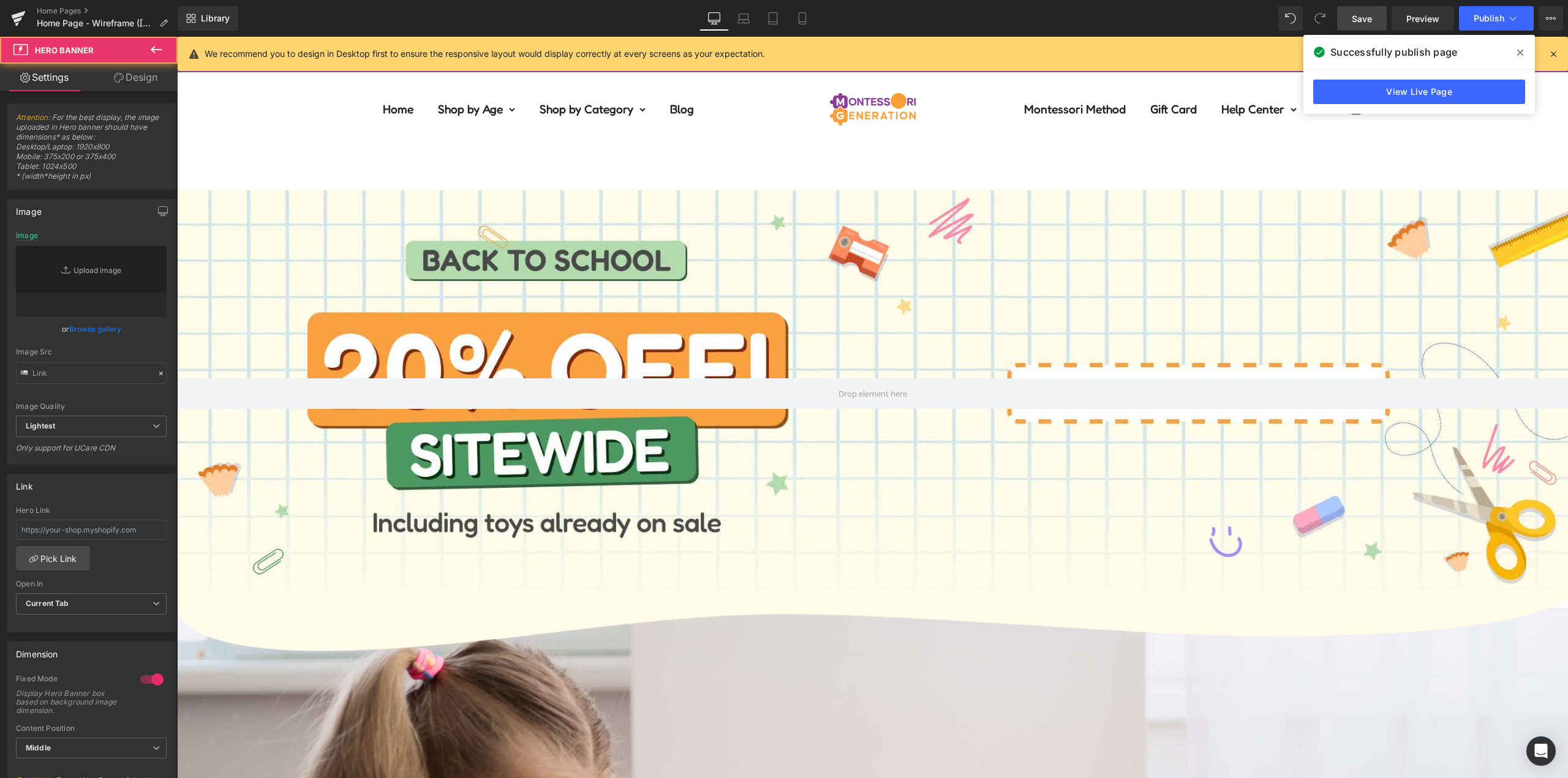 click at bounding box center [872, 393] 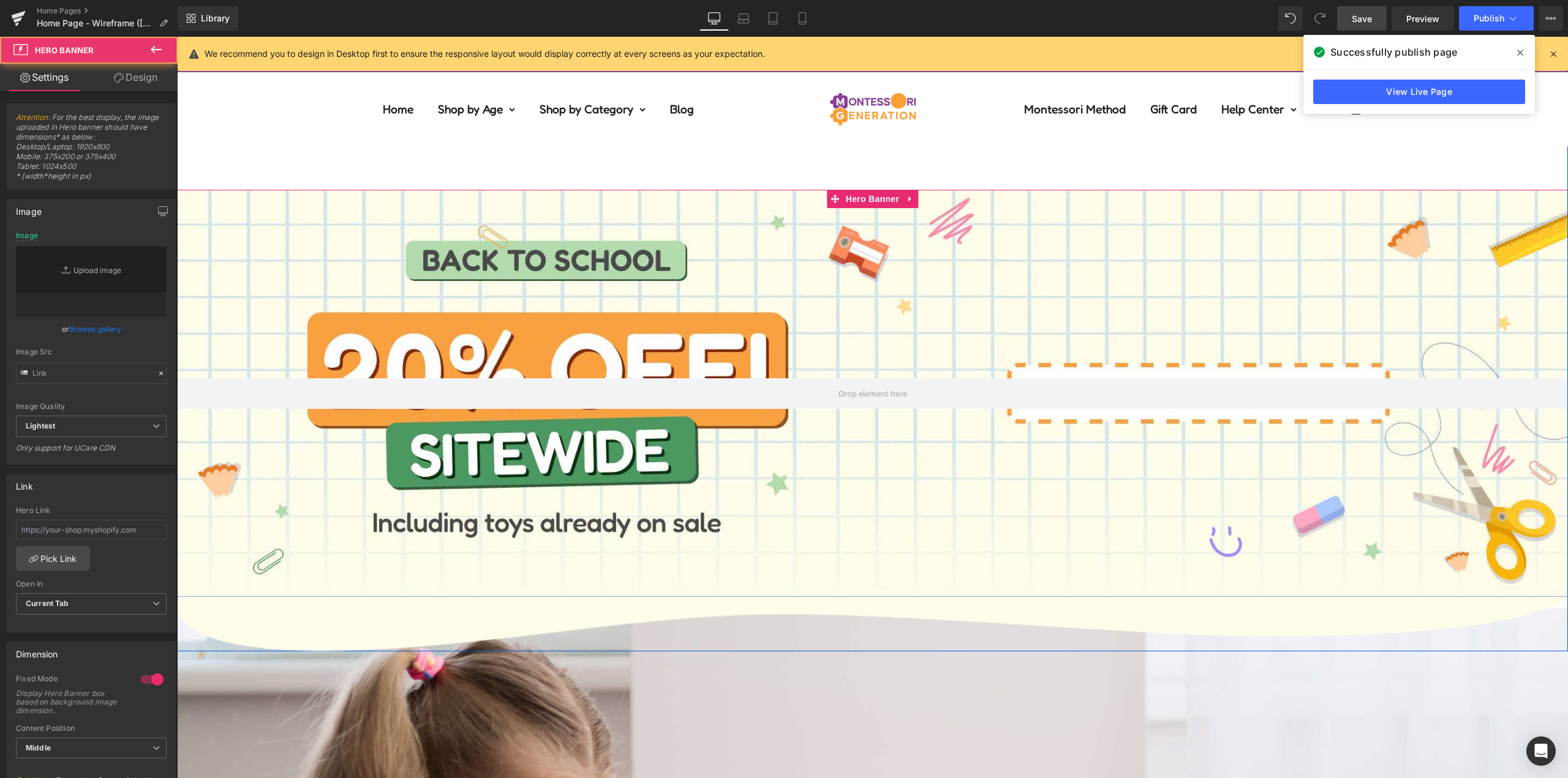 click at bounding box center (872, 393) 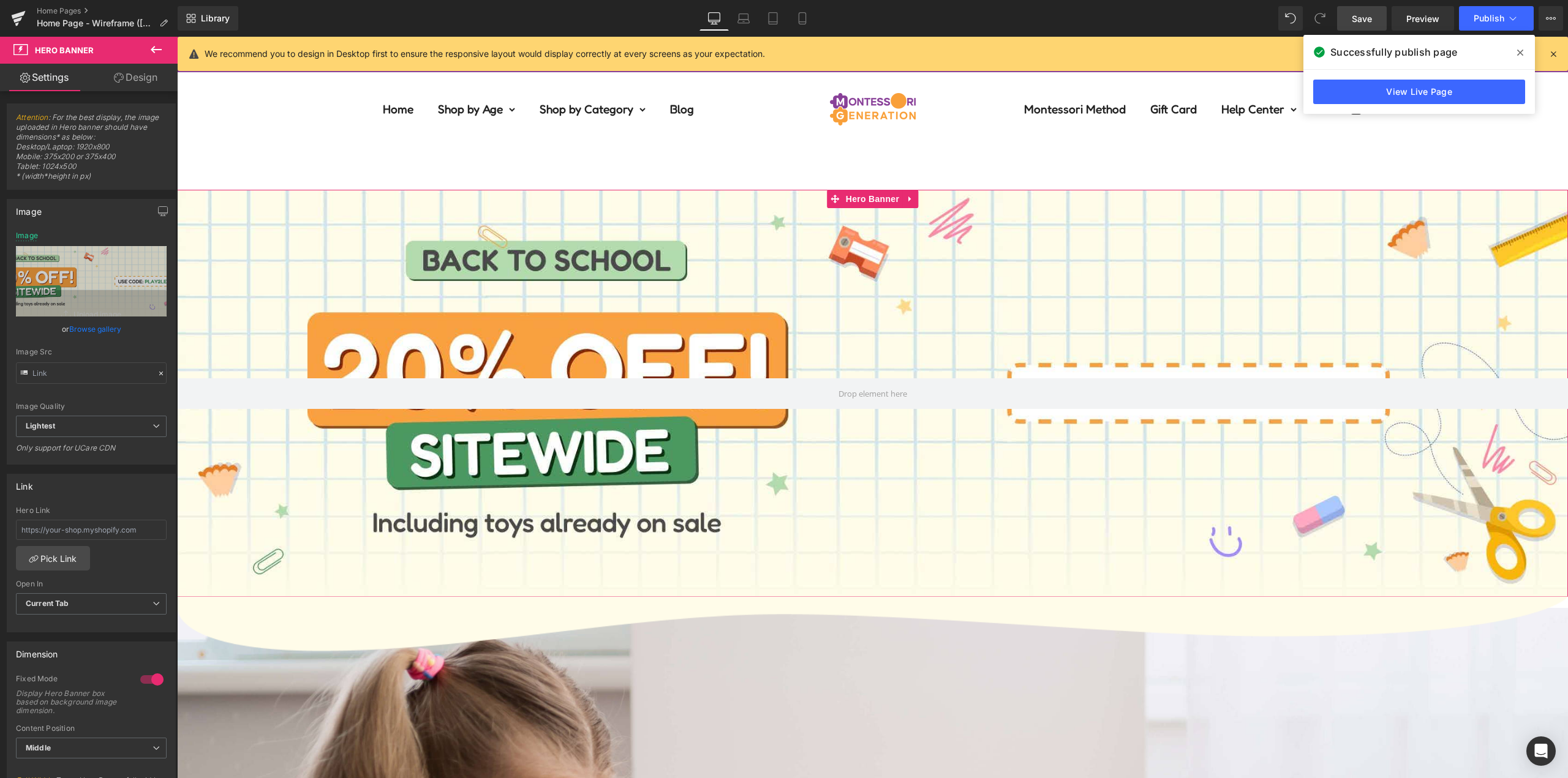 click on "Design" at bounding box center (135, 77) 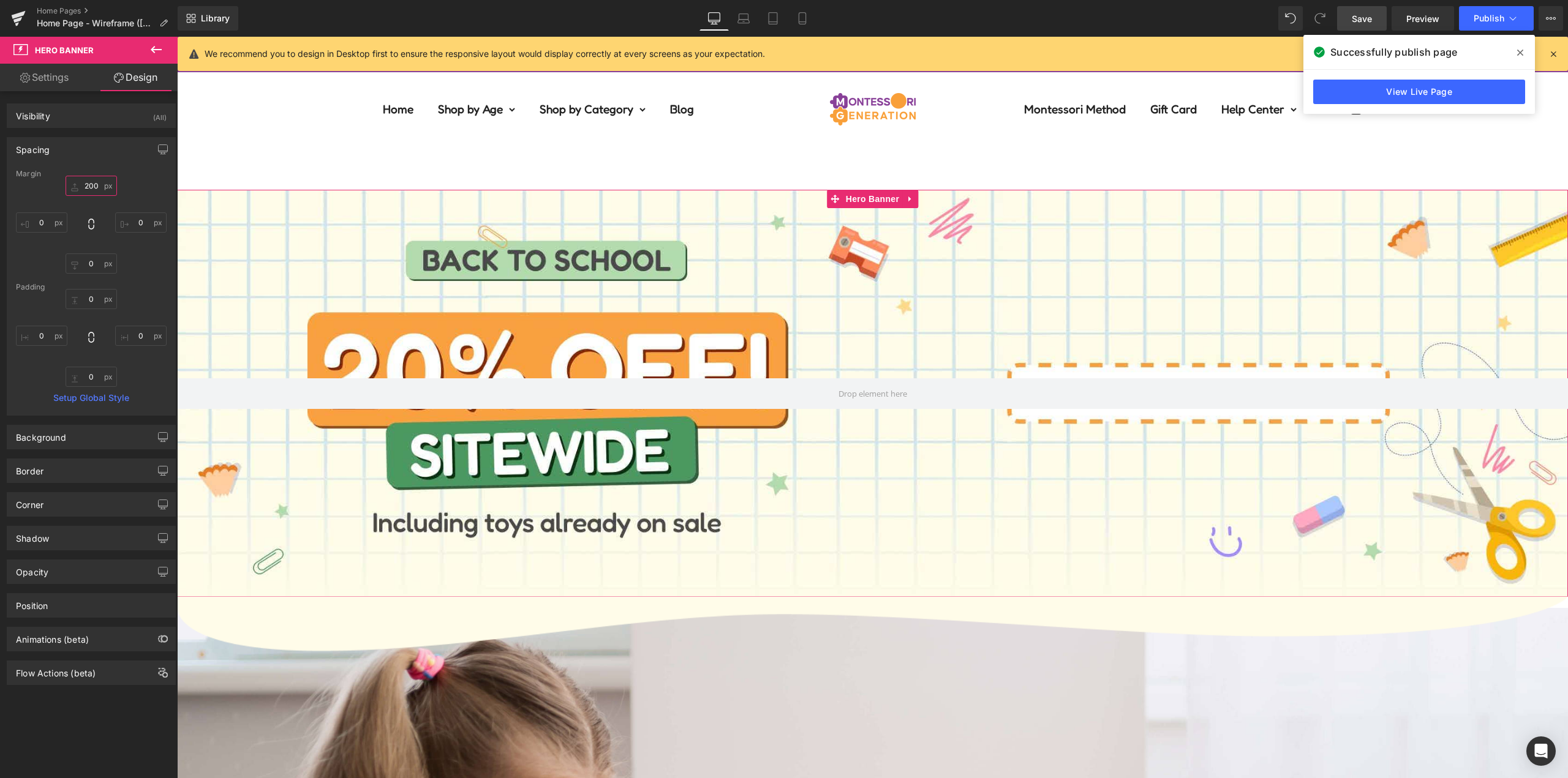 click at bounding box center [91, 185] 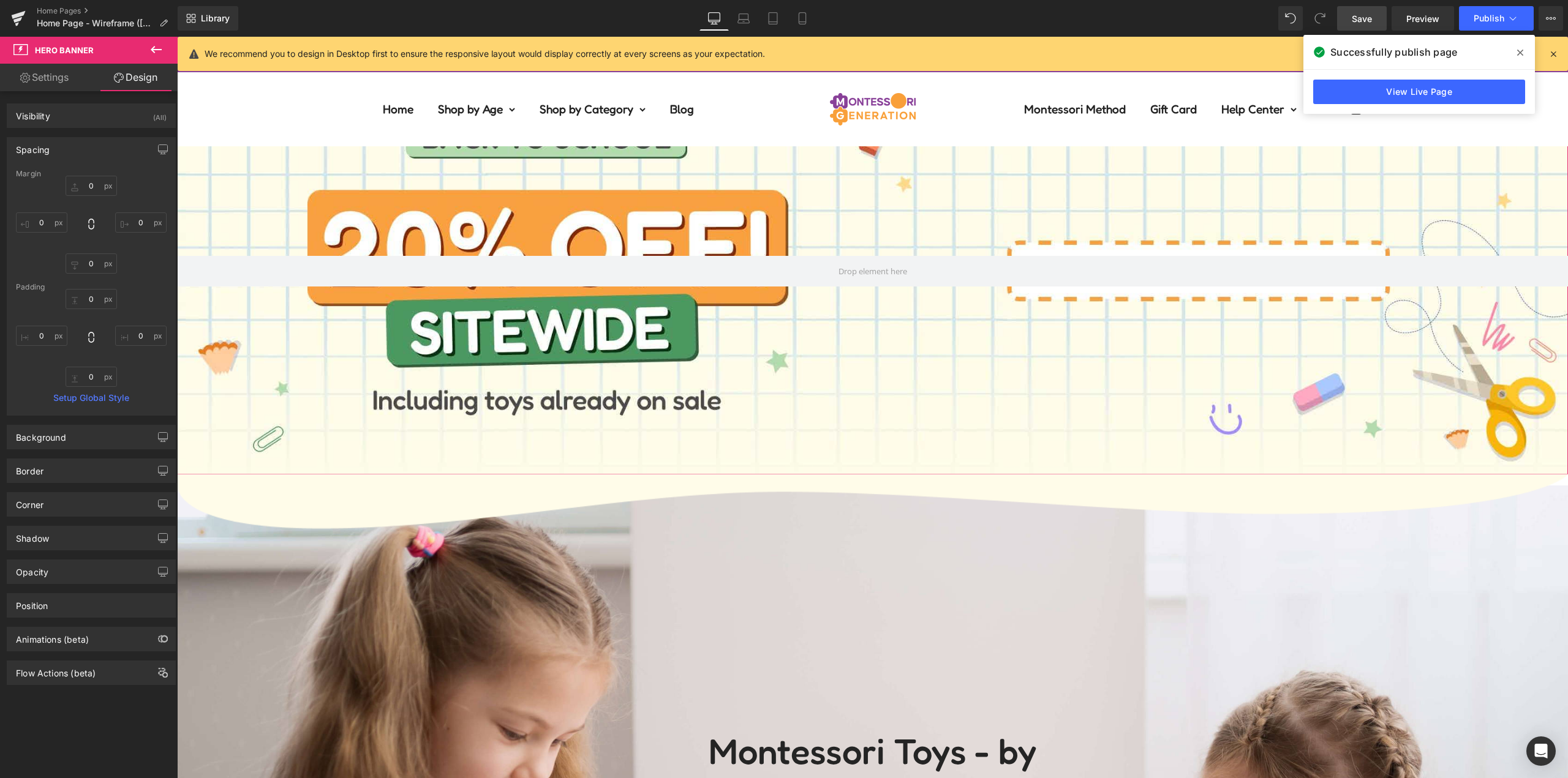 click on "0" at bounding box center [91, 225] 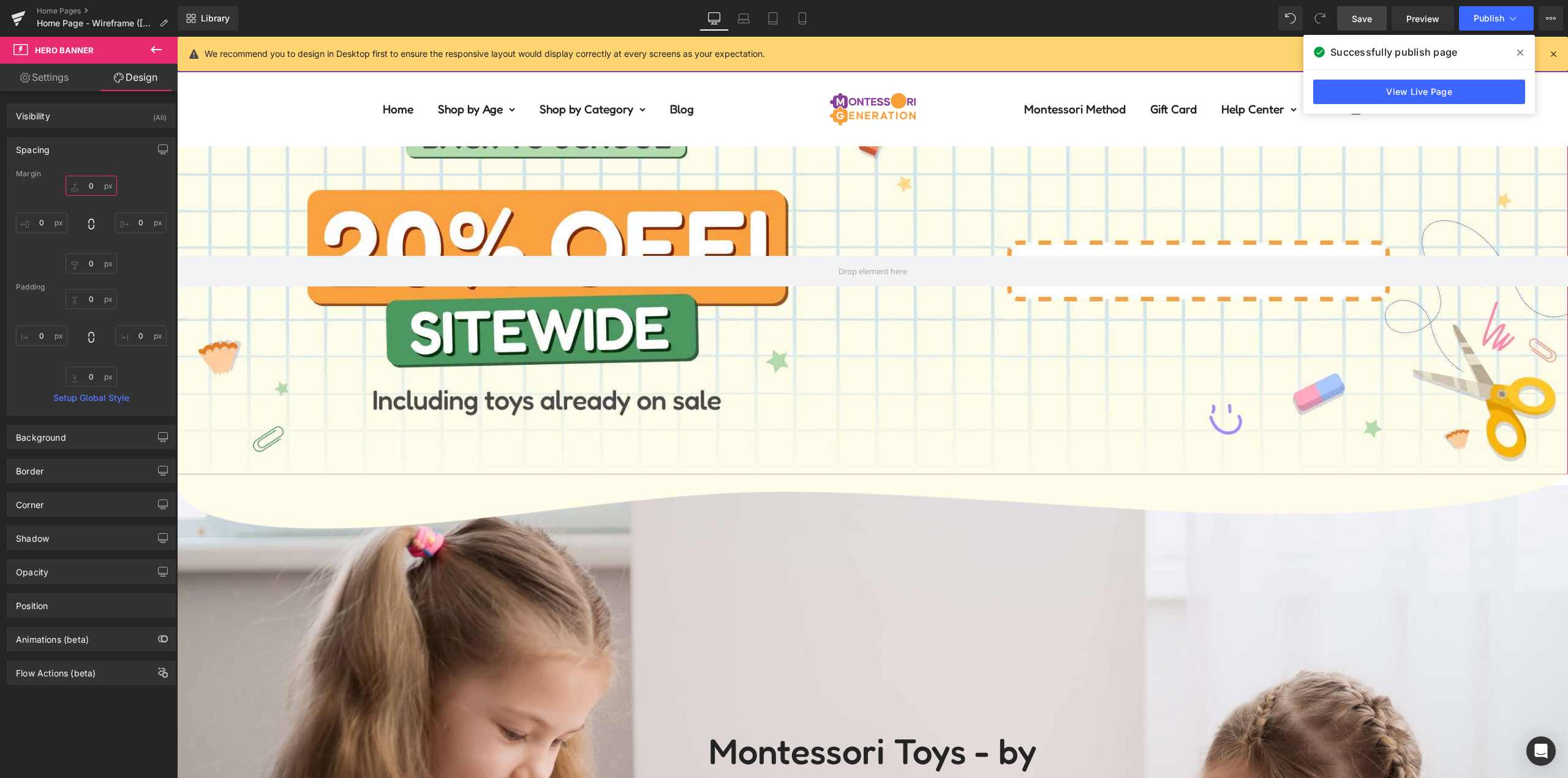 click on "0" at bounding box center (91, 185) 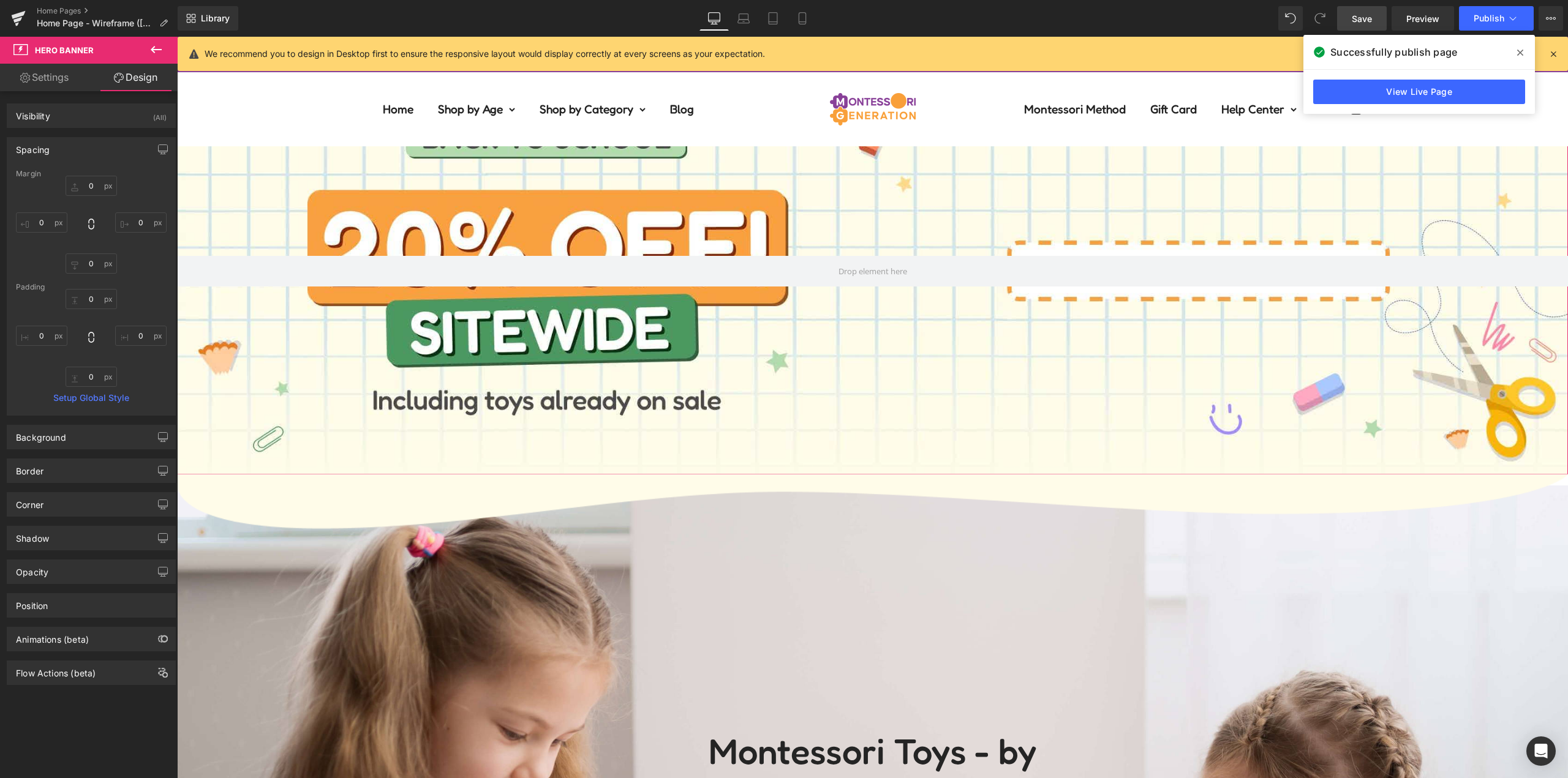 click on "0" at bounding box center [91, 225] 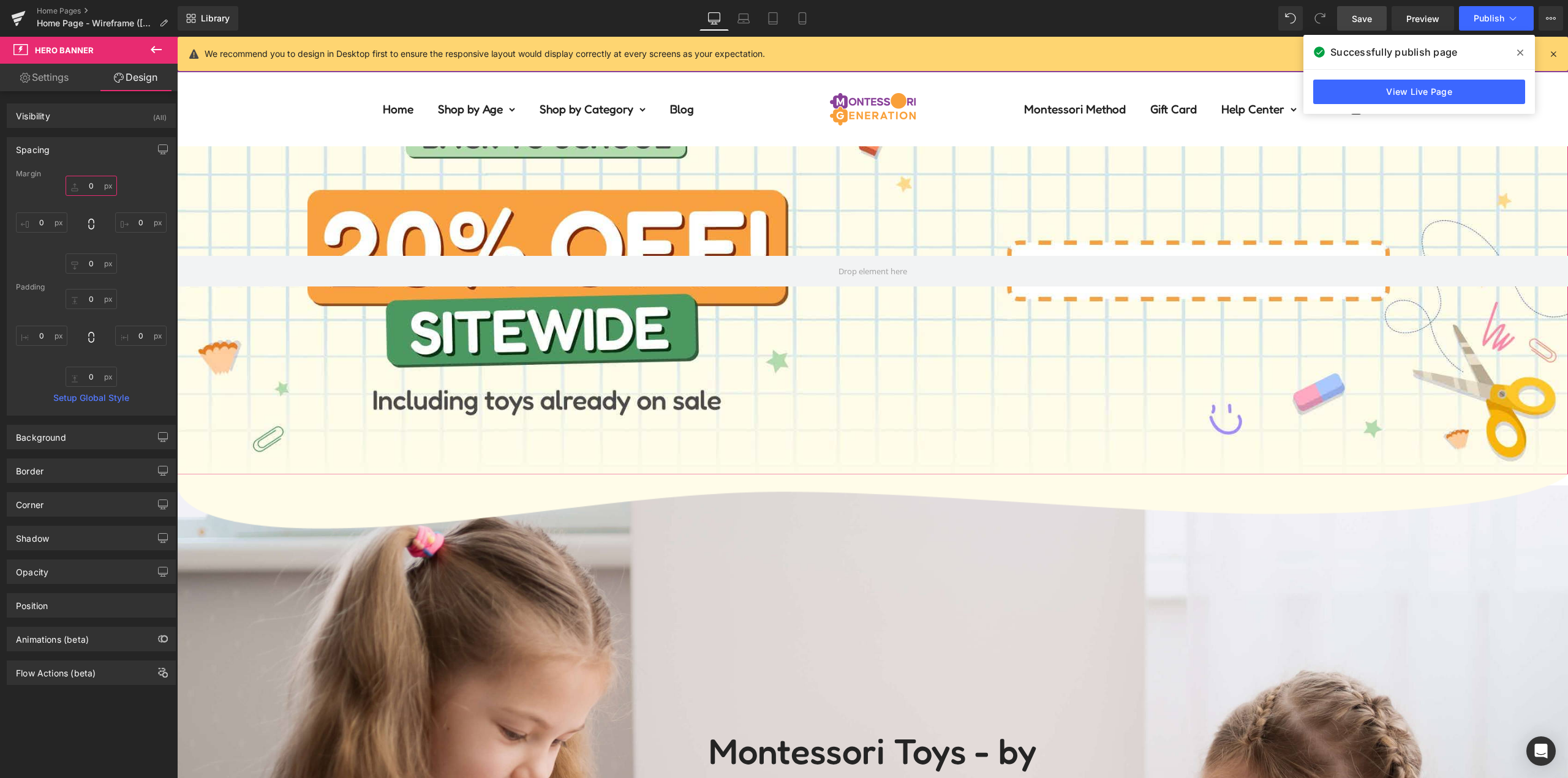 click on "0" at bounding box center (91, 185) 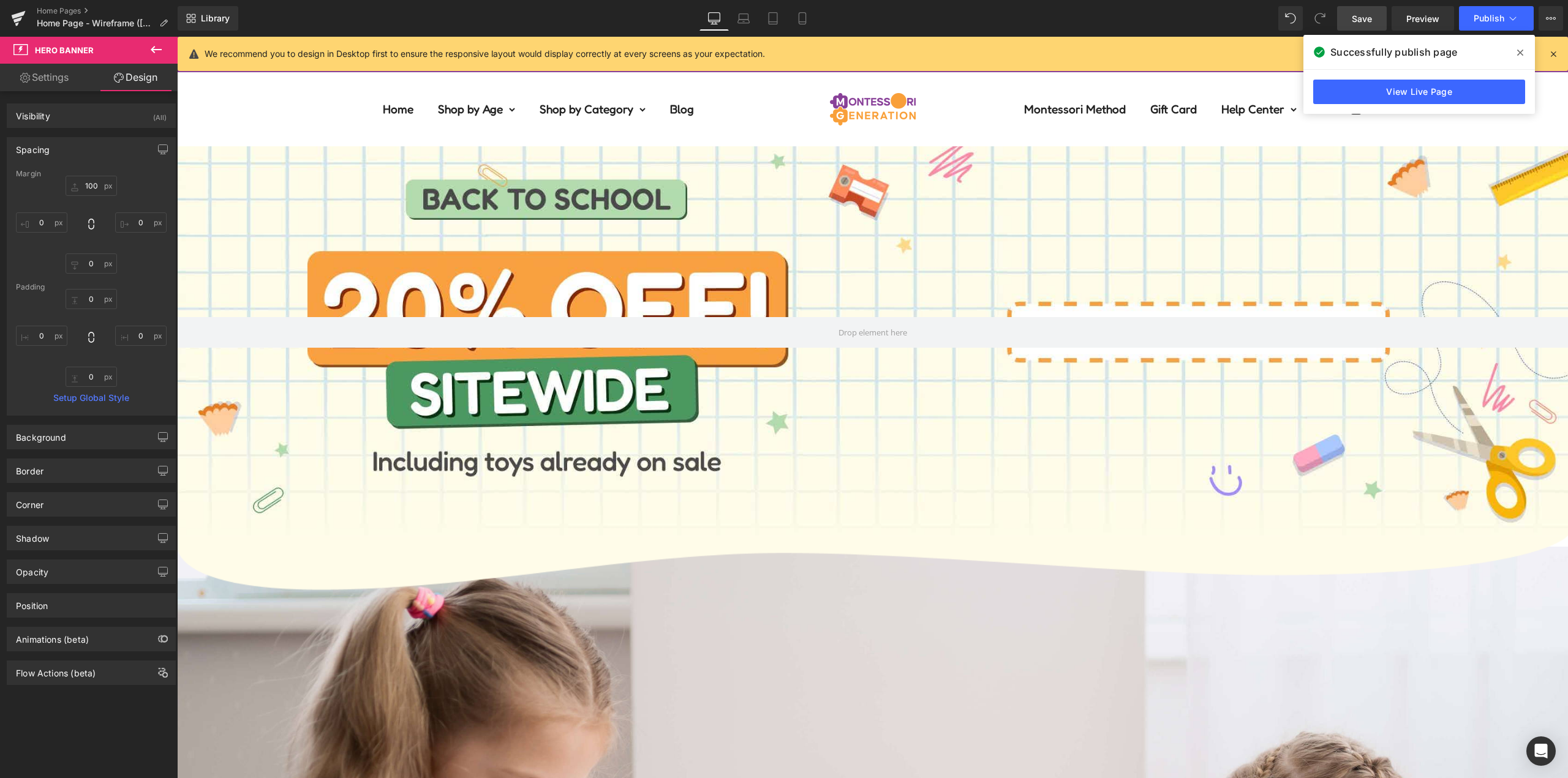 click on "Save" at bounding box center [1362, 18] 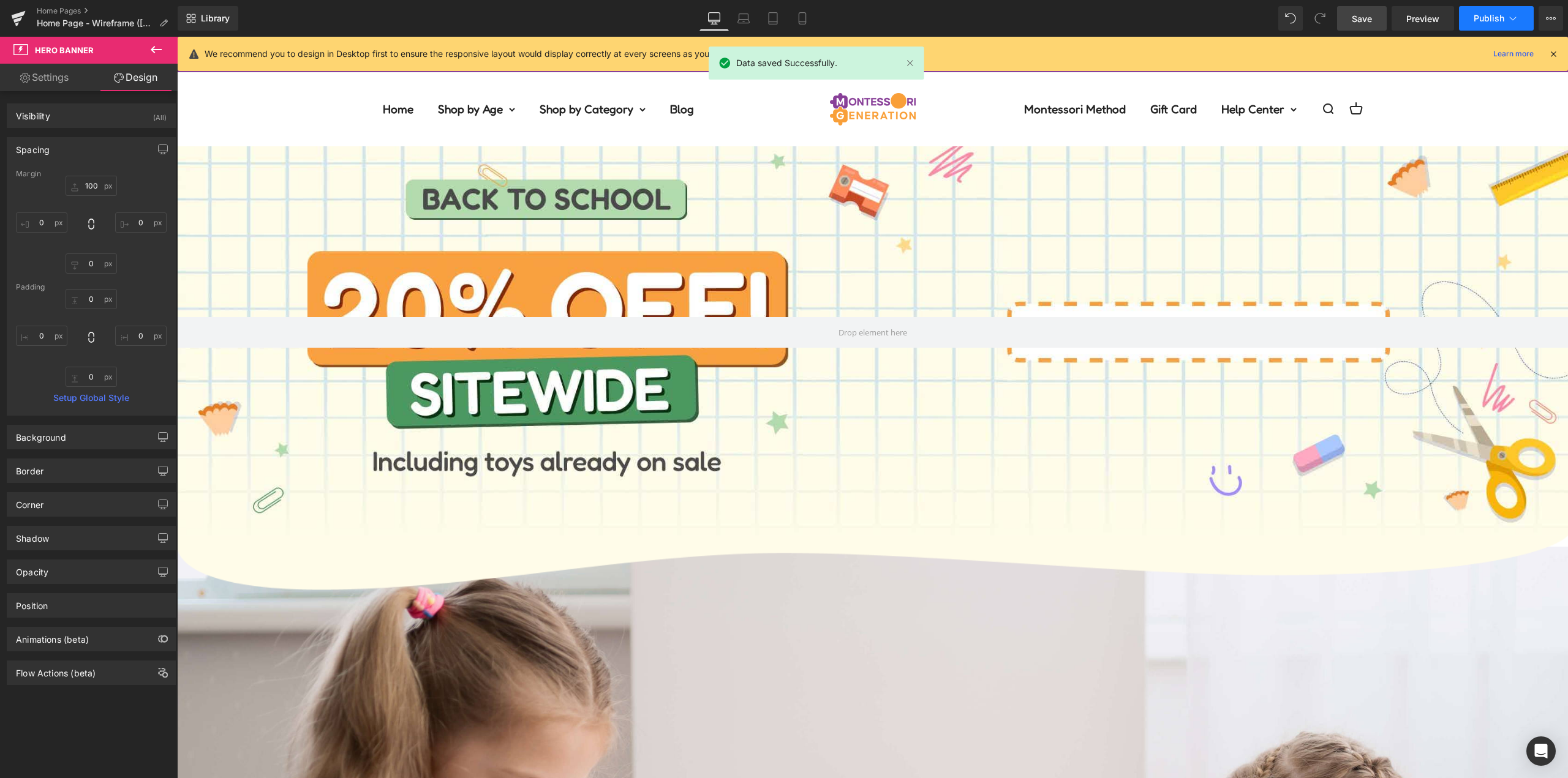 click on "Publish" at bounding box center [1496, 18] 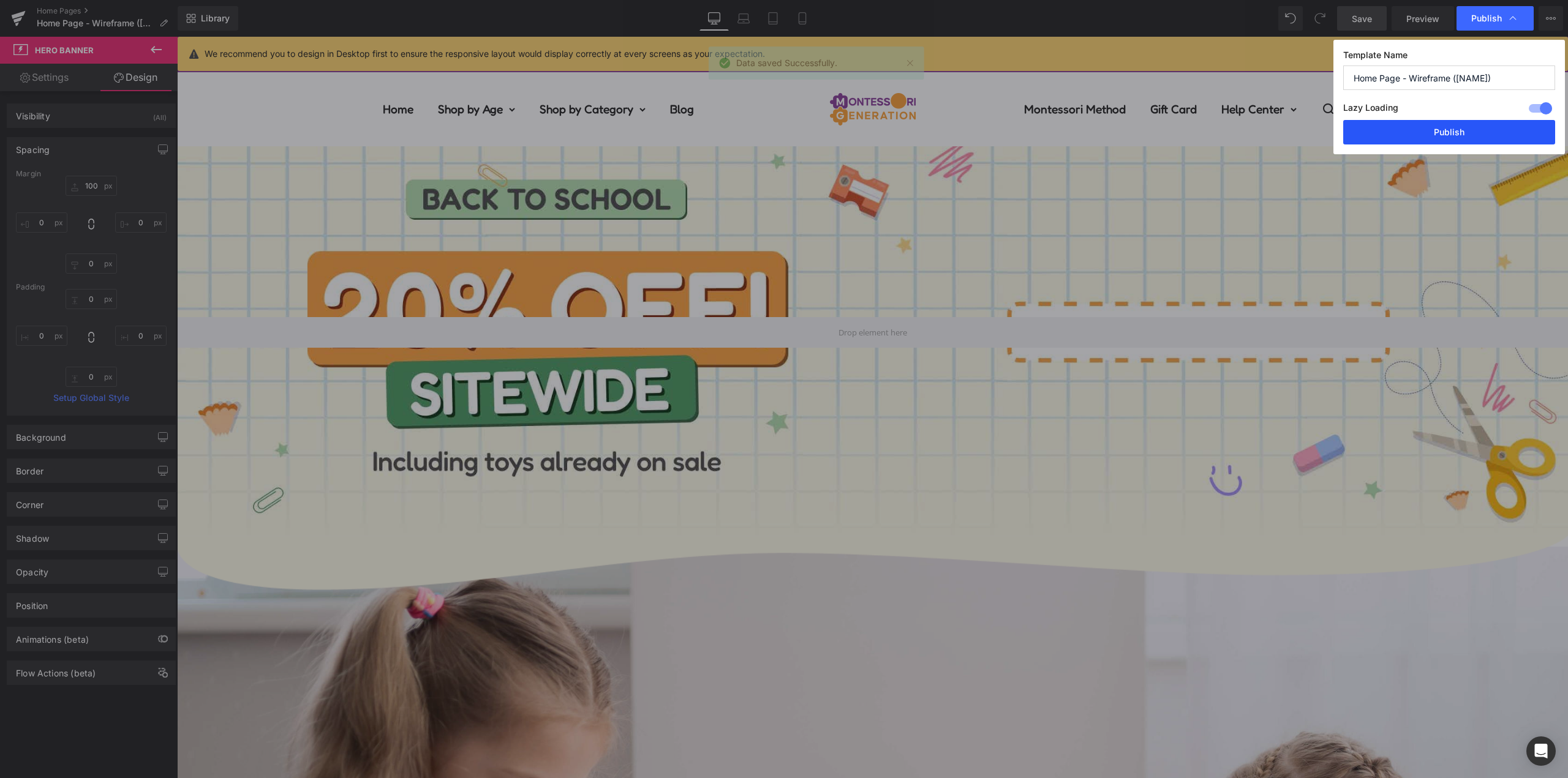 drag, startPoint x: 1474, startPoint y: 124, endPoint x: 735, endPoint y: 94, distance: 739.609 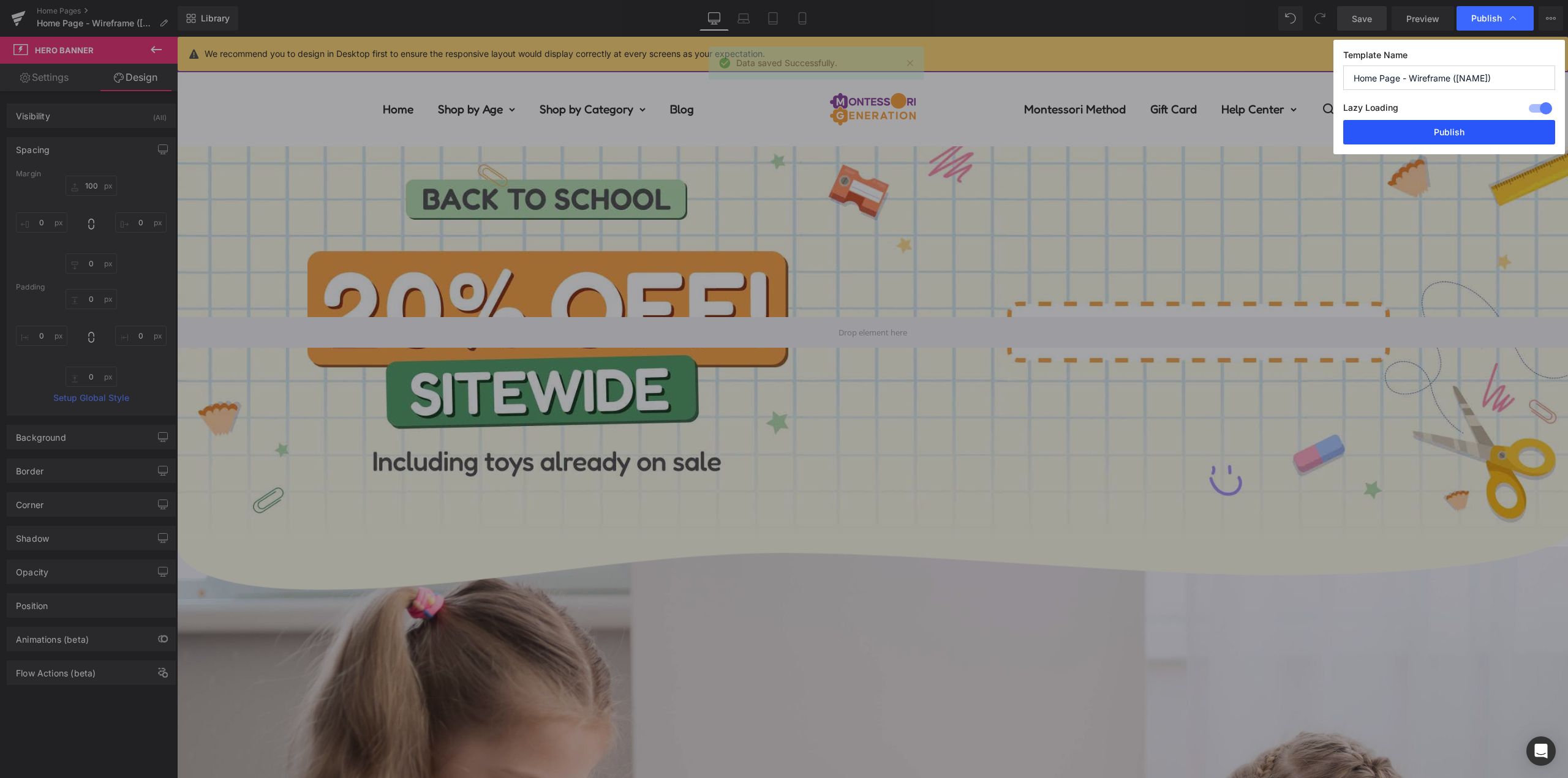 click on "Publish" at bounding box center [1449, 132] 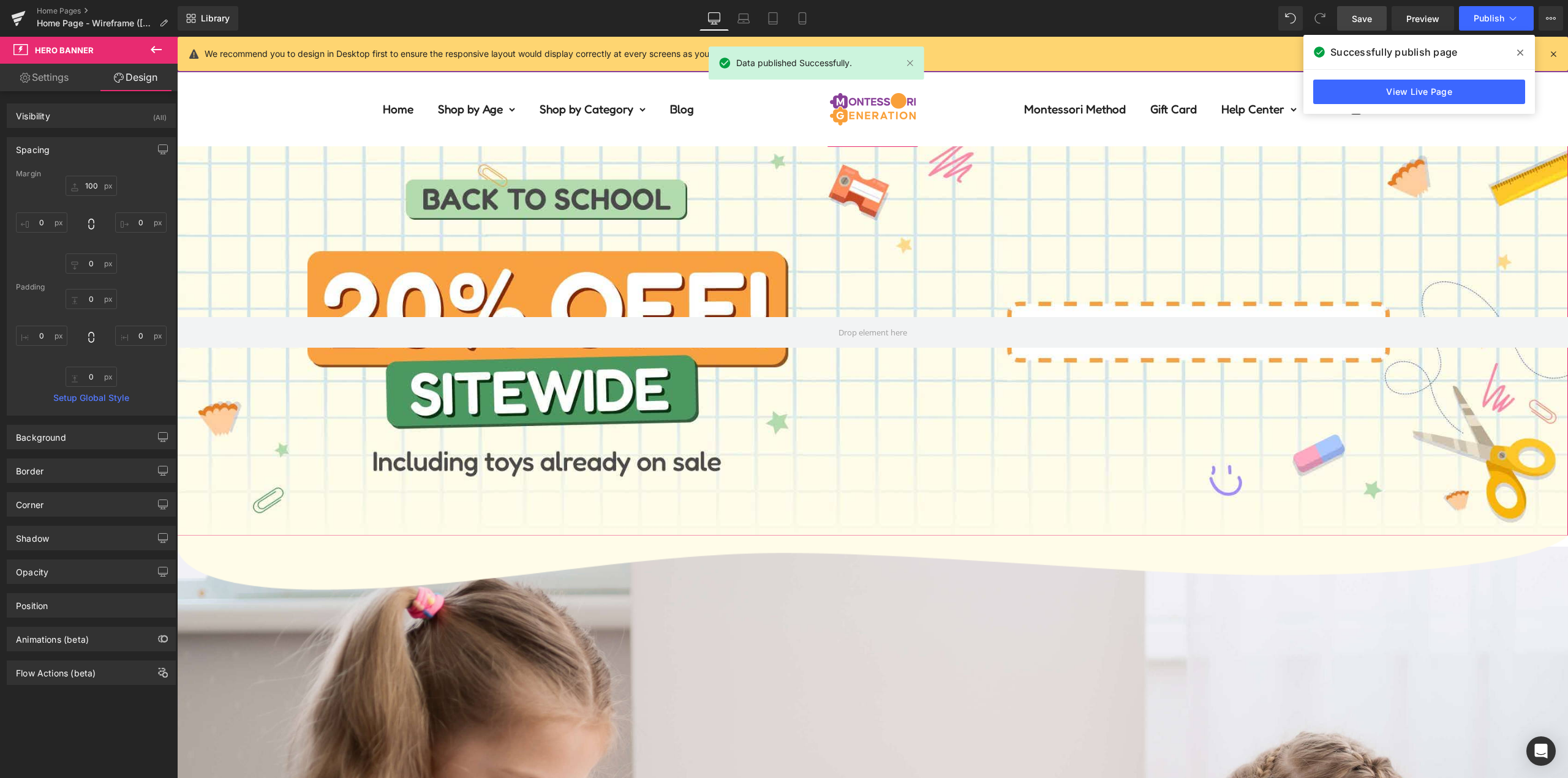 click 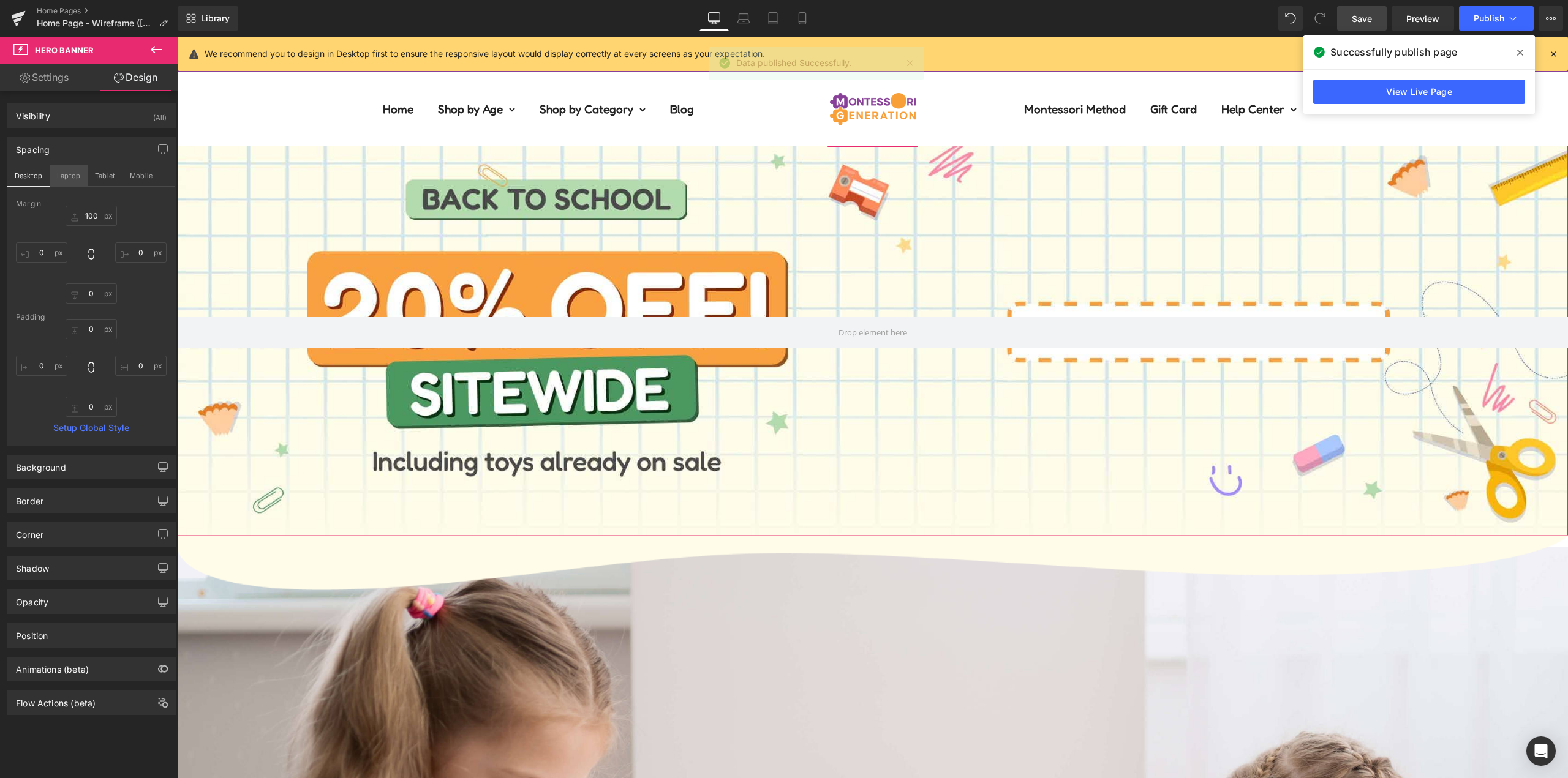 click on "Laptop" at bounding box center [69, 176] 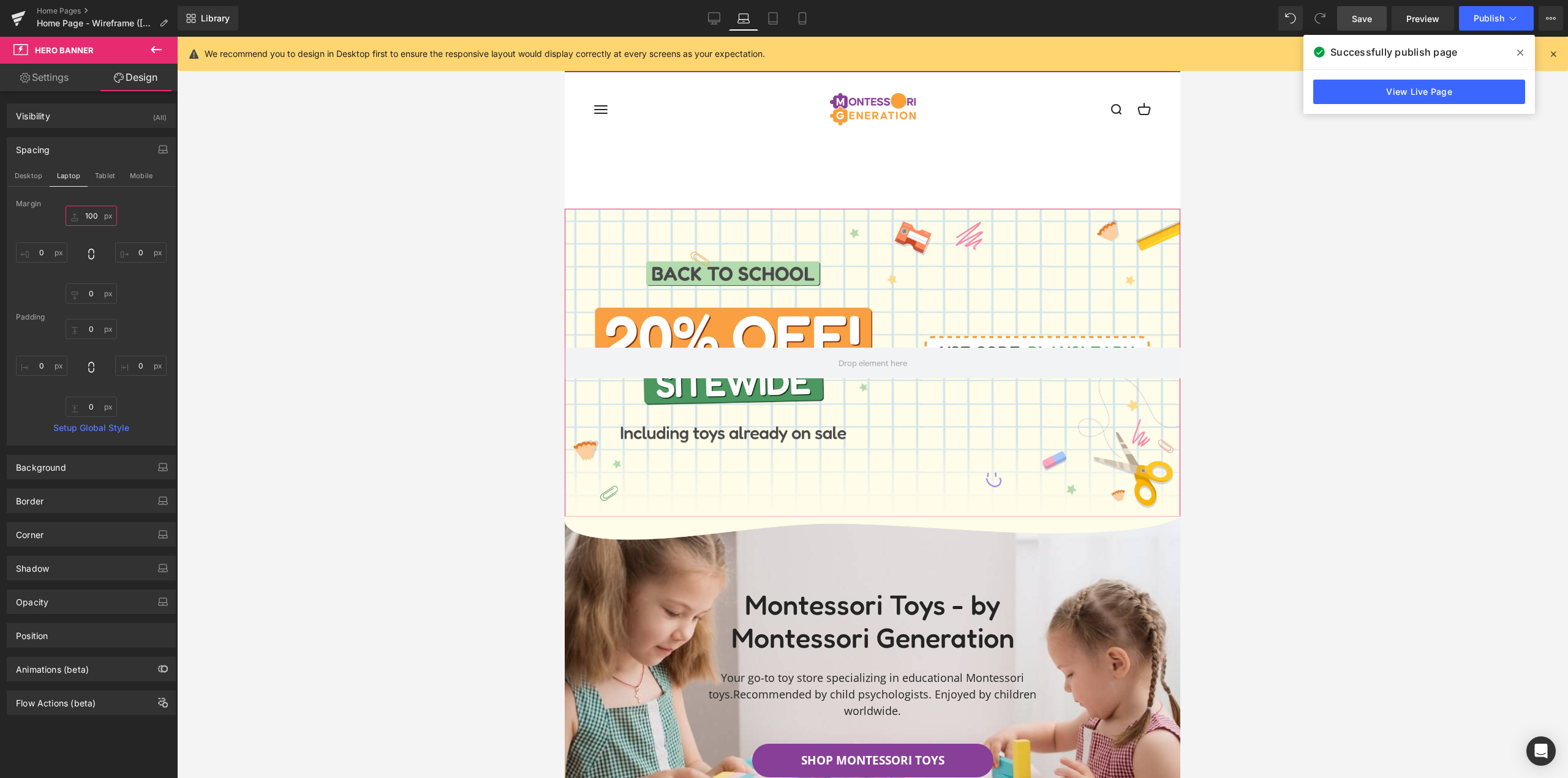 click on "100" at bounding box center [91, 215] 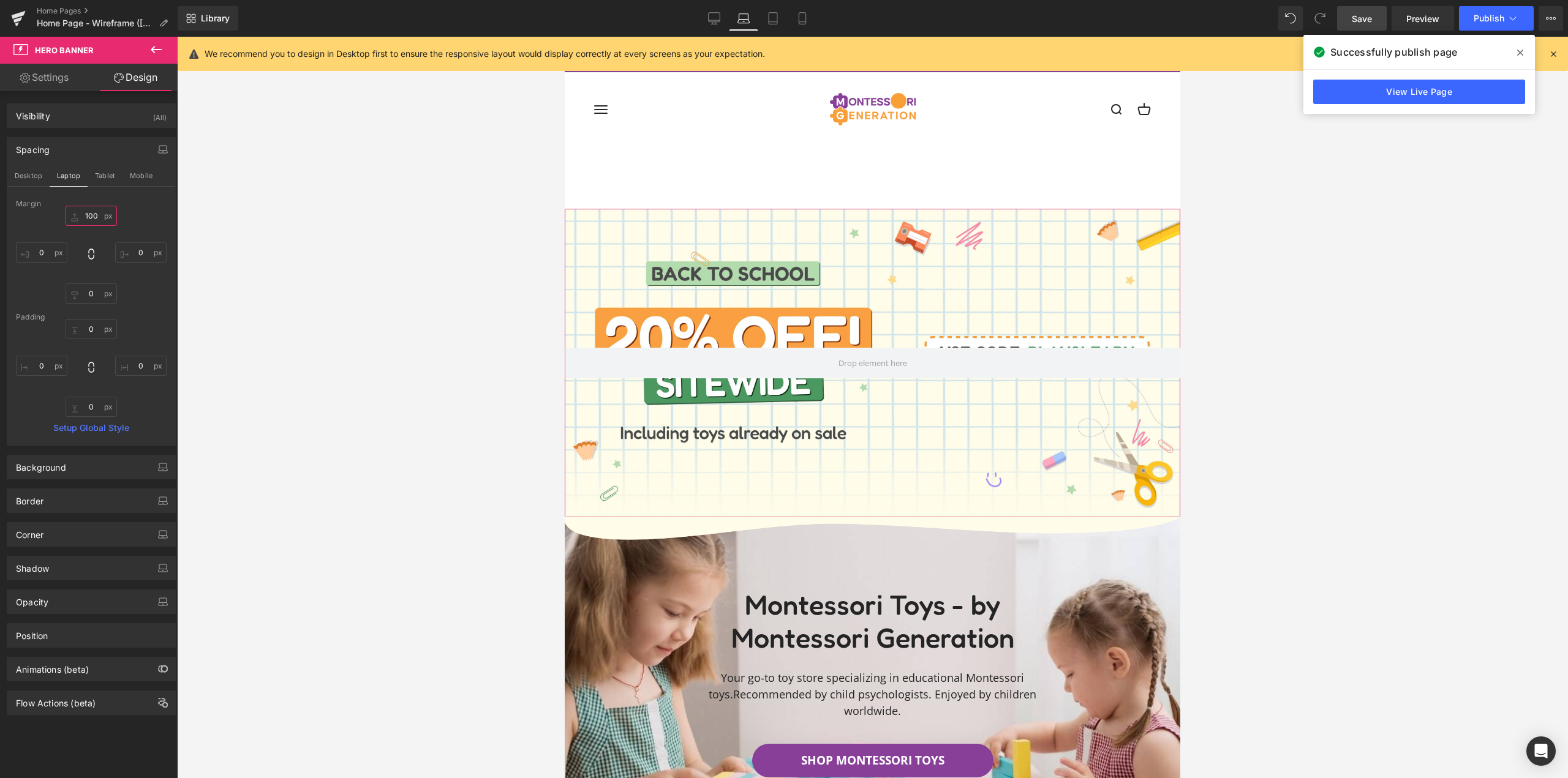 scroll, scrollTop: 144, scrollLeft: 0, axis: vertical 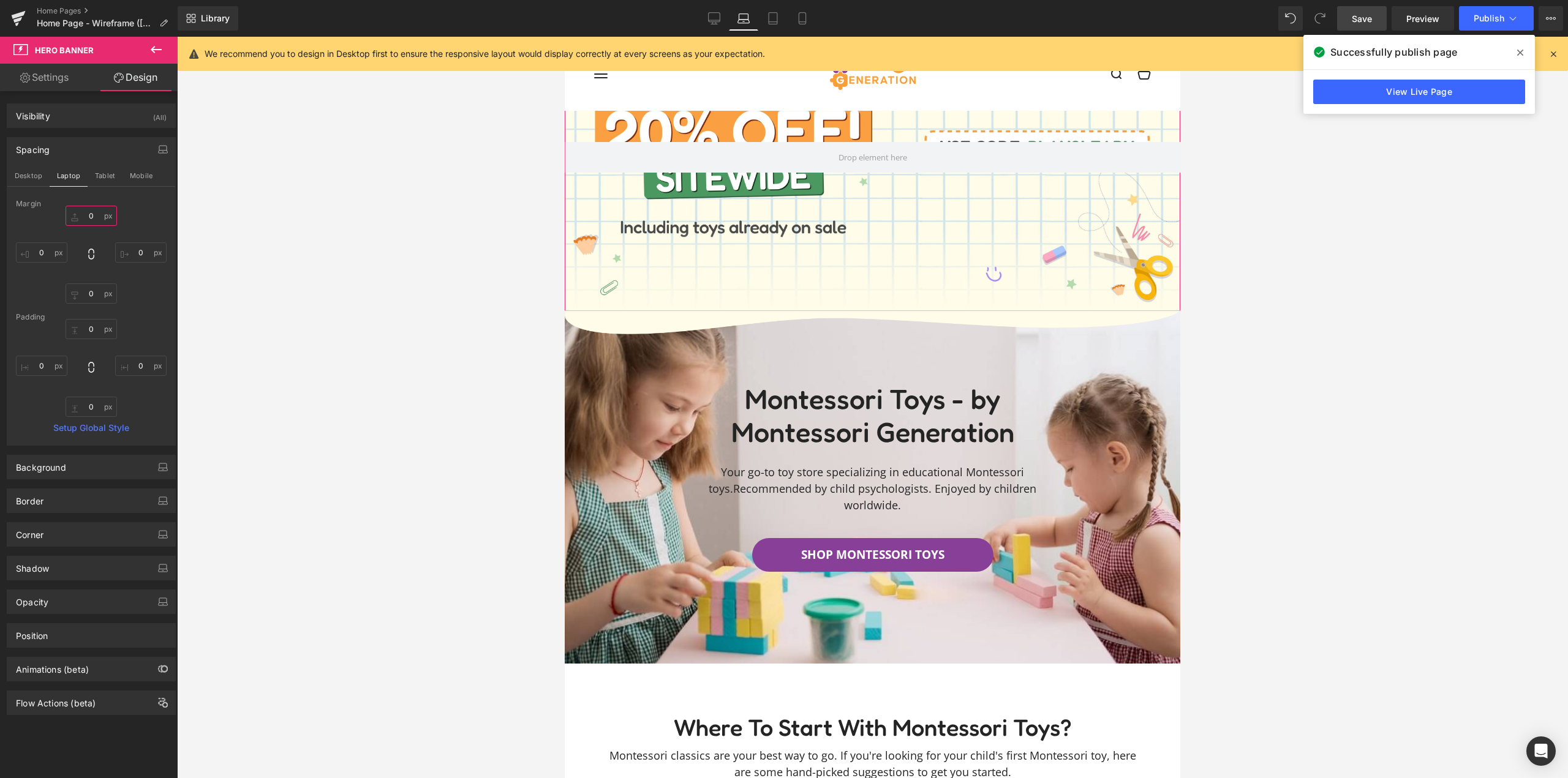 type on "0" 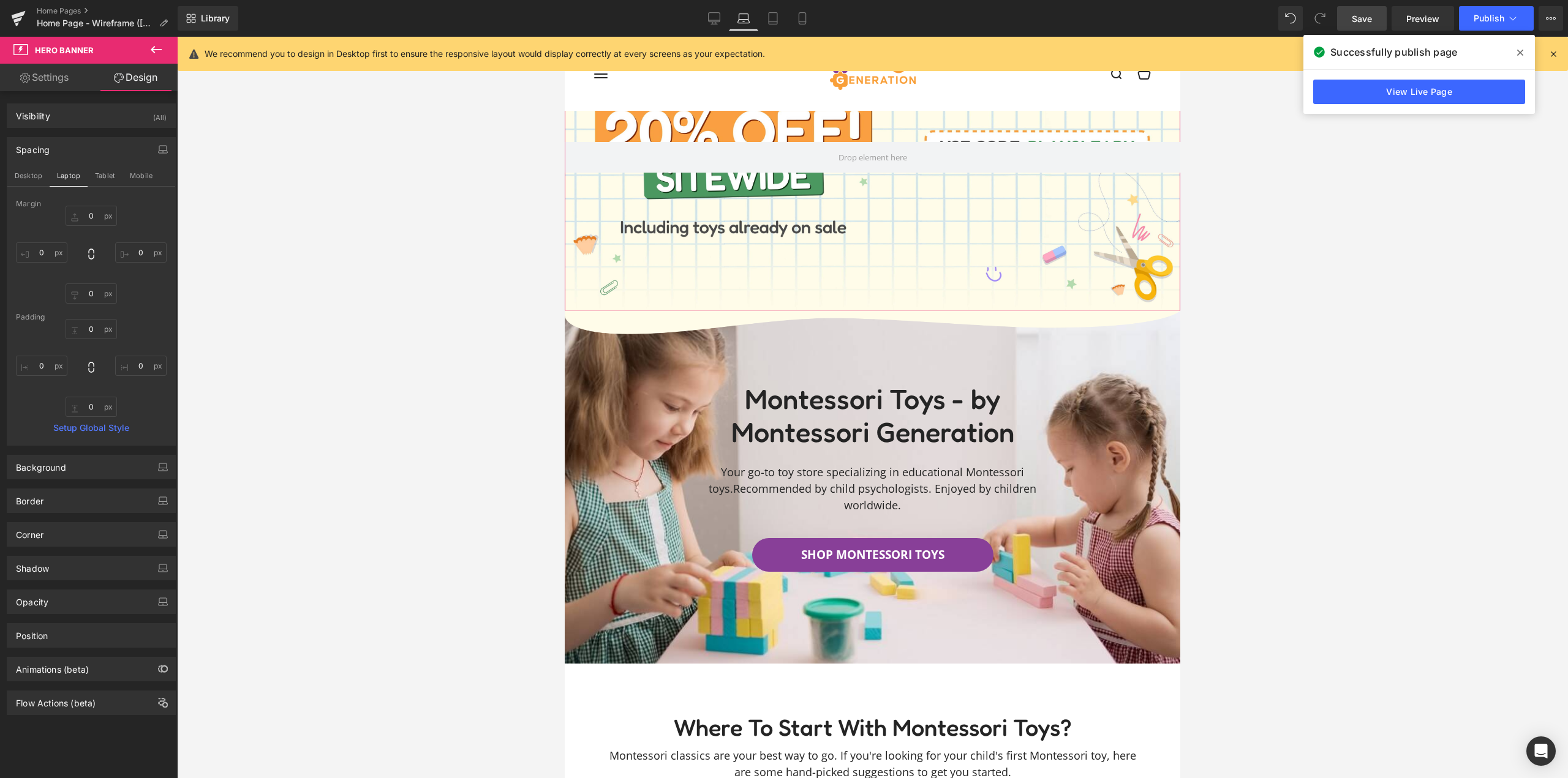 click on "0" at bounding box center (91, 255) 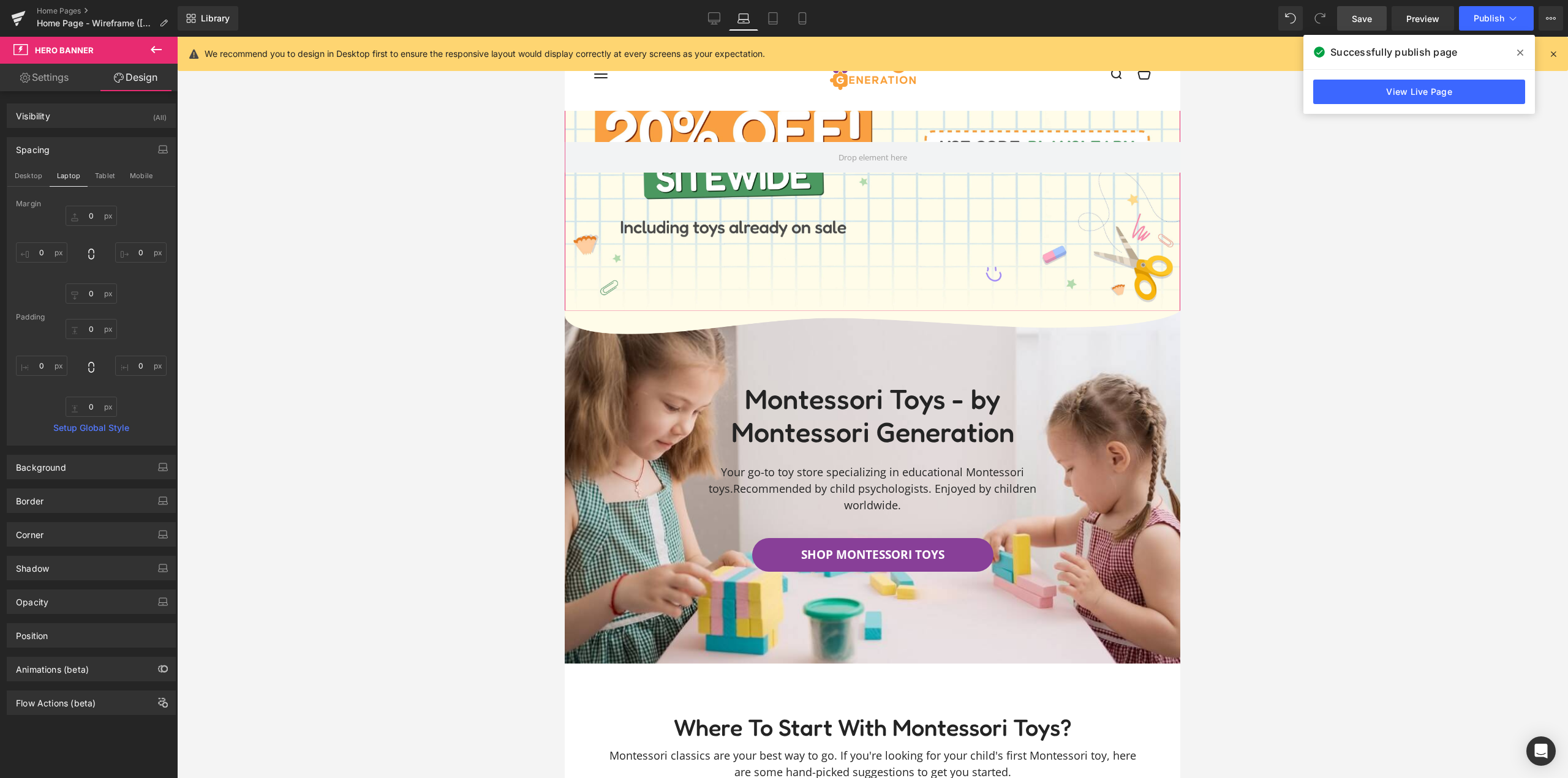 click on "Settings" at bounding box center (44, 77) 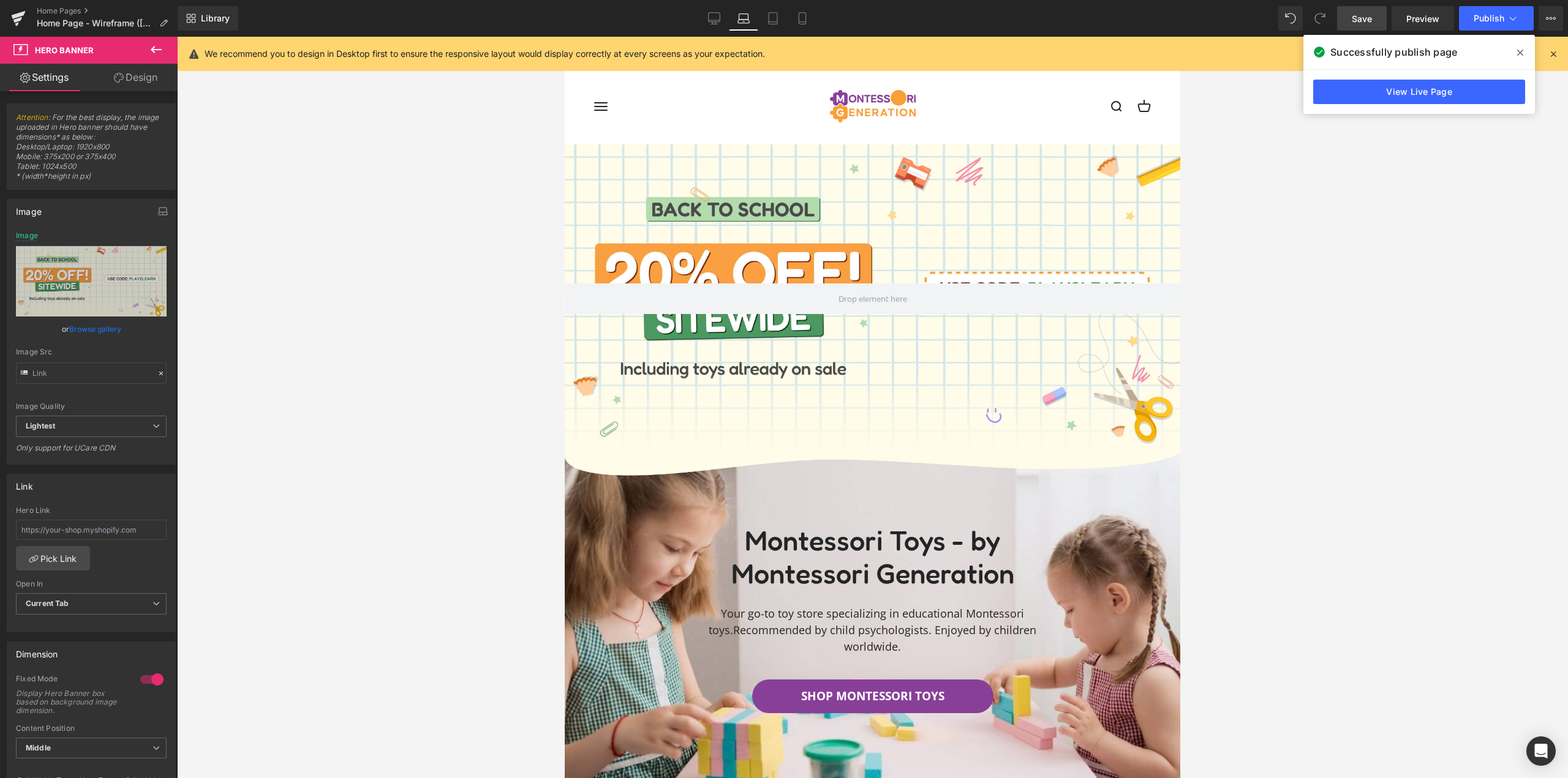 scroll, scrollTop: 0, scrollLeft: 0, axis: both 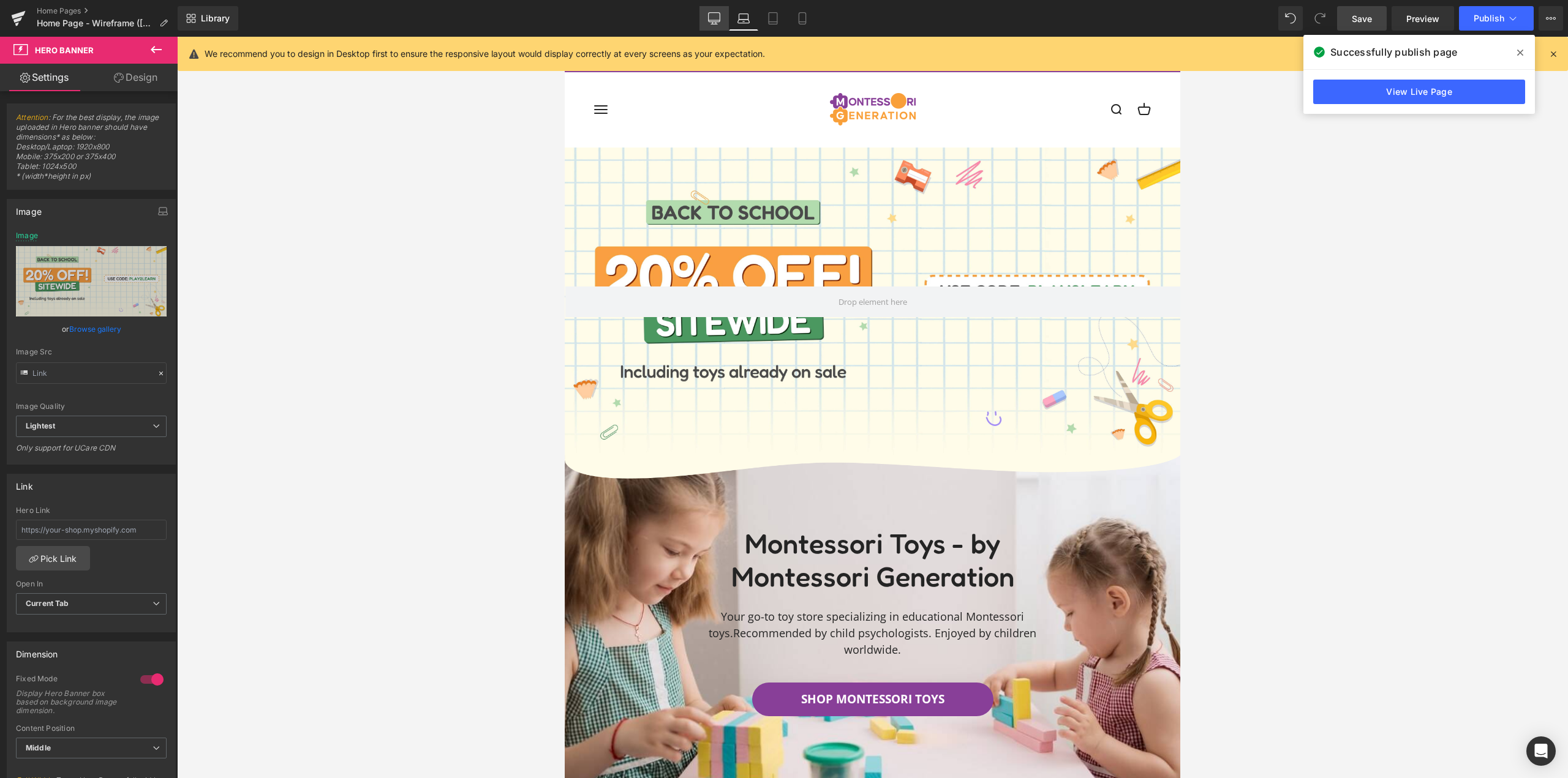 click 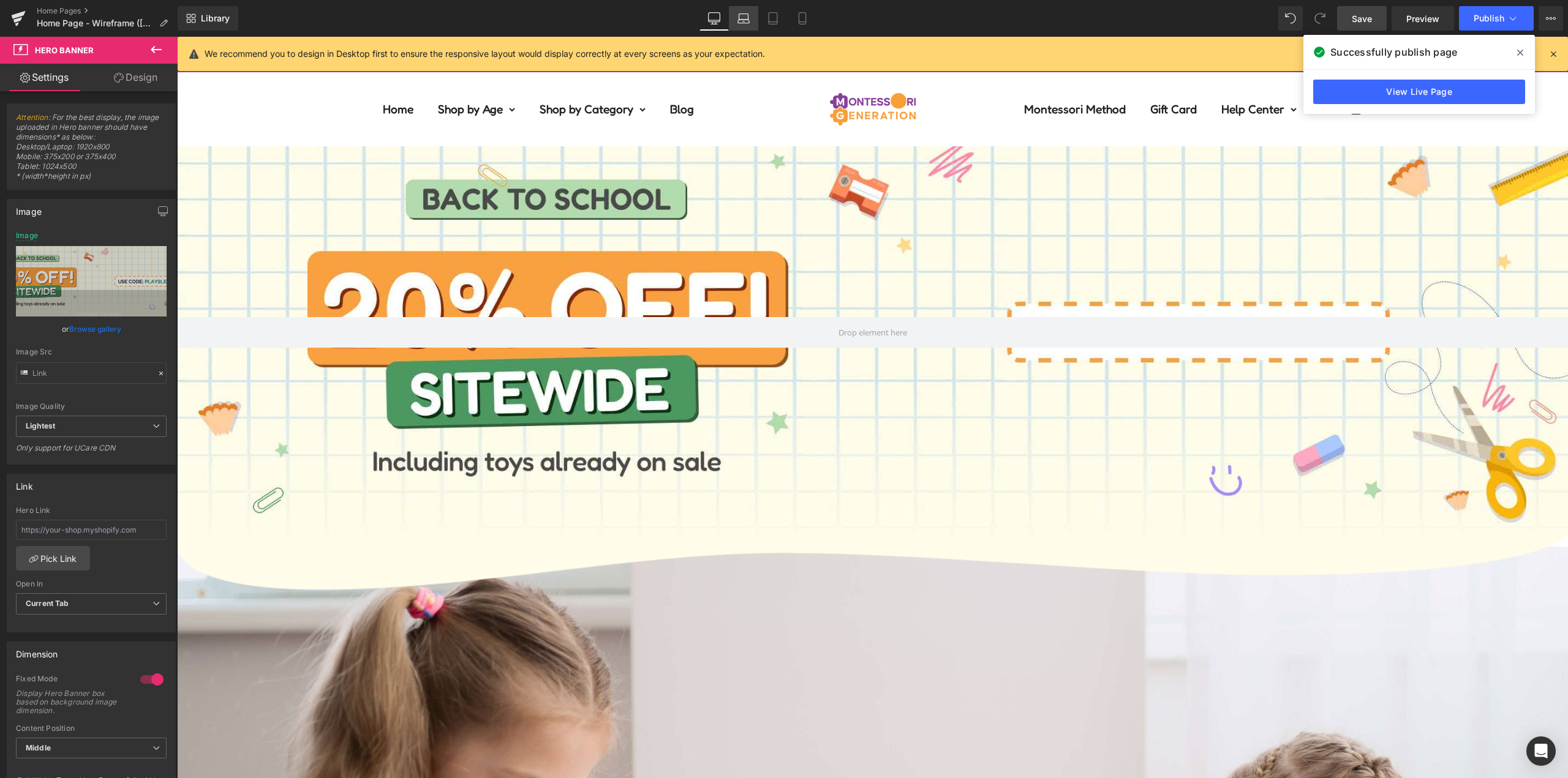 click 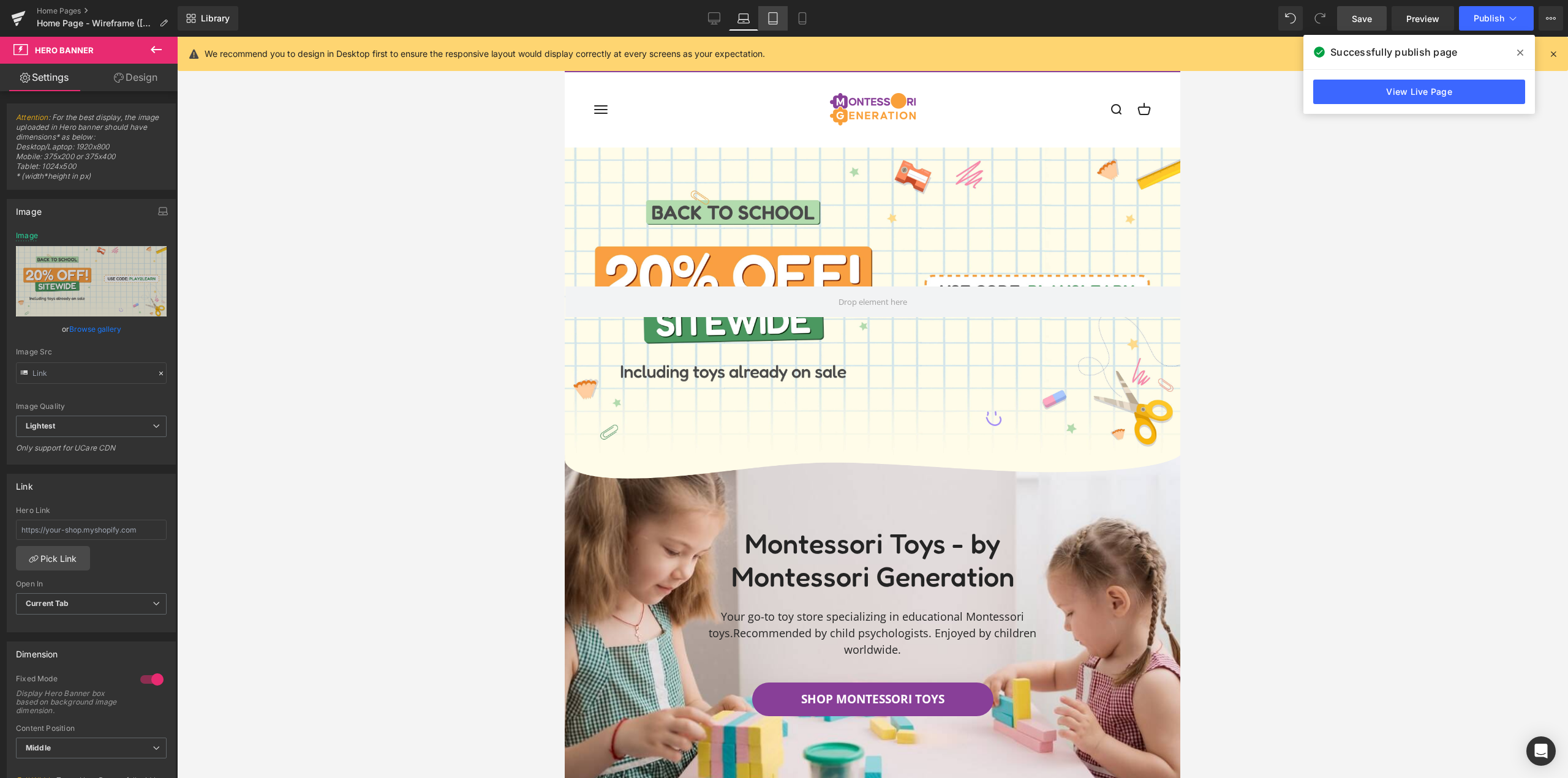scroll, scrollTop: 20, scrollLeft: 0, axis: vertical 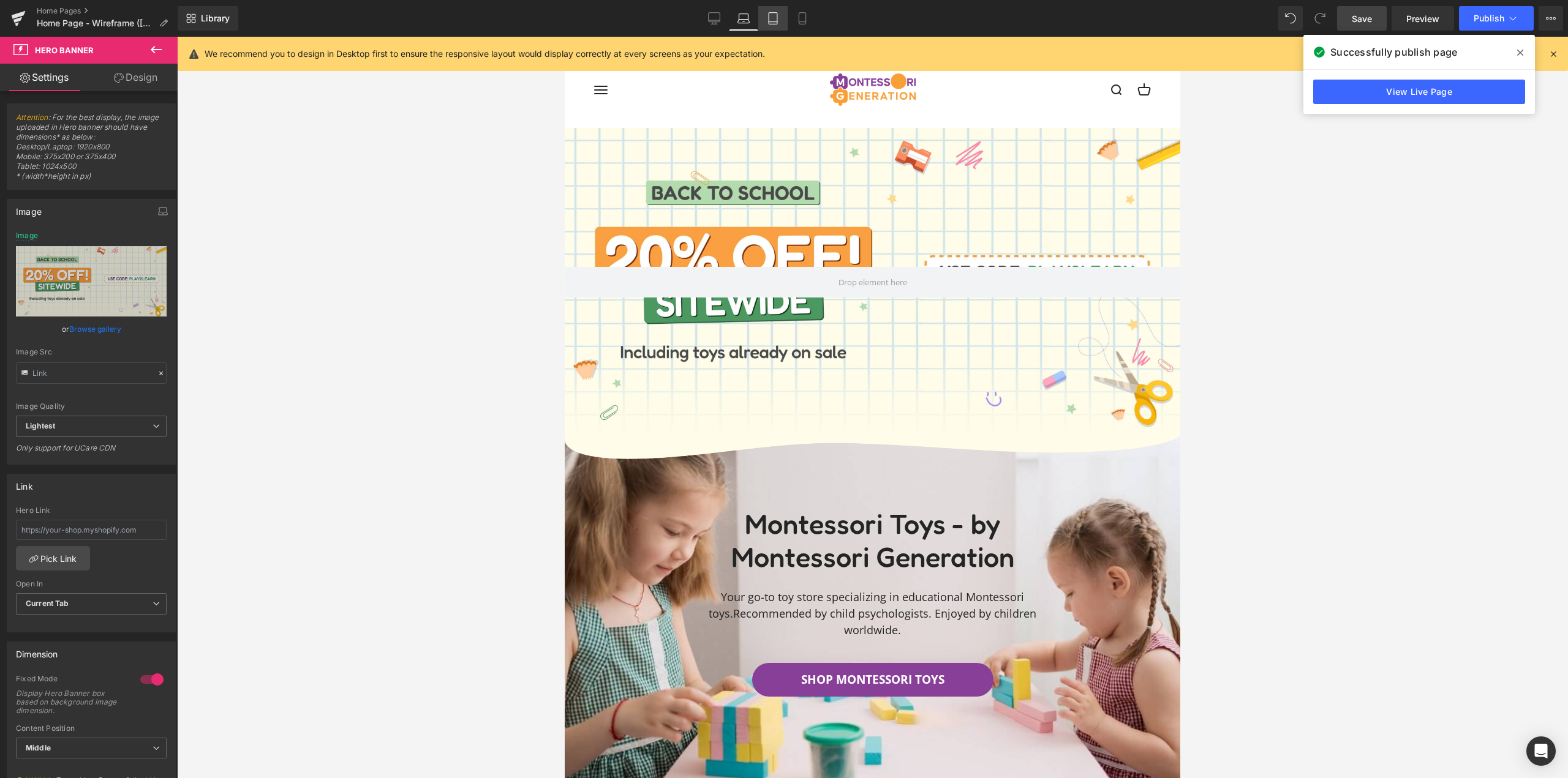 click 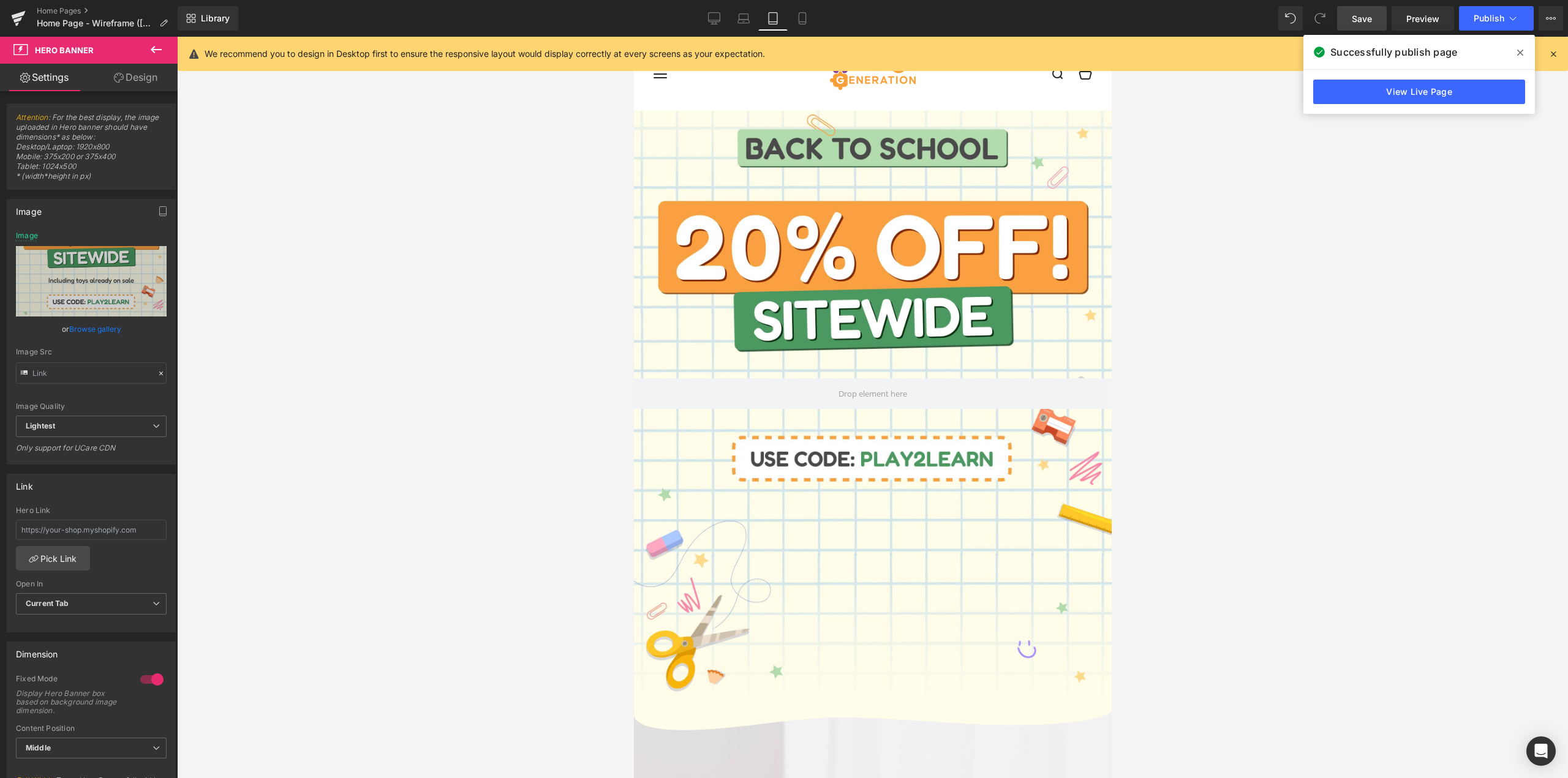 scroll, scrollTop: 0, scrollLeft: 0, axis: both 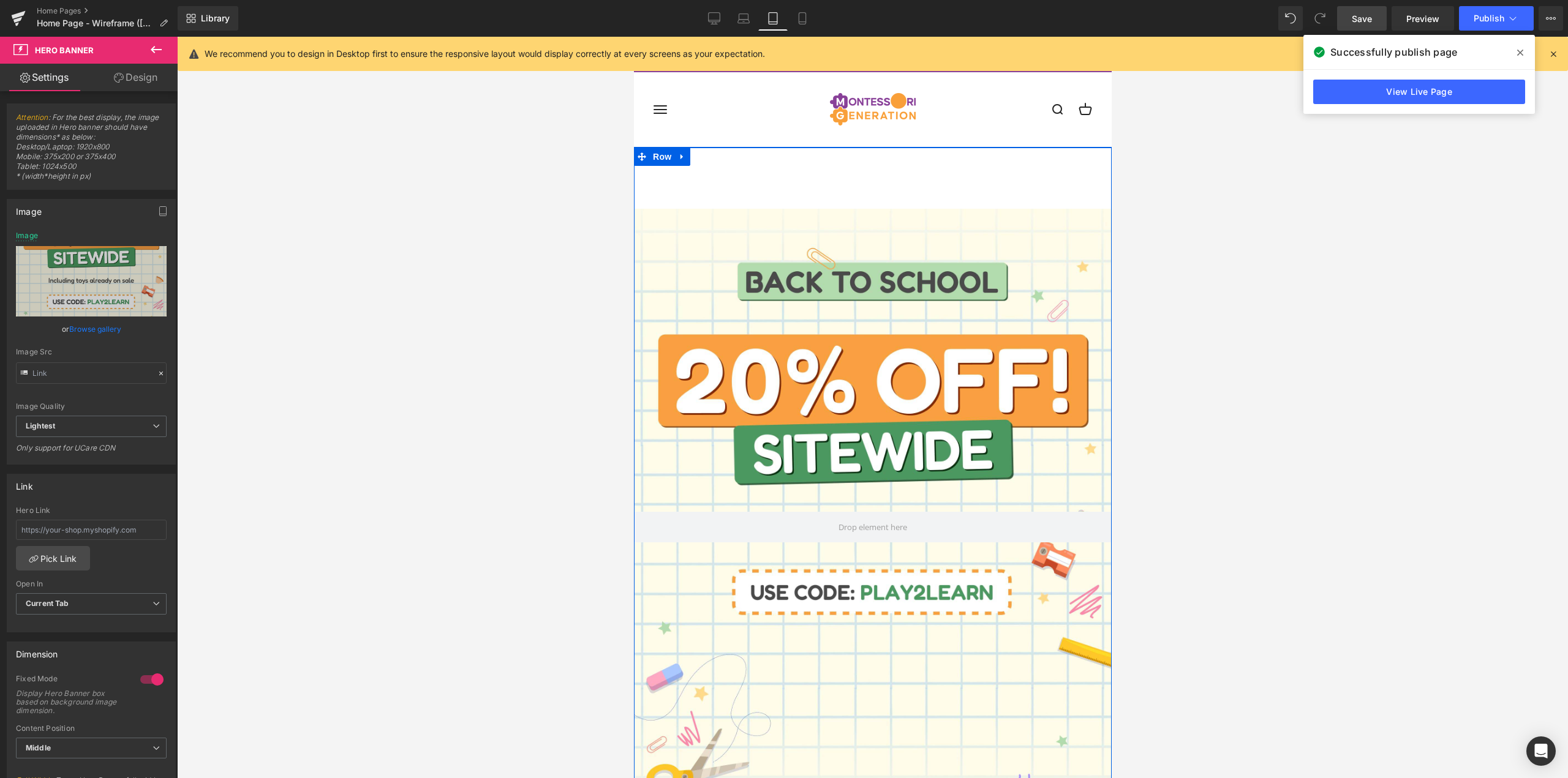 click on "Hero Banner" at bounding box center (872, 496) 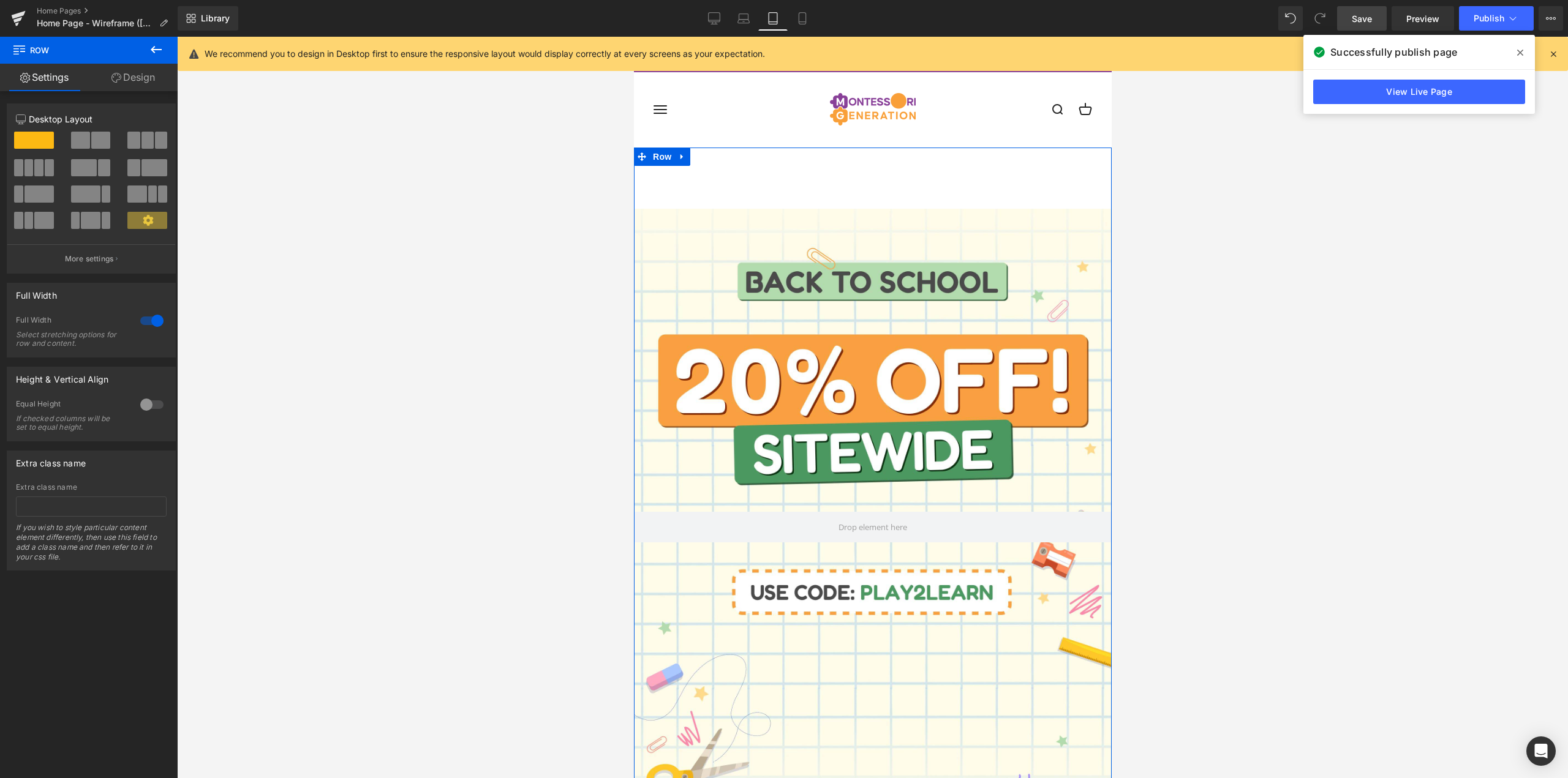 click on "Design" at bounding box center (133, 77) 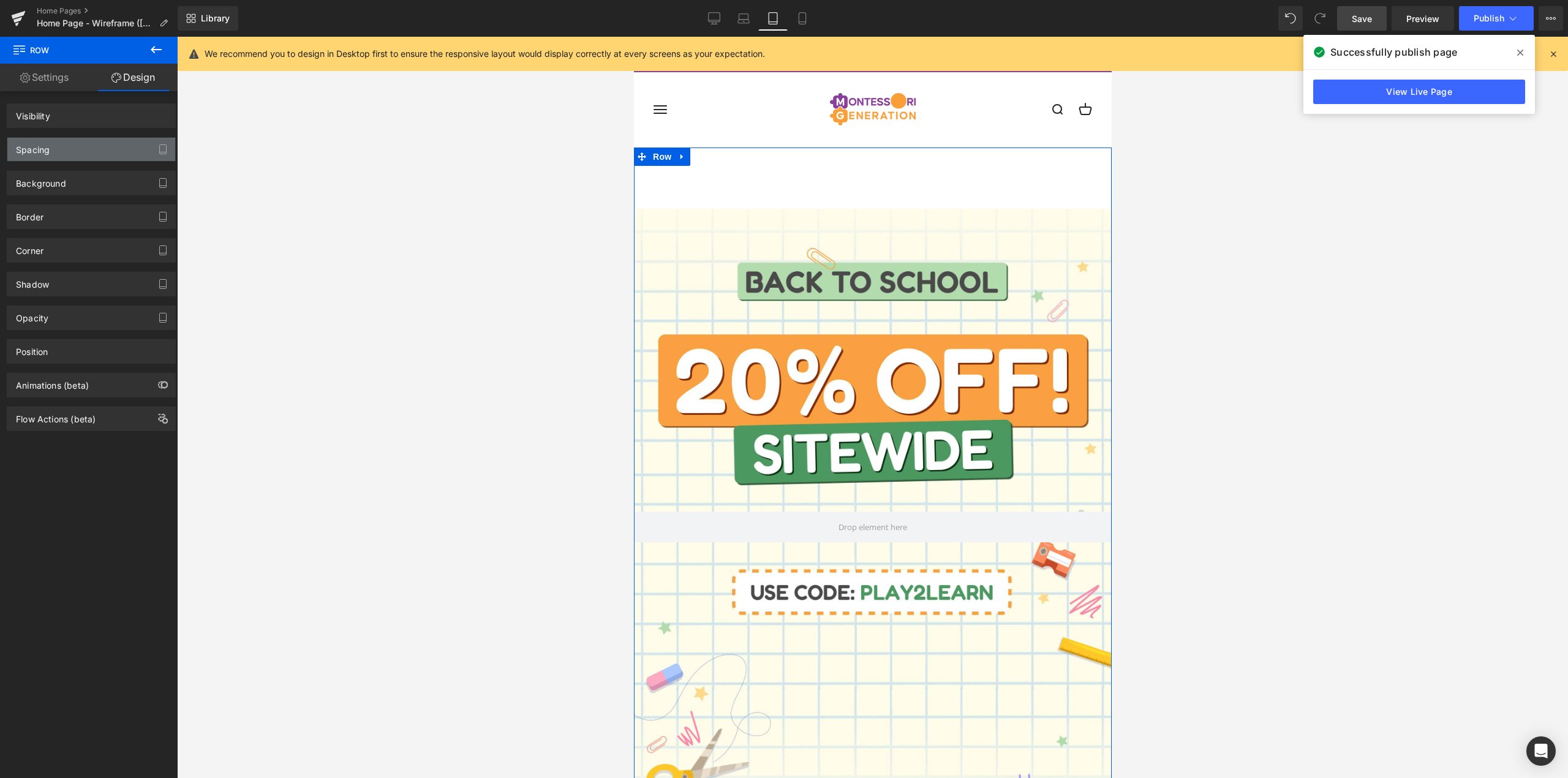 click on "Spacing" at bounding box center (91, 149) 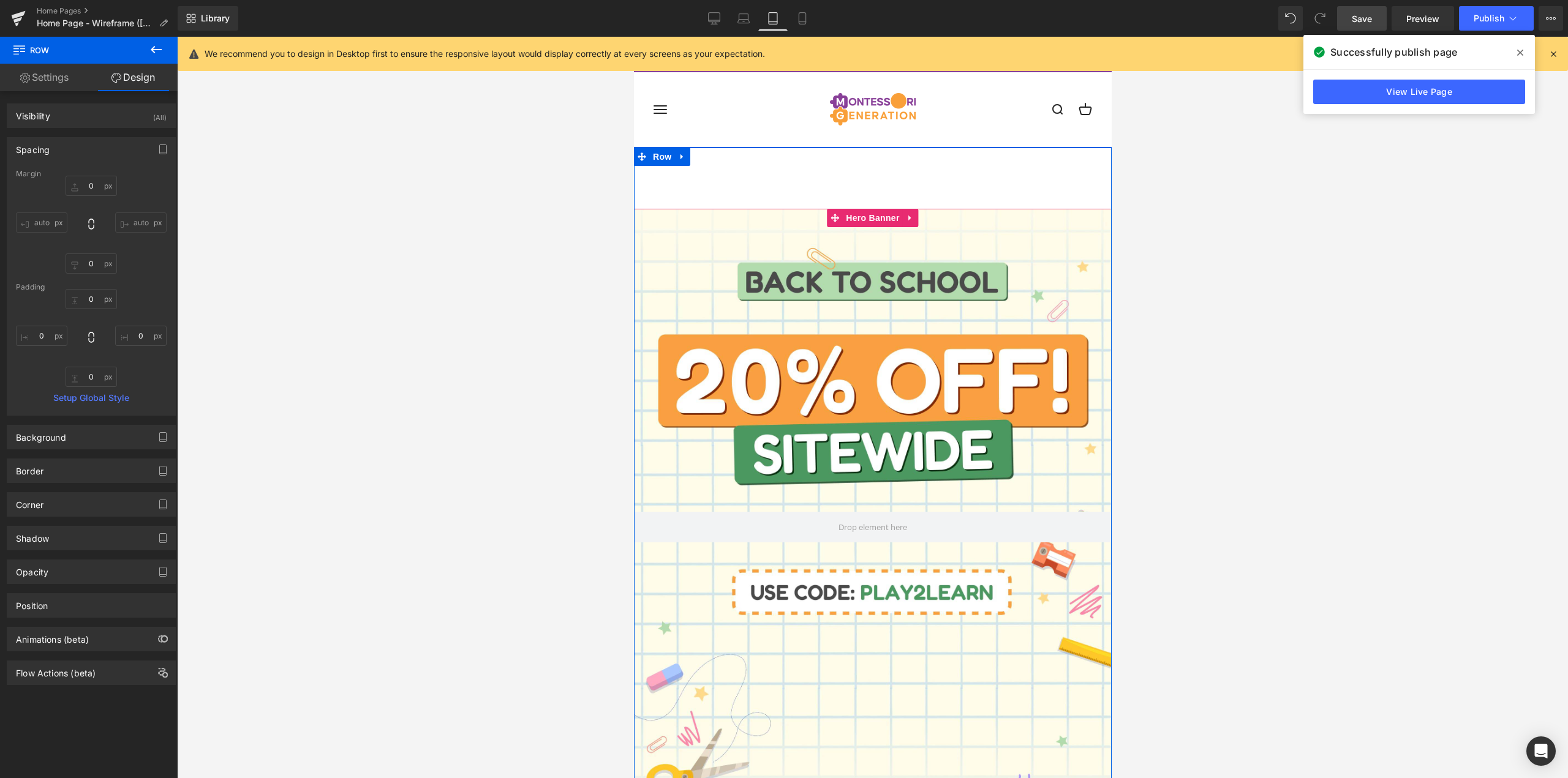 click at bounding box center [872, 527] 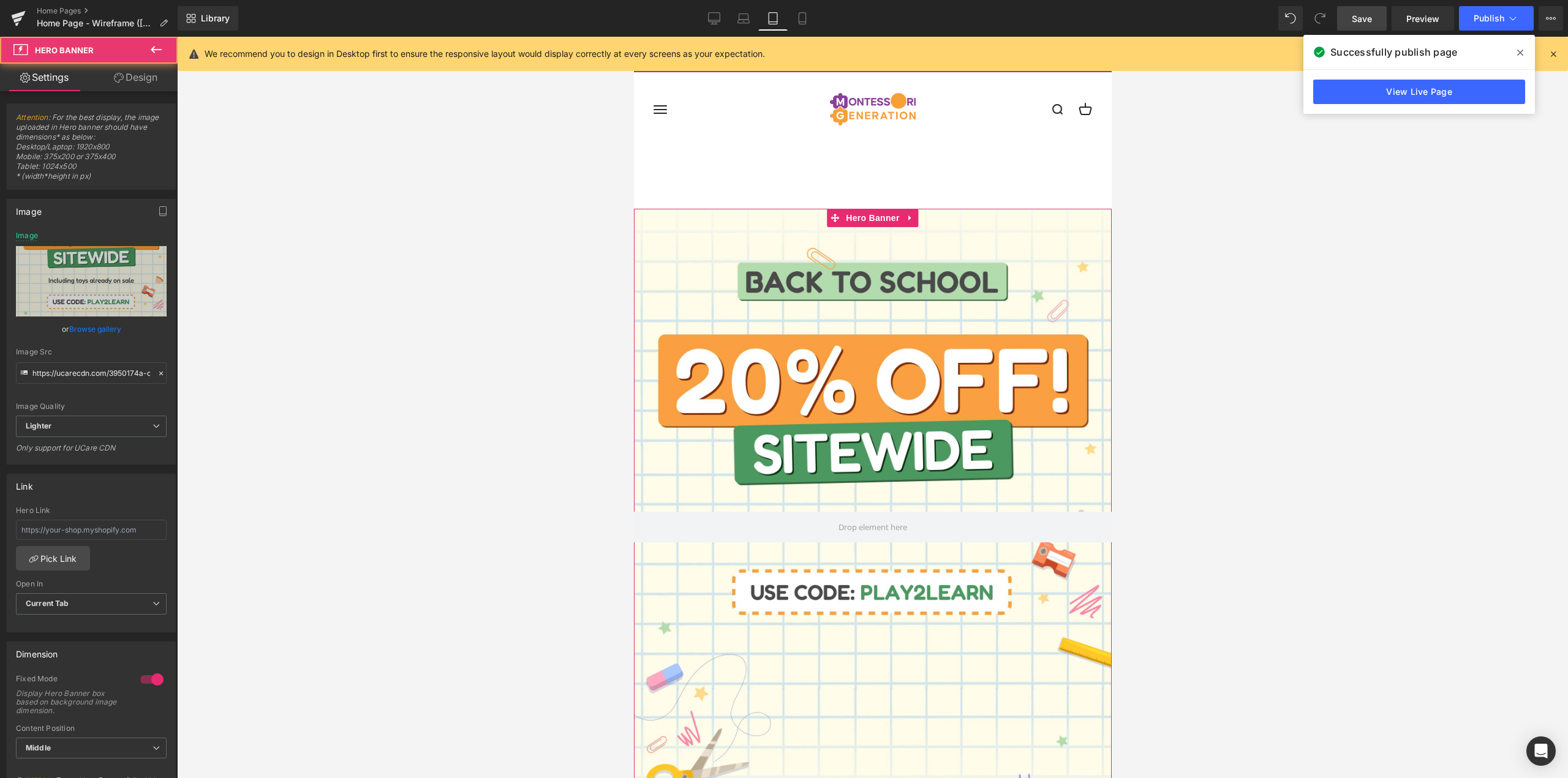 click on "Design" at bounding box center [135, 77] 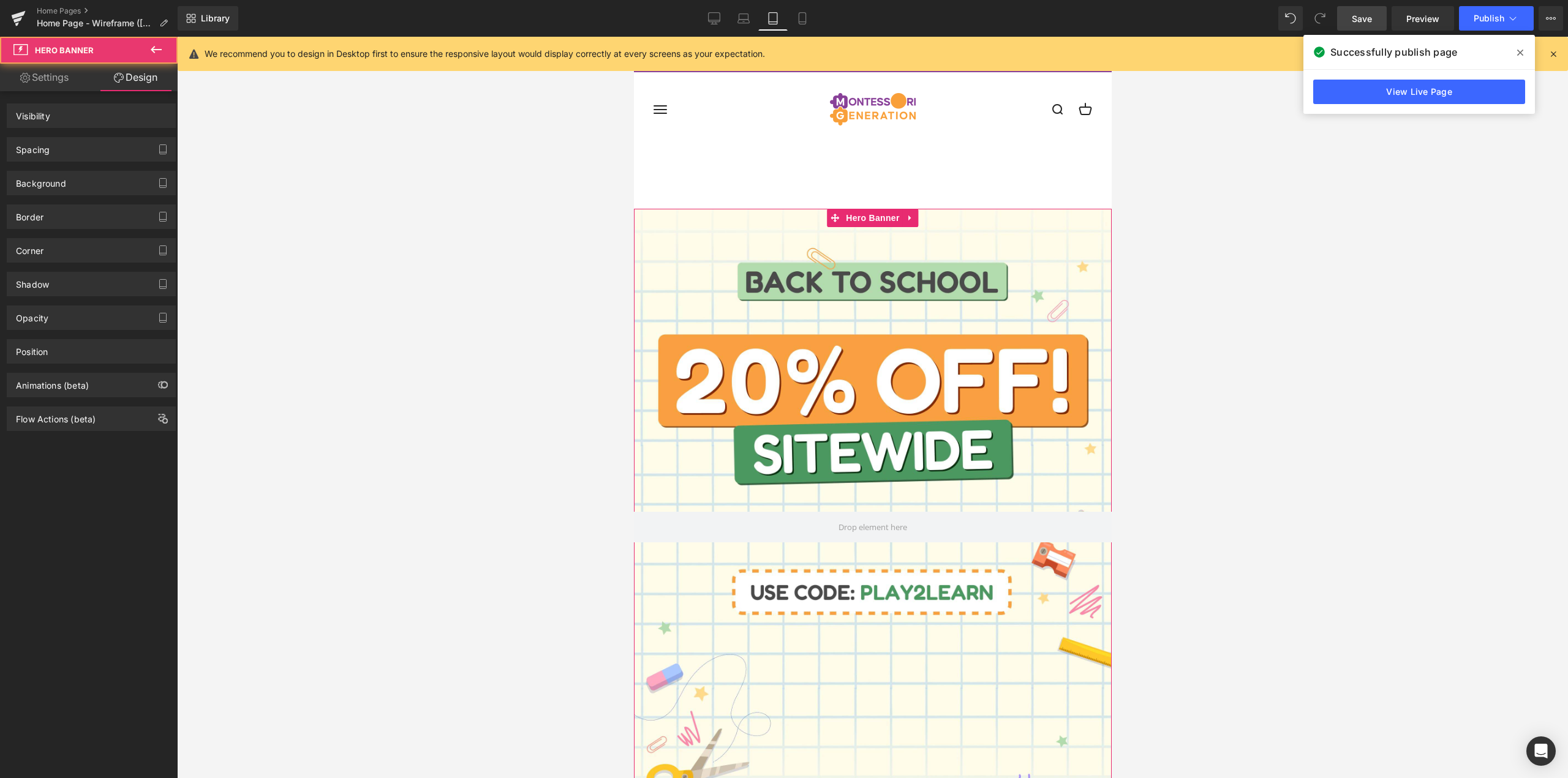 click on "Spacing" at bounding box center (91, 149) 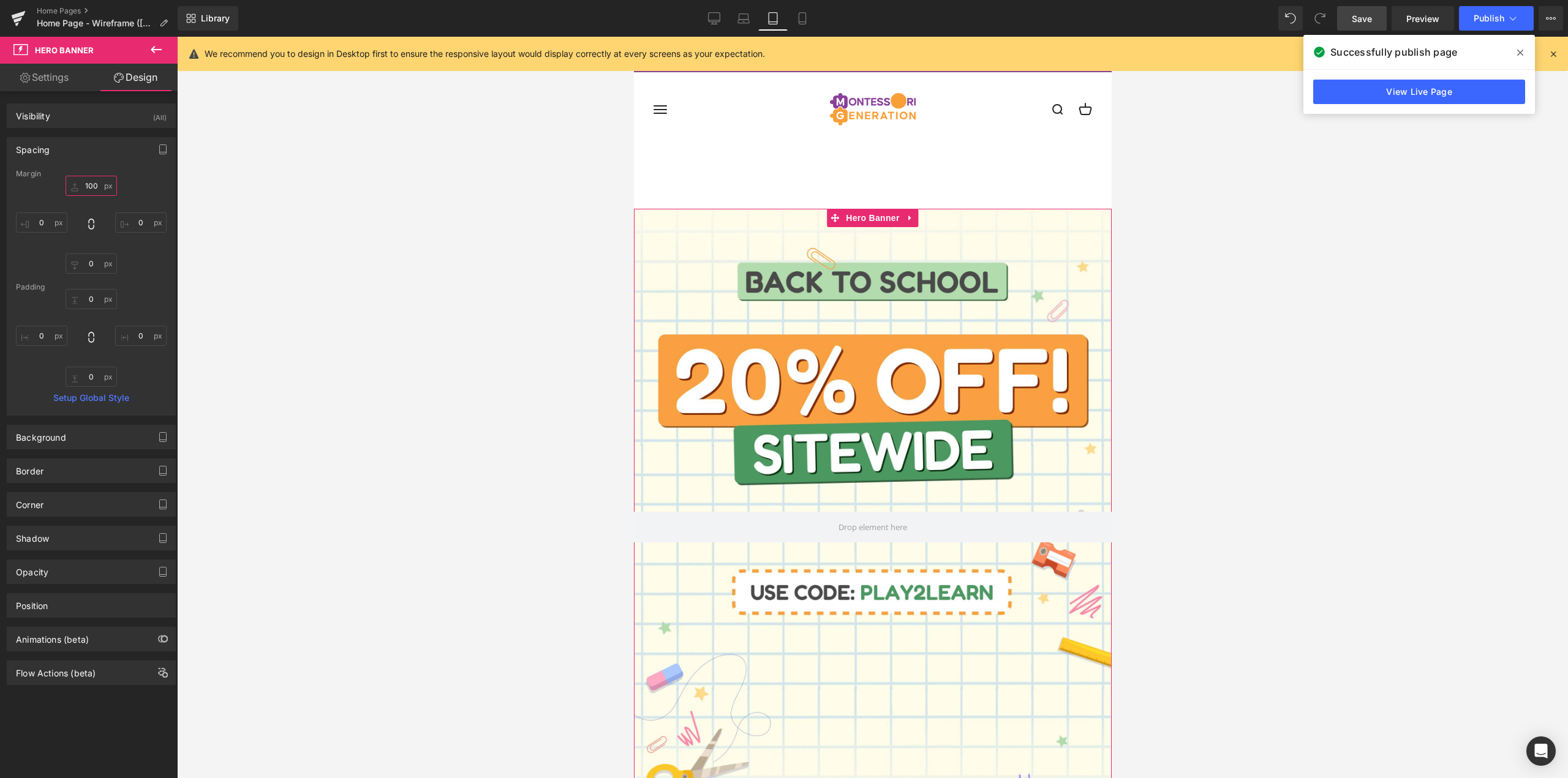 click on "100" at bounding box center [91, 185] 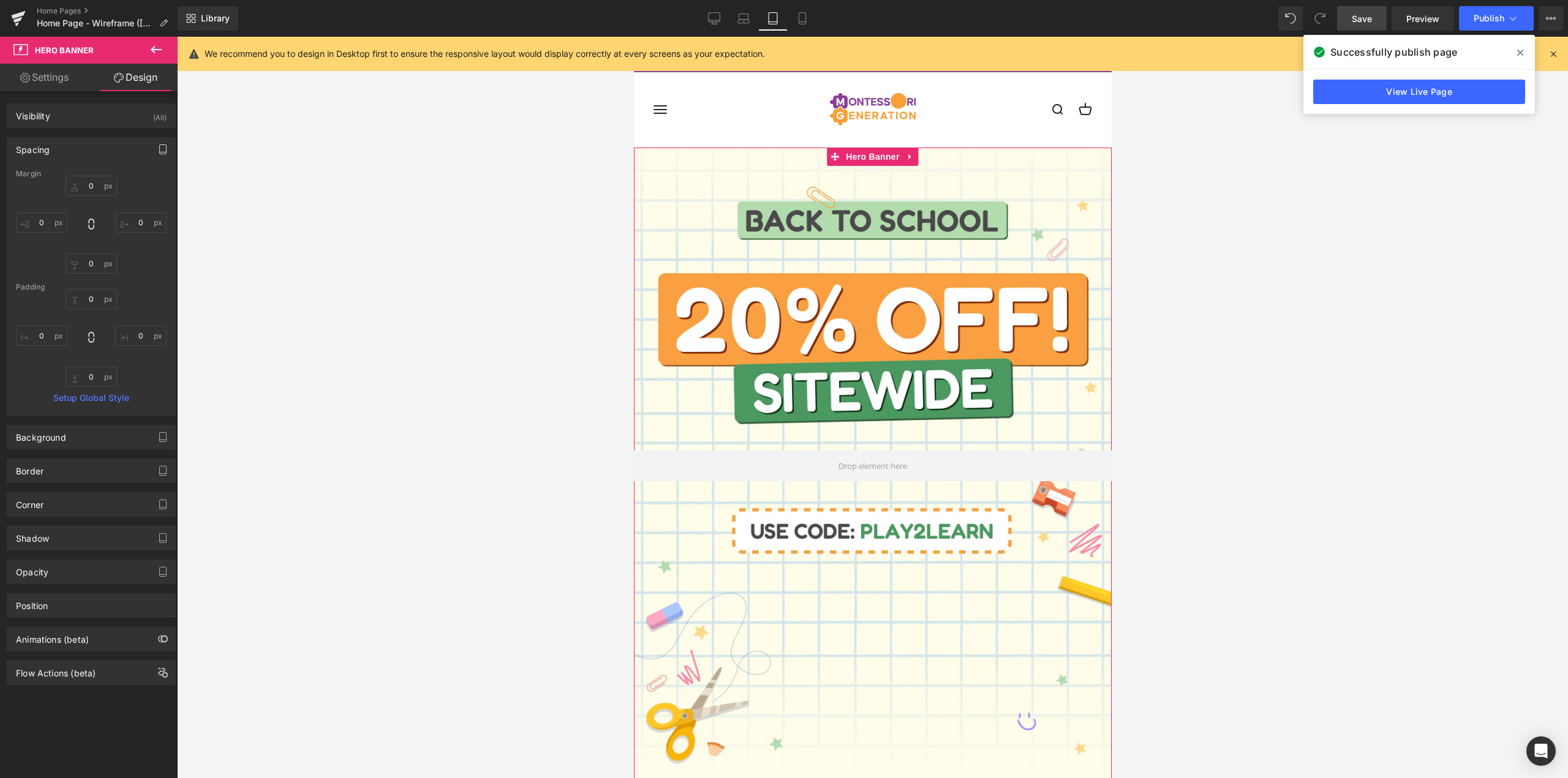 click 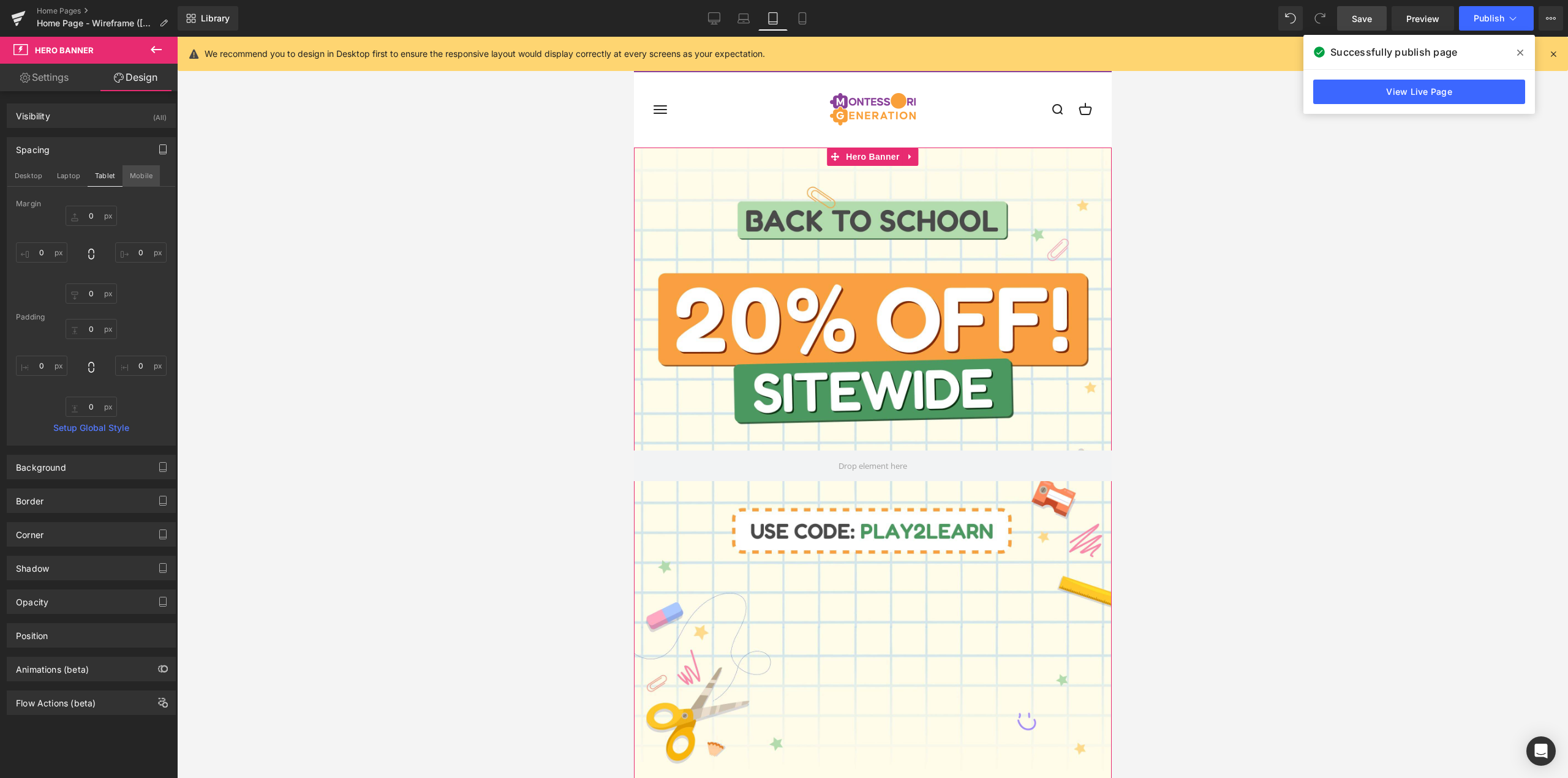 click on "Mobile" at bounding box center [141, 176] 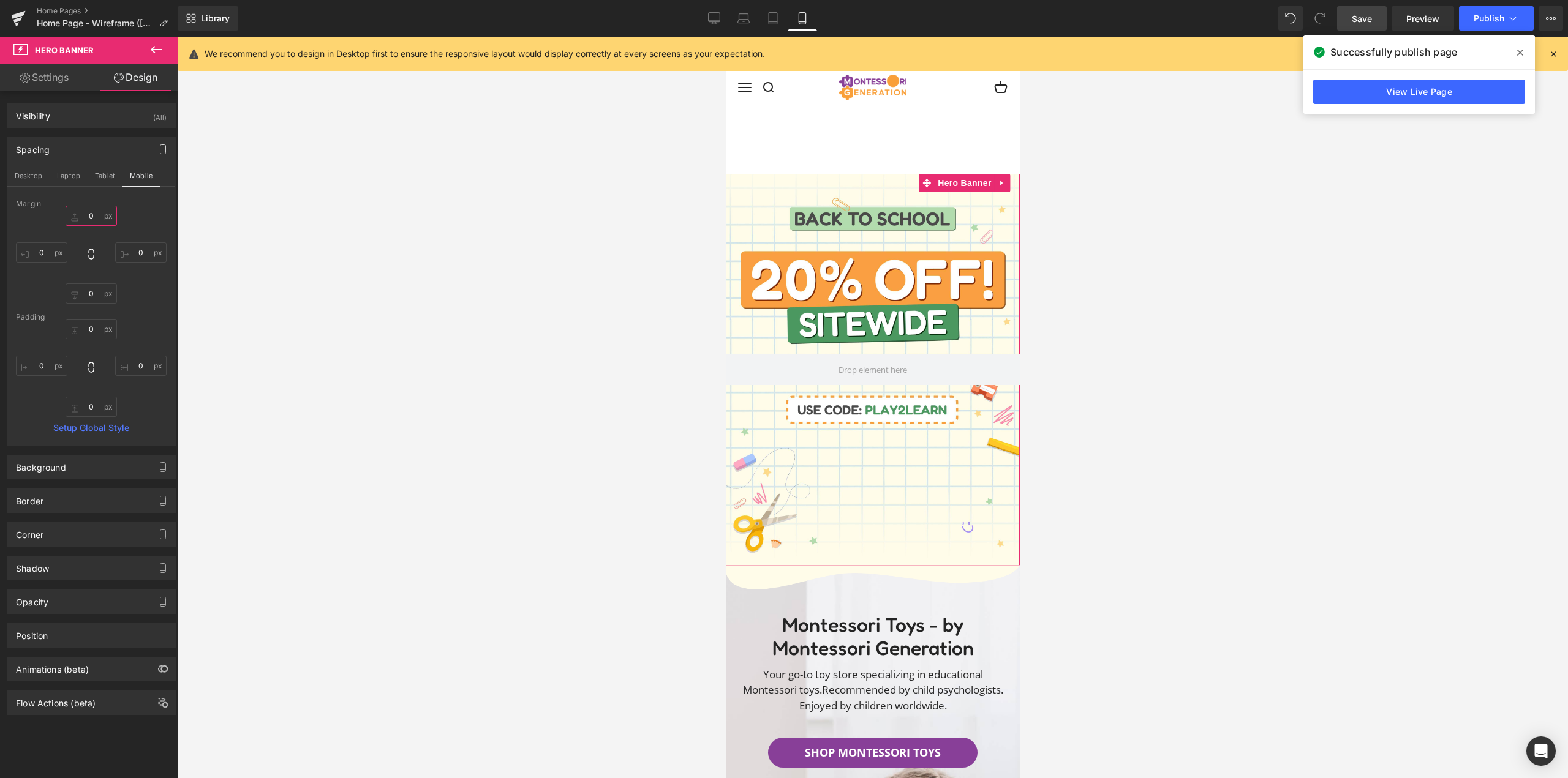 scroll, scrollTop: 26, scrollLeft: 0, axis: vertical 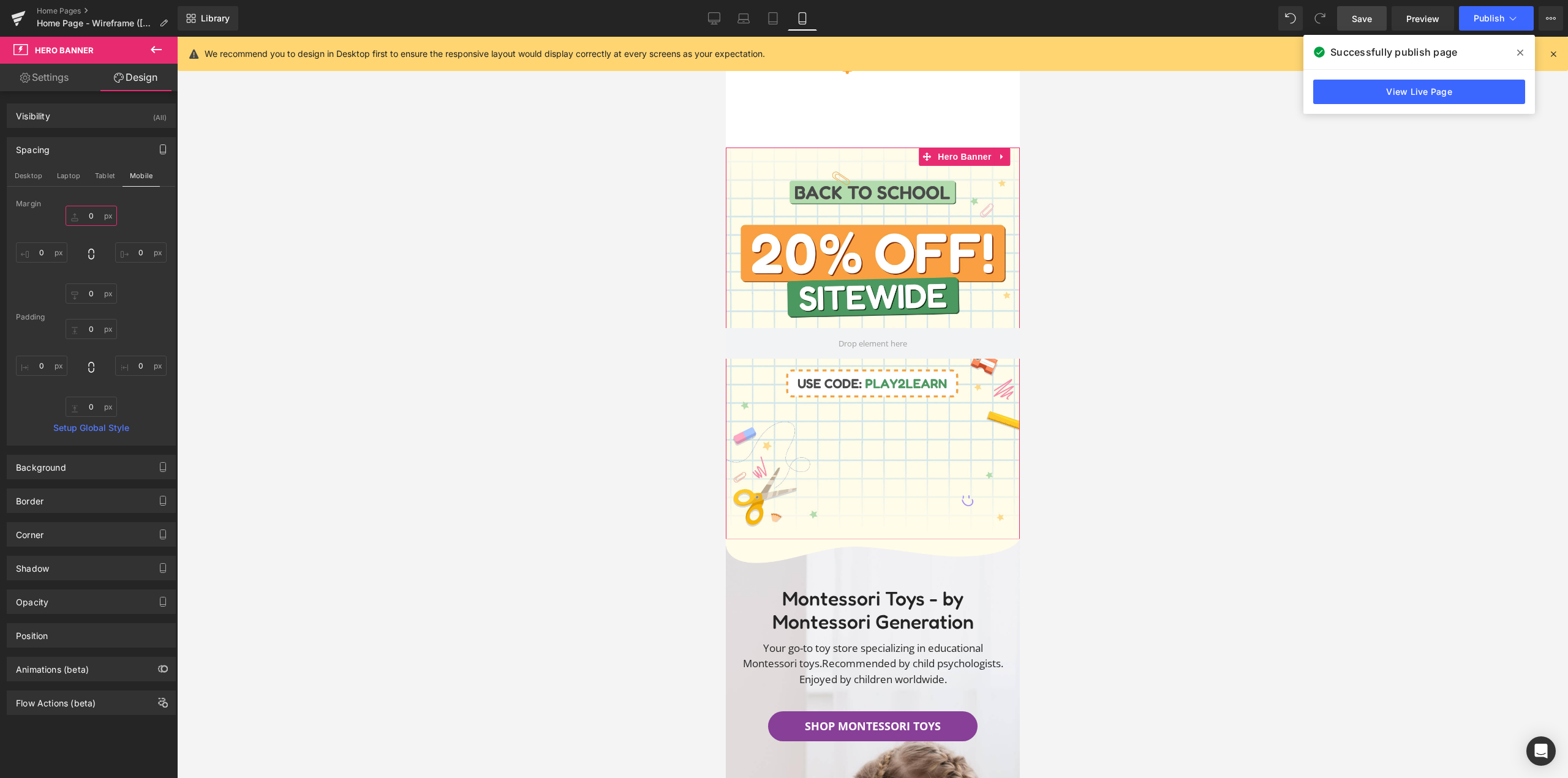 click on "0" at bounding box center (91, 215) 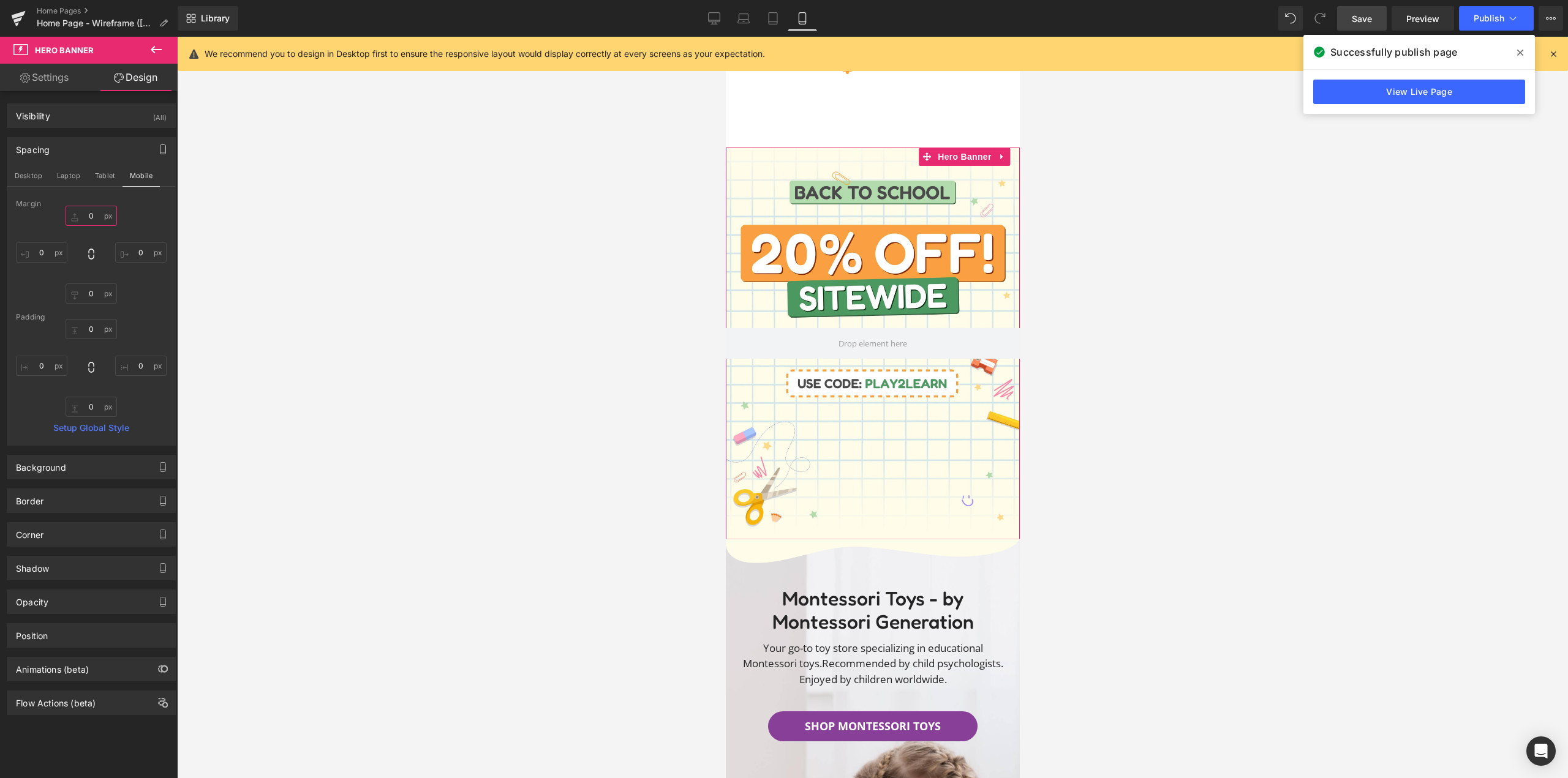 type on "0" 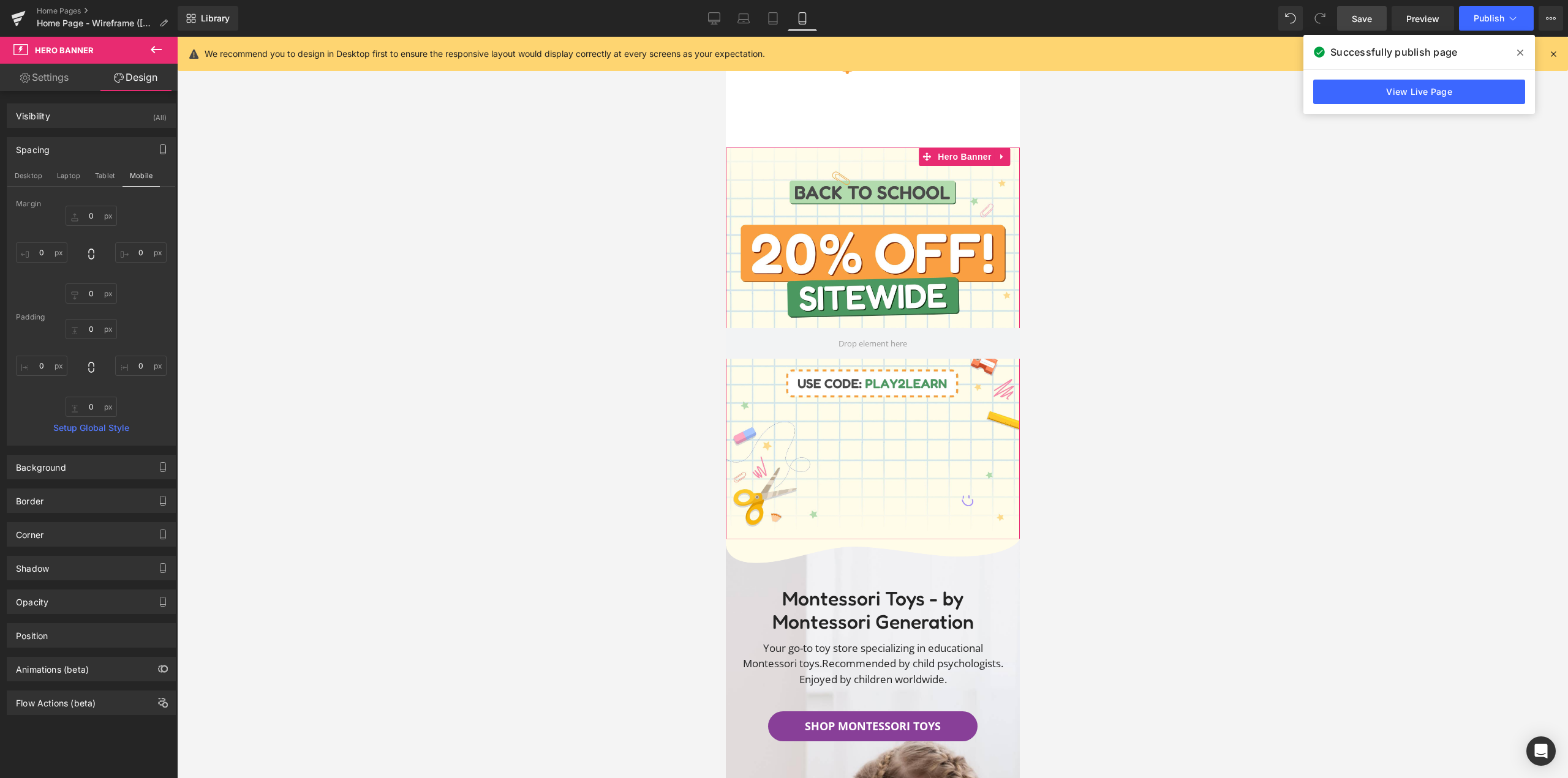 click on "0
0
0
0" at bounding box center (91, 255) 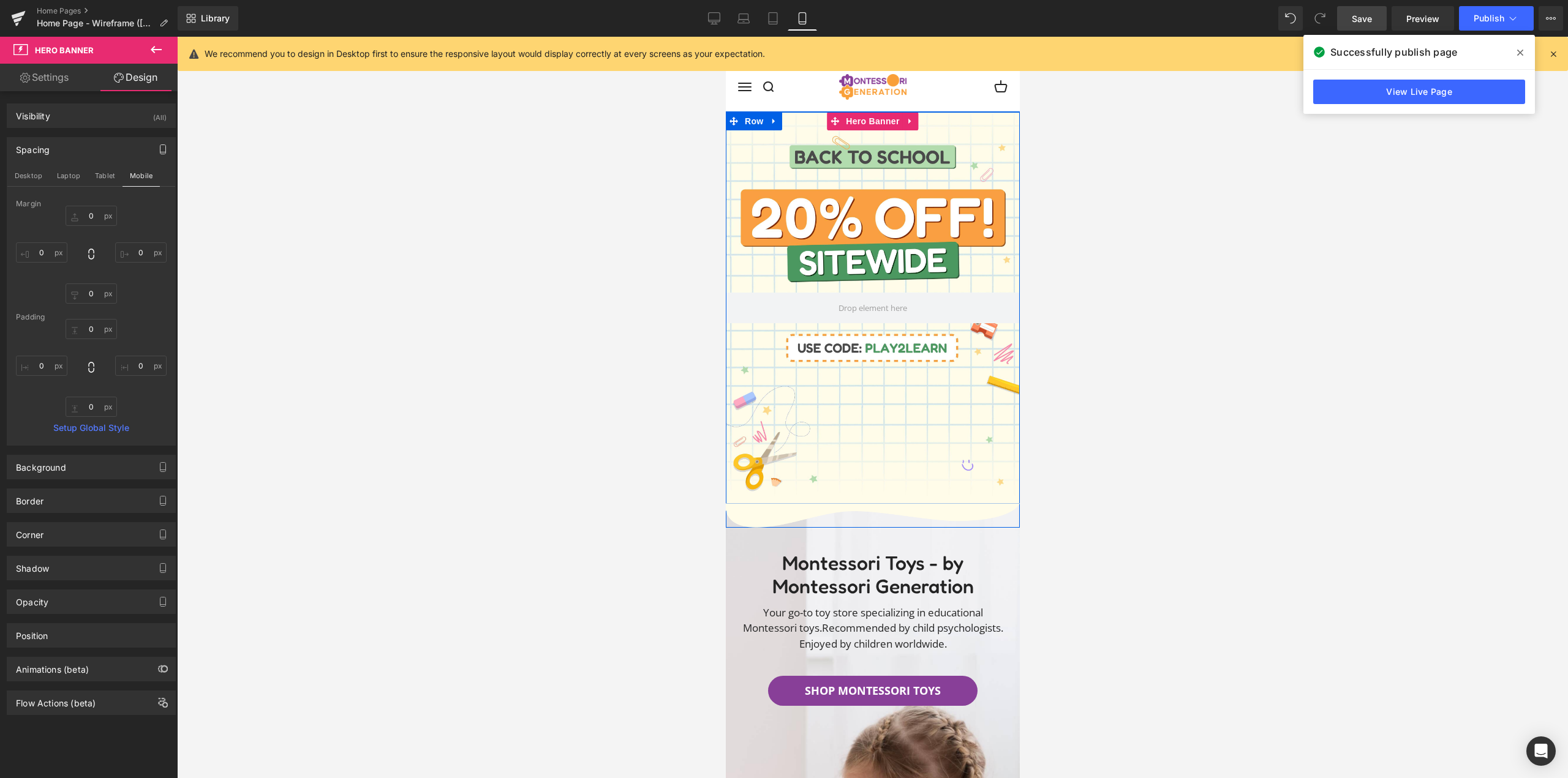 scroll, scrollTop: 0, scrollLeft: 0, axis: both 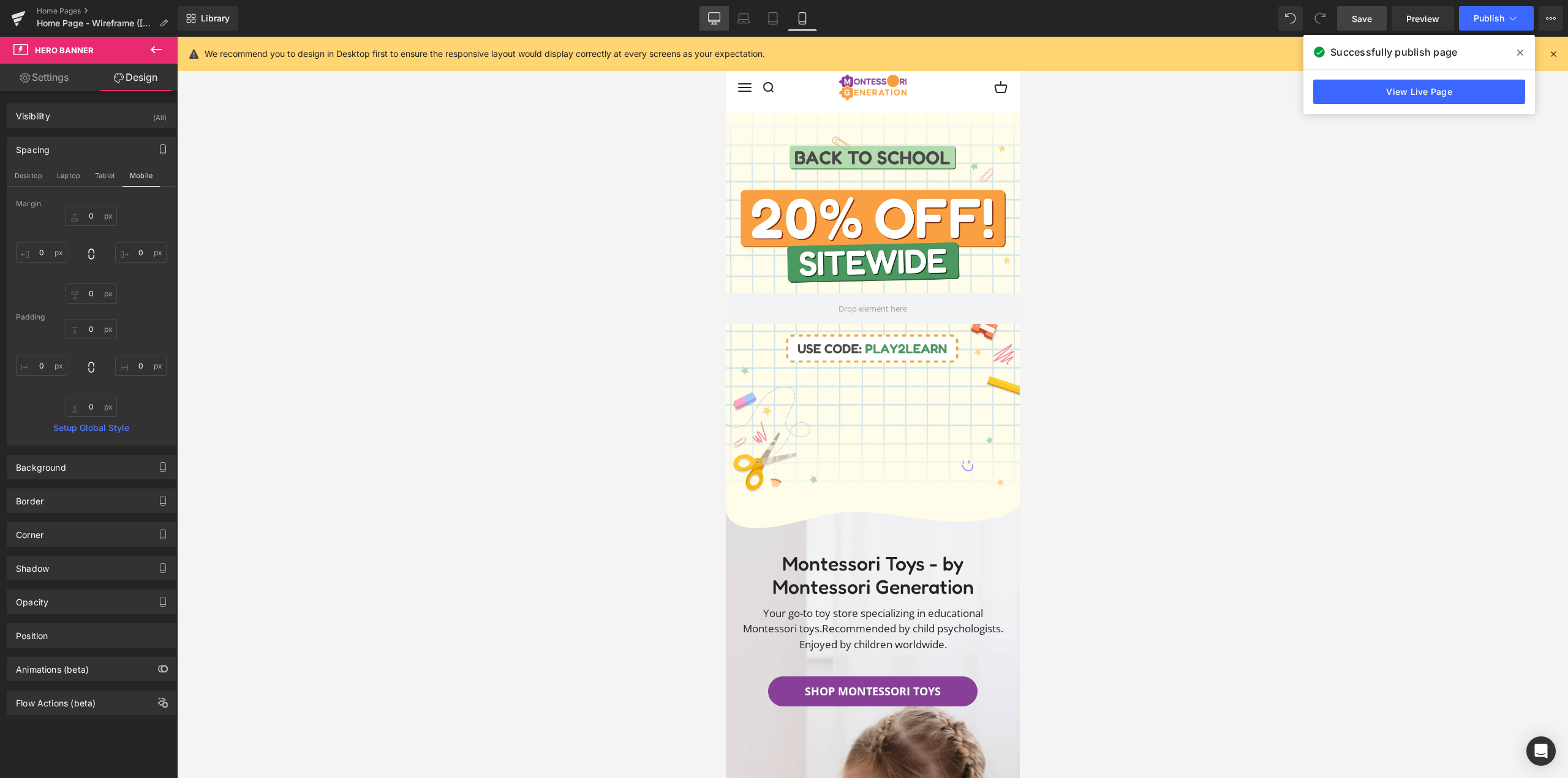 click 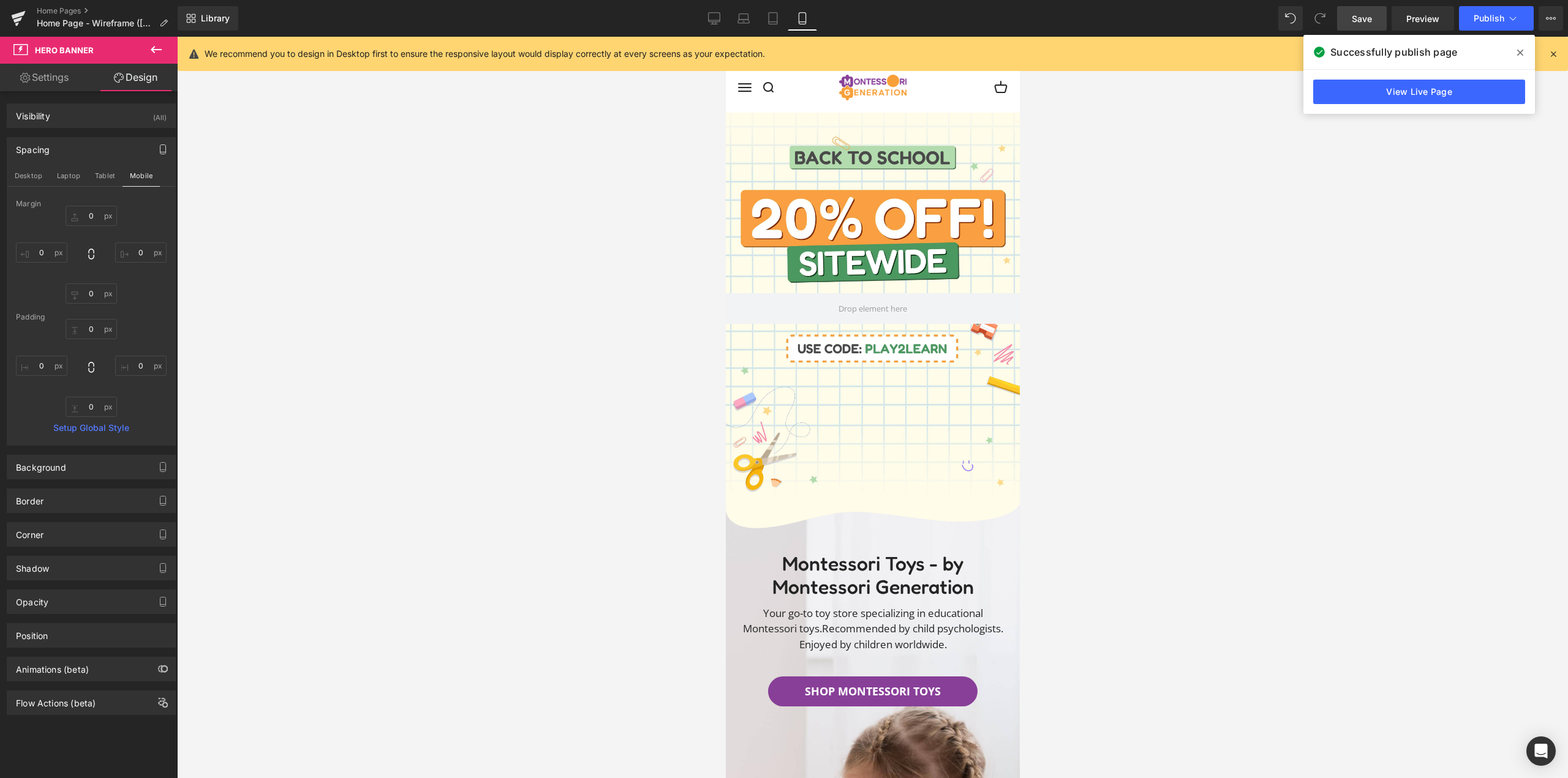 scroll, scrollTop: 16, scrollLeft: 0, axis: vertical 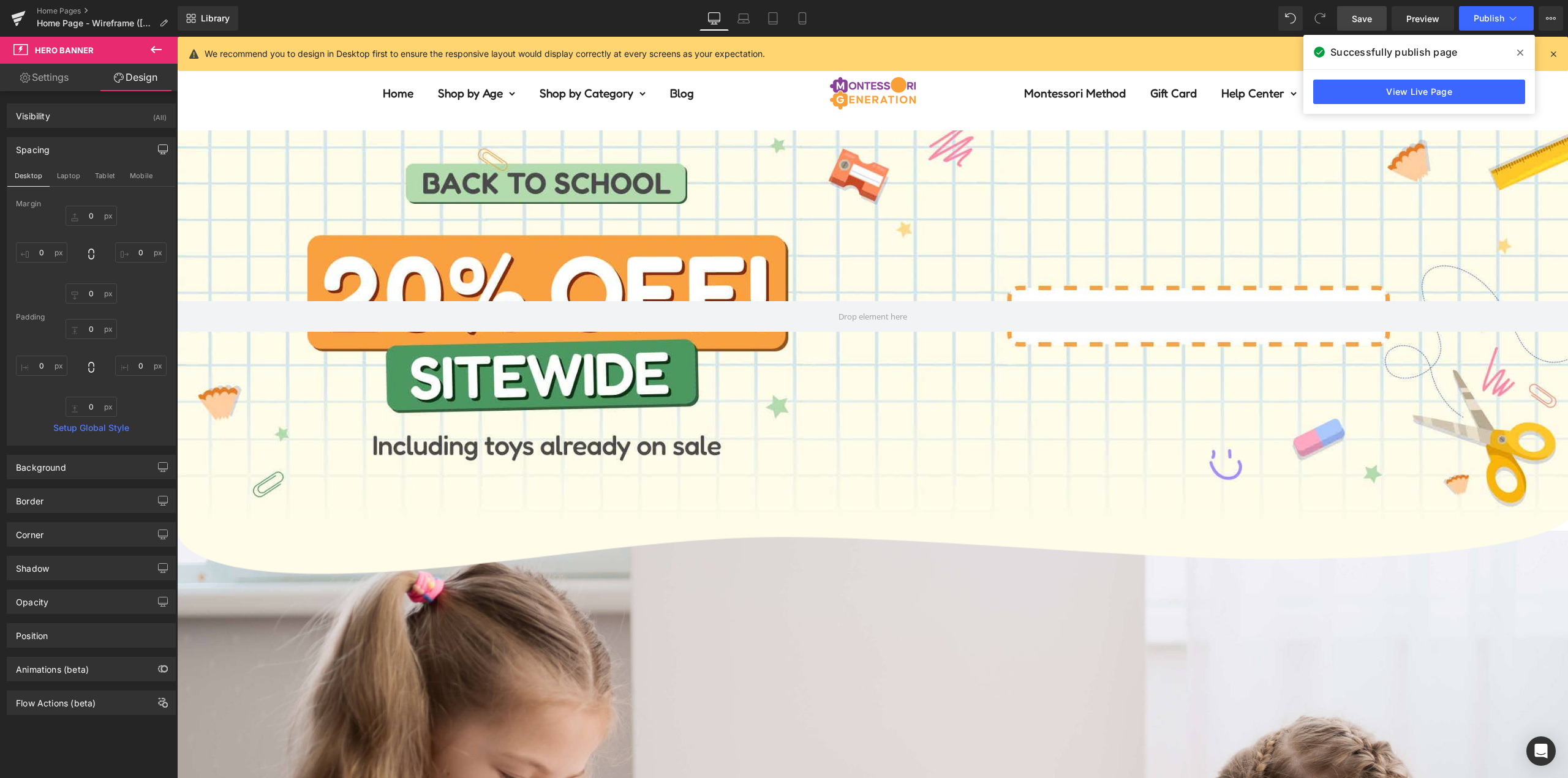 click on "Save" at bounding box center [1362, 18] 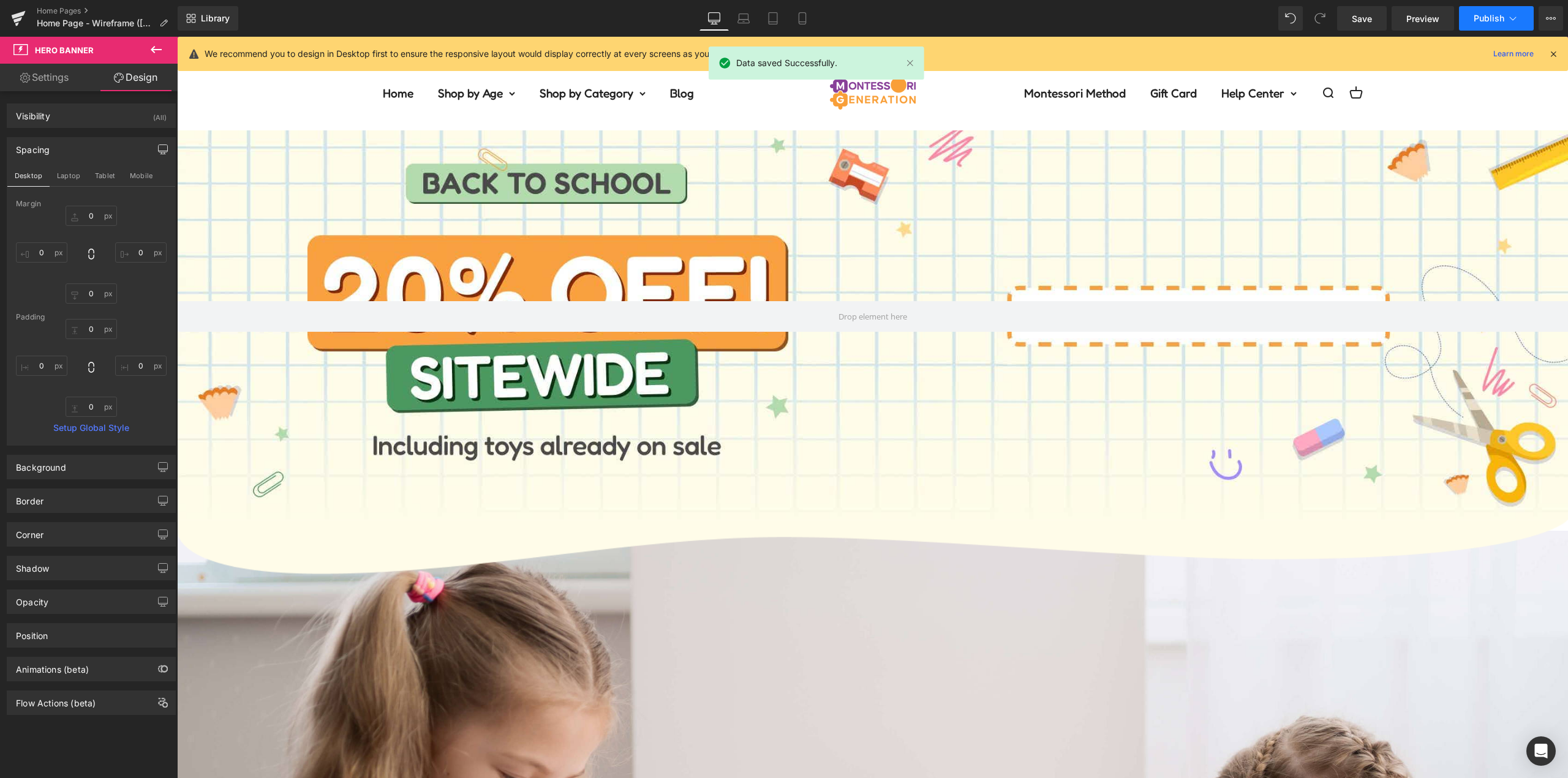 click 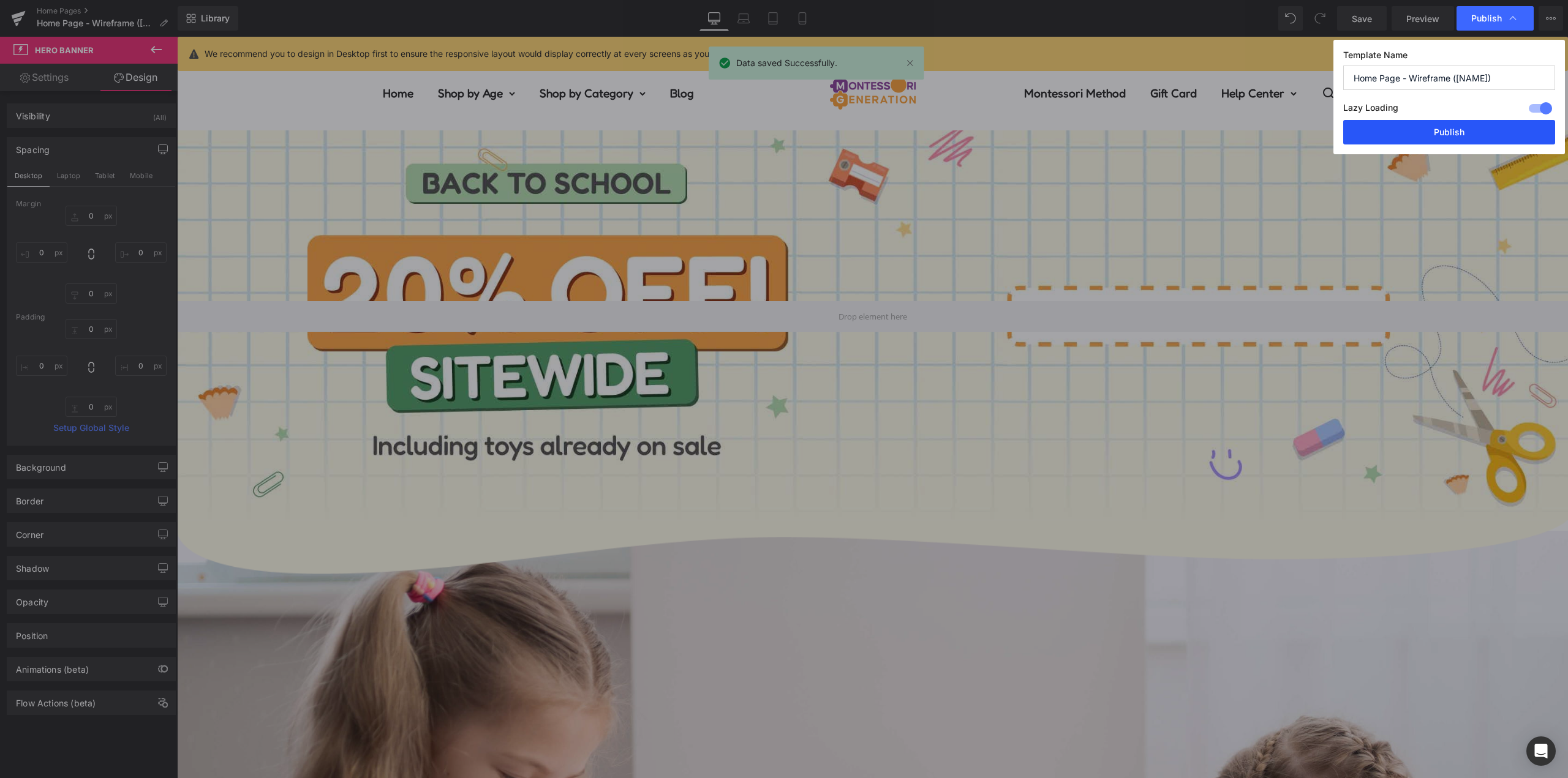 drag, startPoint x: 1486, startPoint y: 127, endPoint x: 1264, endPoint y: 146, distance: 222.81158 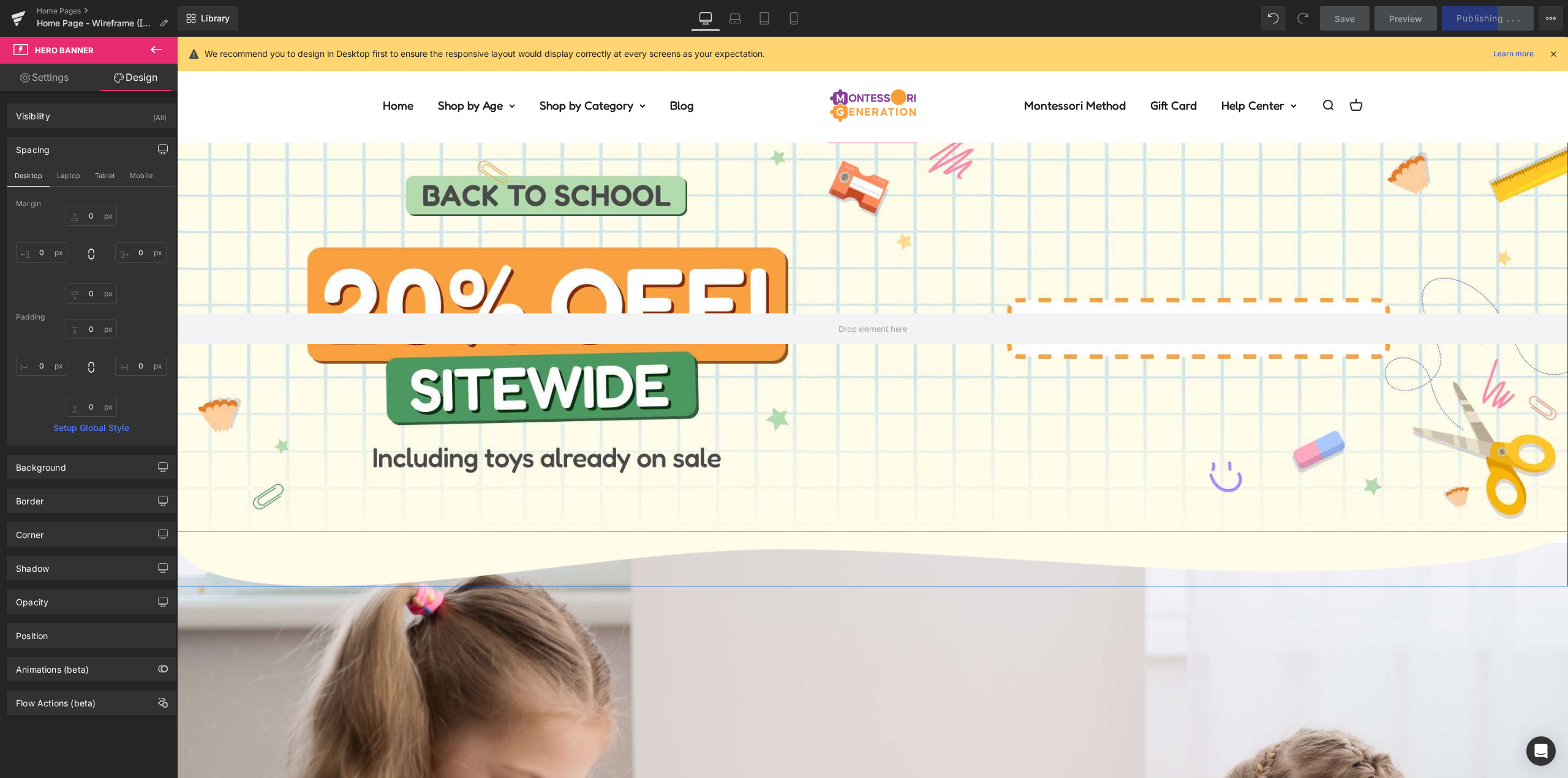scroll, scrollTop: 0, scrollLeft: 0, axis: both 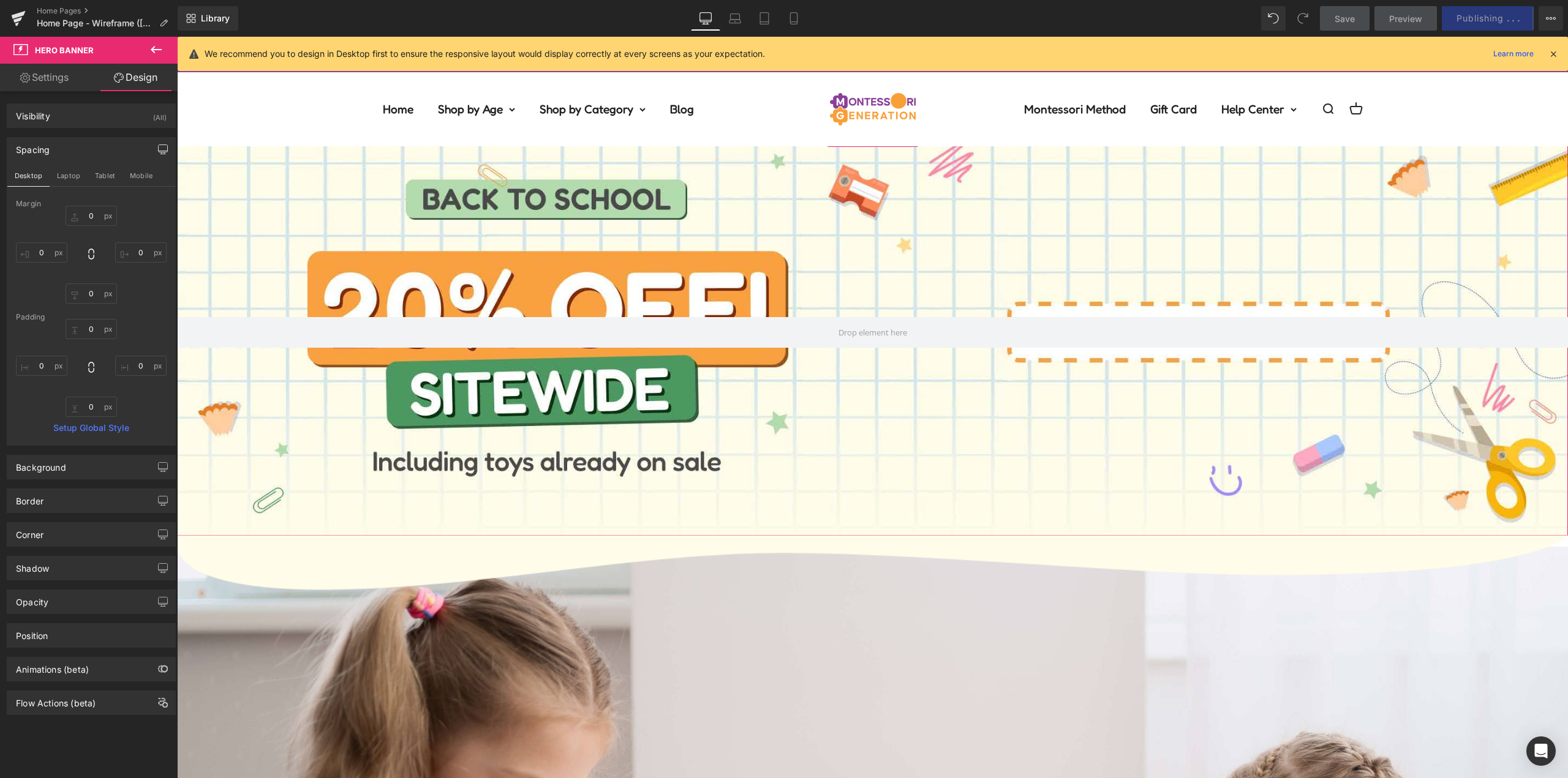 click on "Settings" at bounding box center [44, 77] 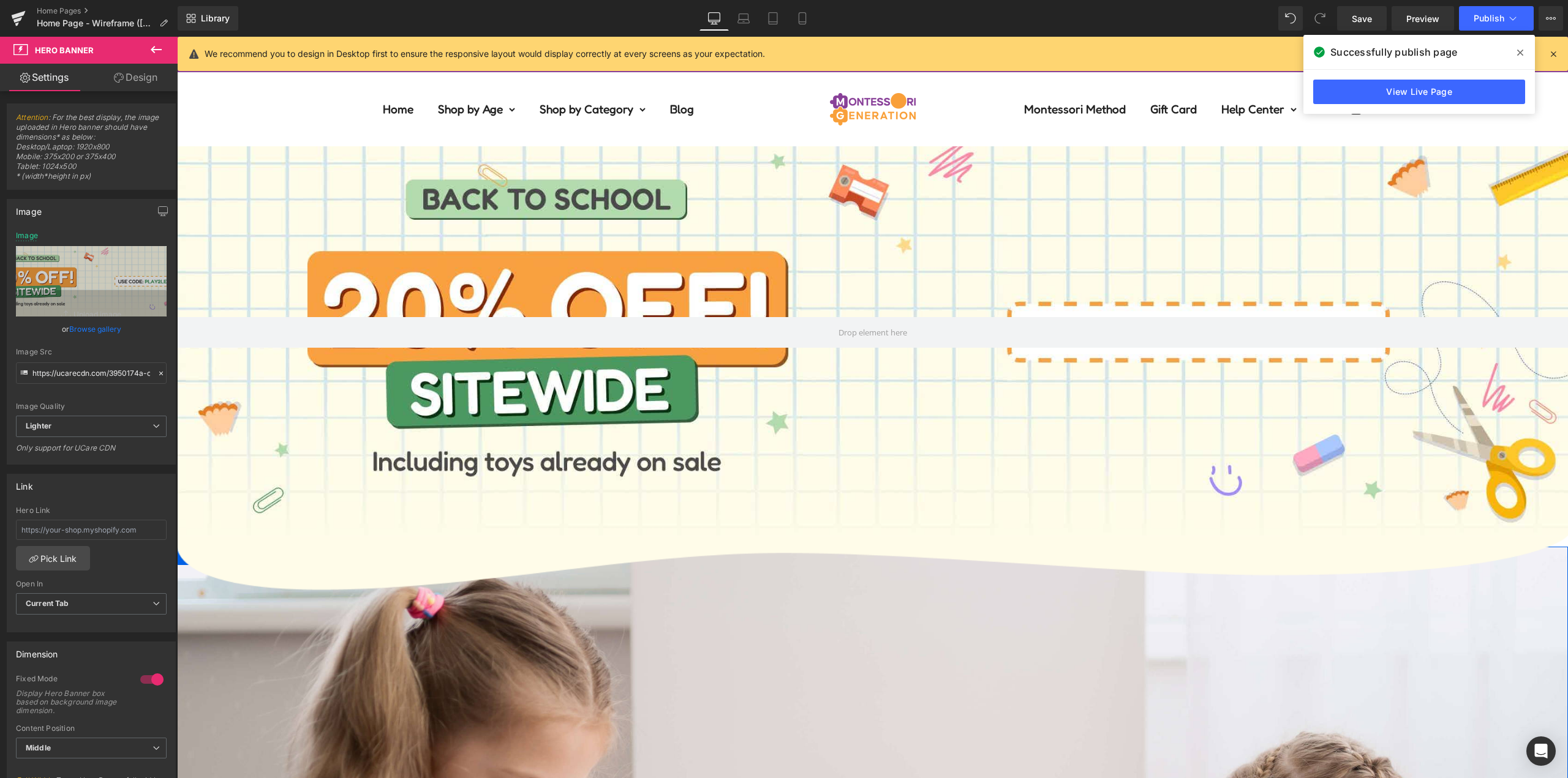 click on "Montessori Toys - by  Montessori Generation Heading         Your go-to toy store specializing in educational Montessori toys.  Recommended by child psychologists. Enjoyed by children worldwide. Text Block         SHOP MONTESSORI TOYS Button         Row         Row" at bounding box center (872, 865) 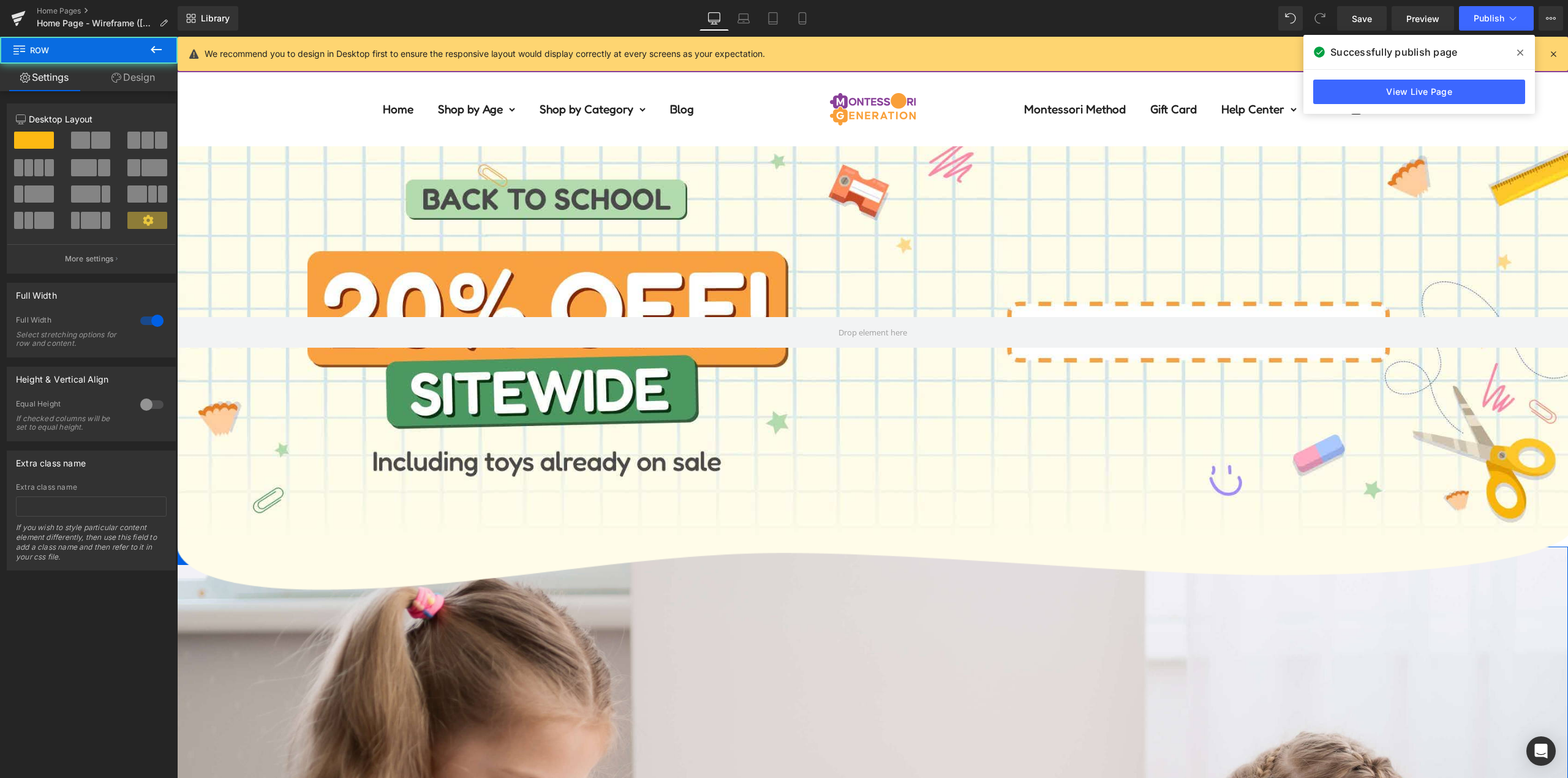 click on "Design" at bounding box center (133, 77) 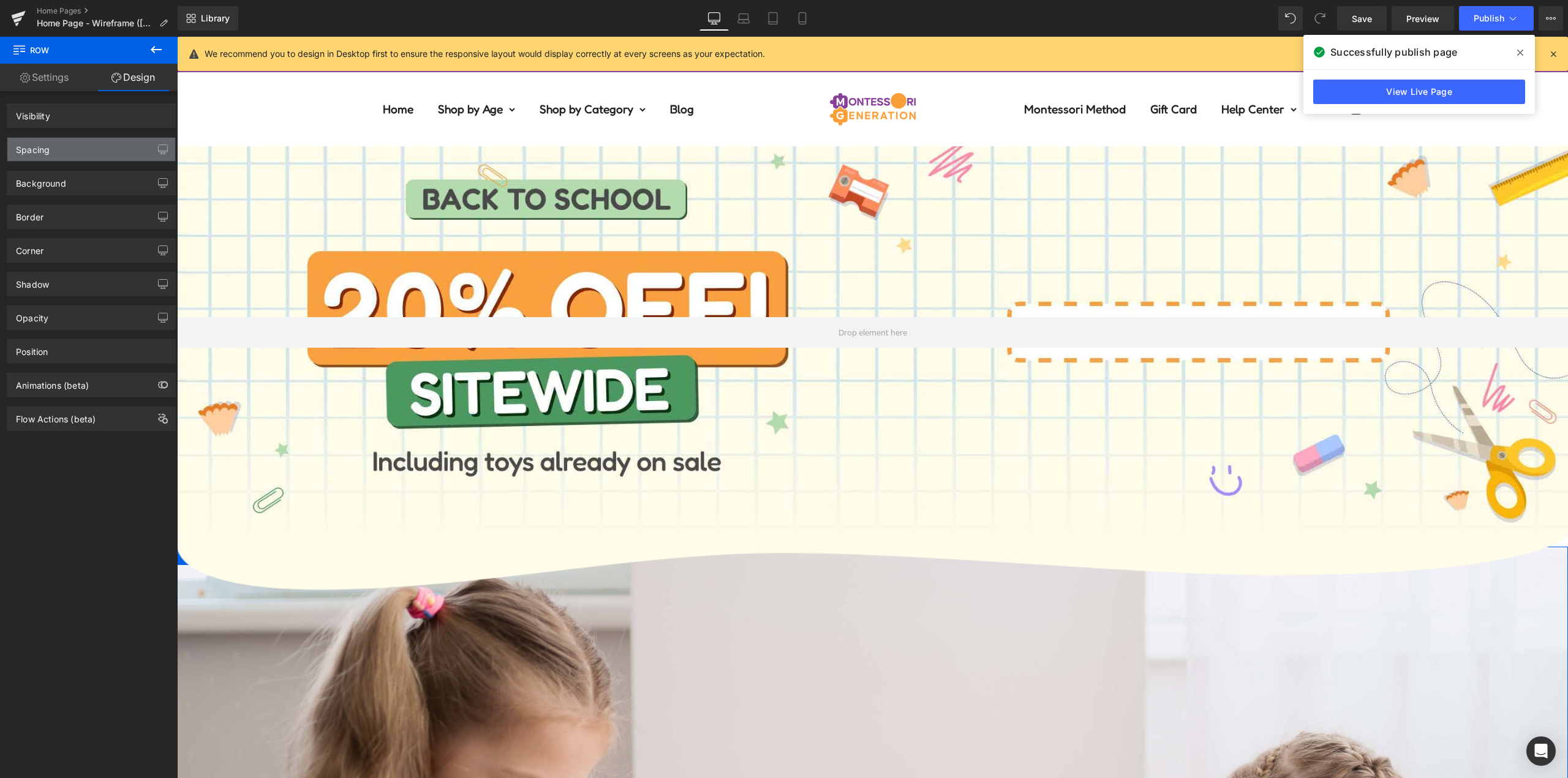 click on "Spacing" at bounding box center (91, 149) 